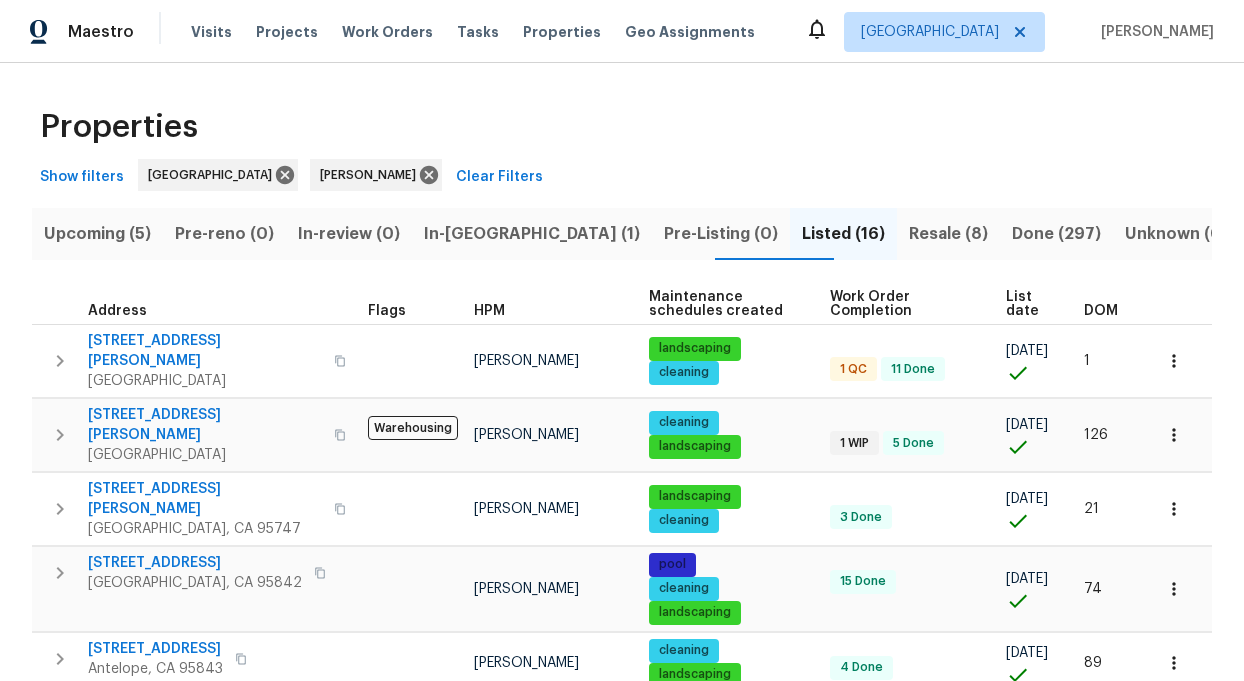 scroll, scrollTop: 0, scrollLeft: 0, axis: both 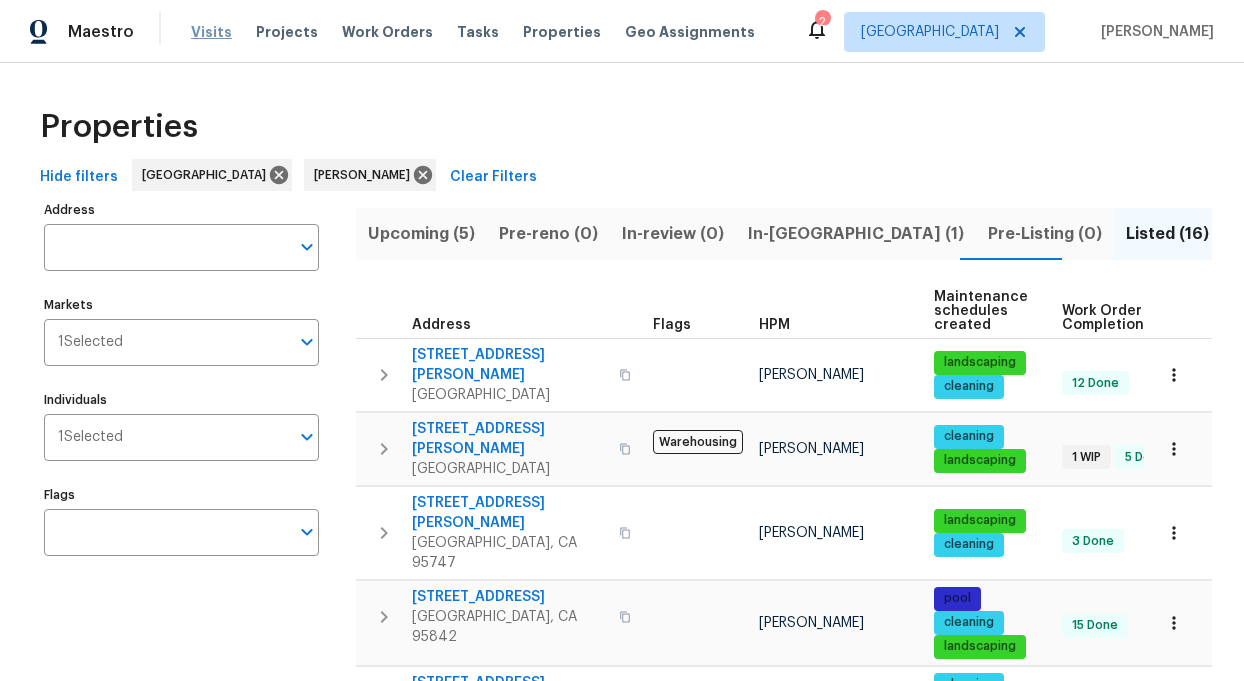 click on "Visits" at bounding box center [211, 32] 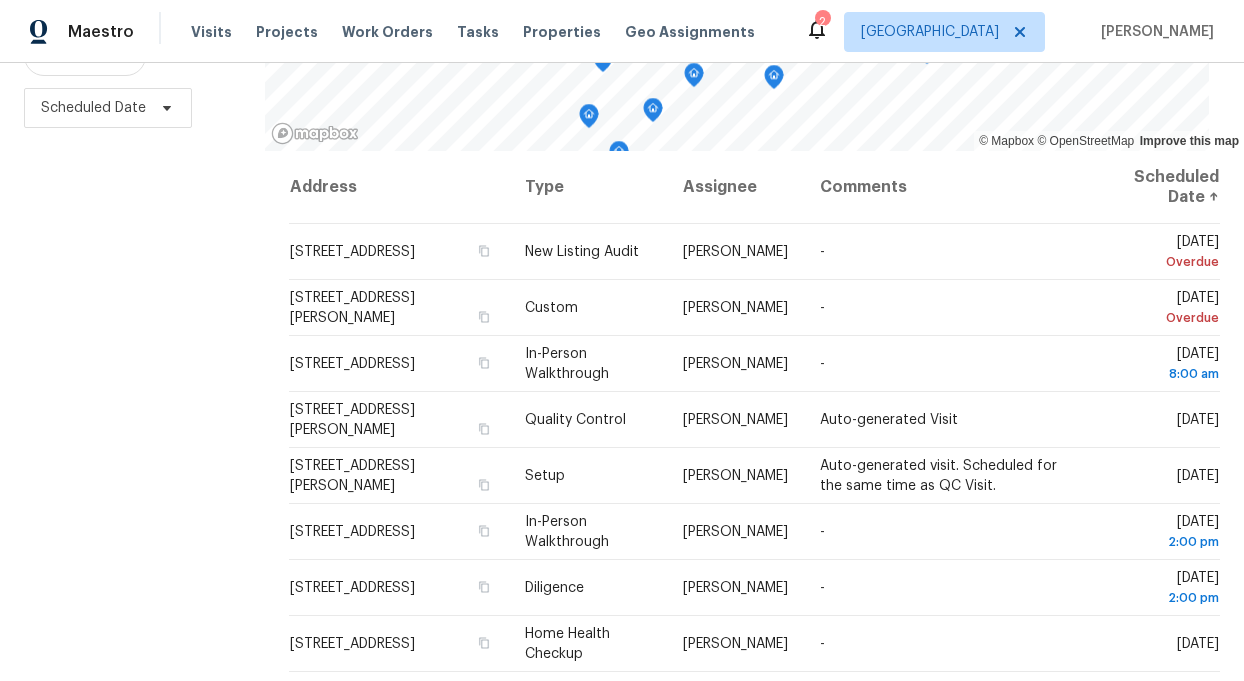 scroll, scrollTop: 287, scrollLeft: 0, axis: vertical 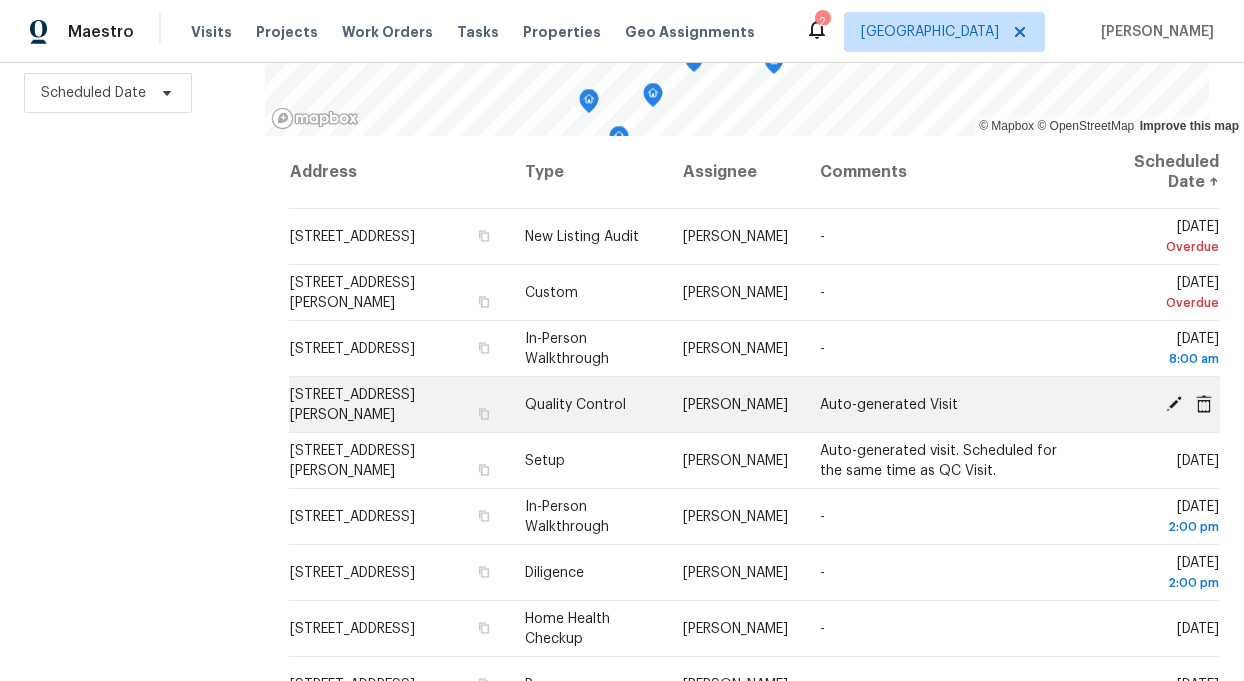 click 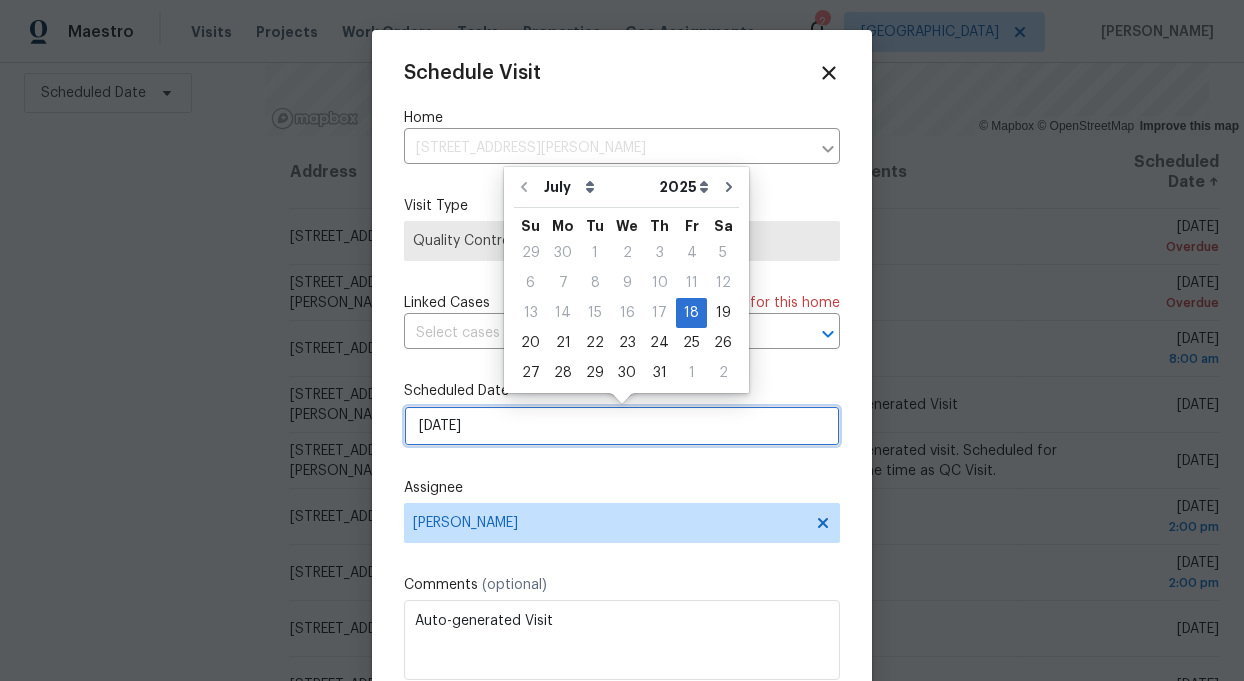 click on "[DATE]" at bounding box center (622, 426) 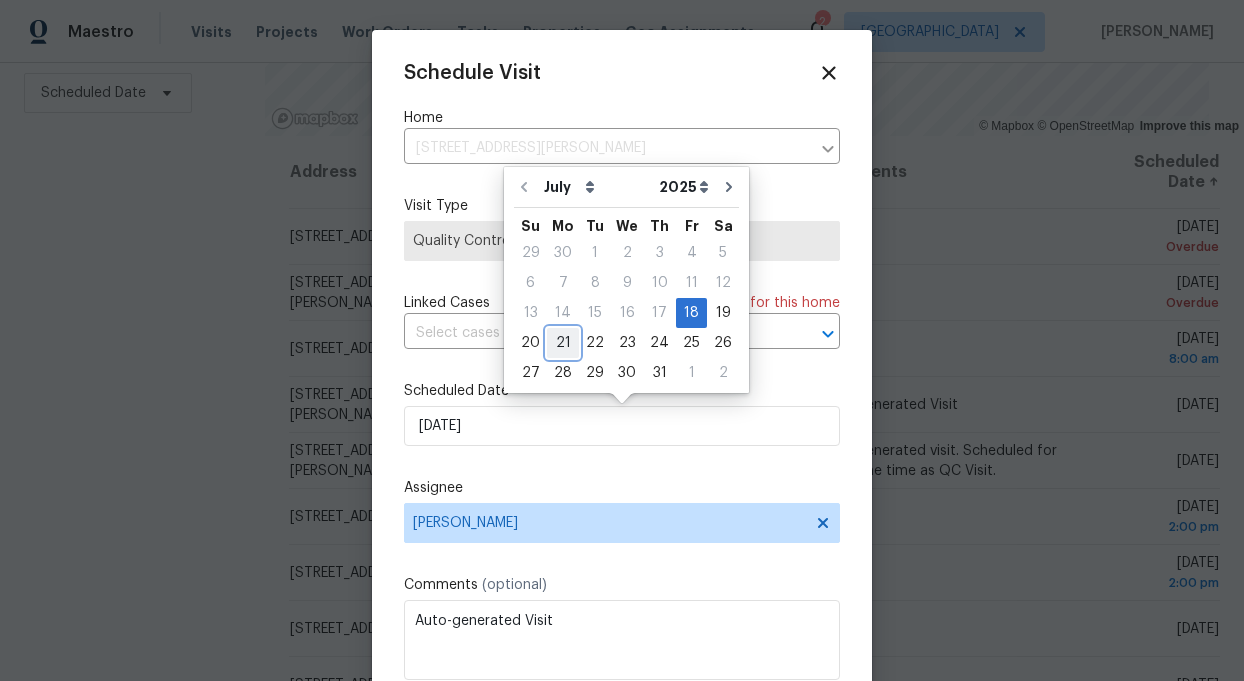 click on "21" at bounding box center (563, 343) 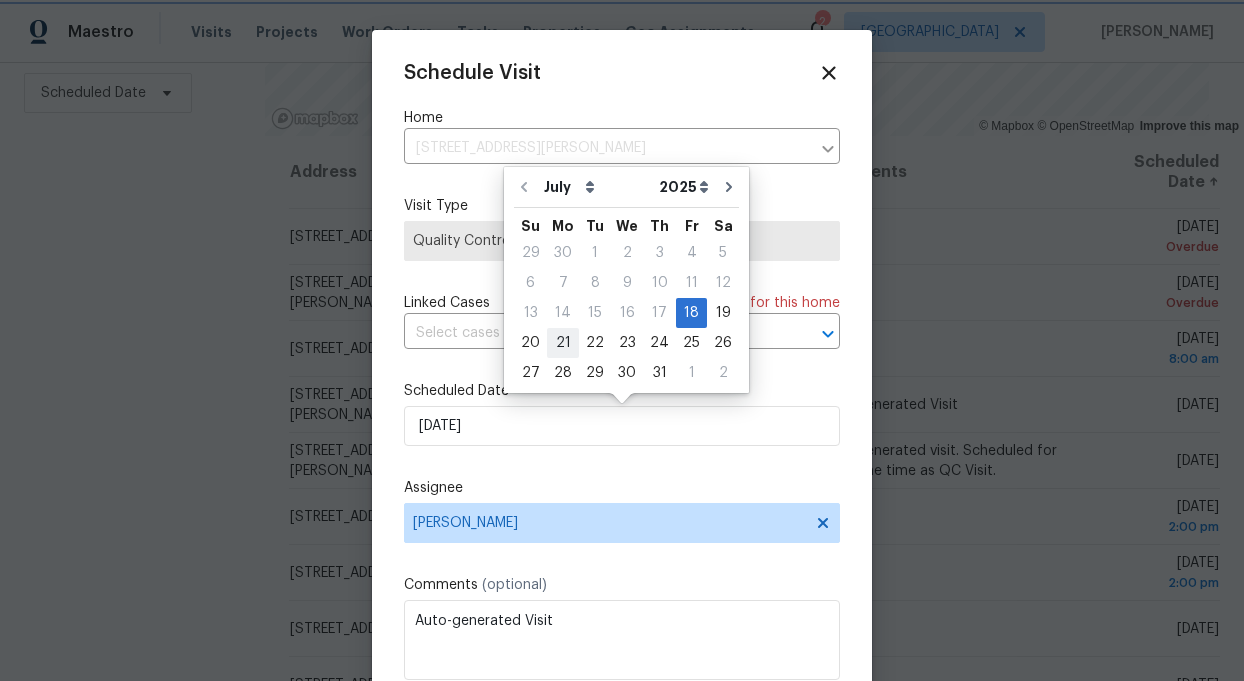 type on "7/21/2025" 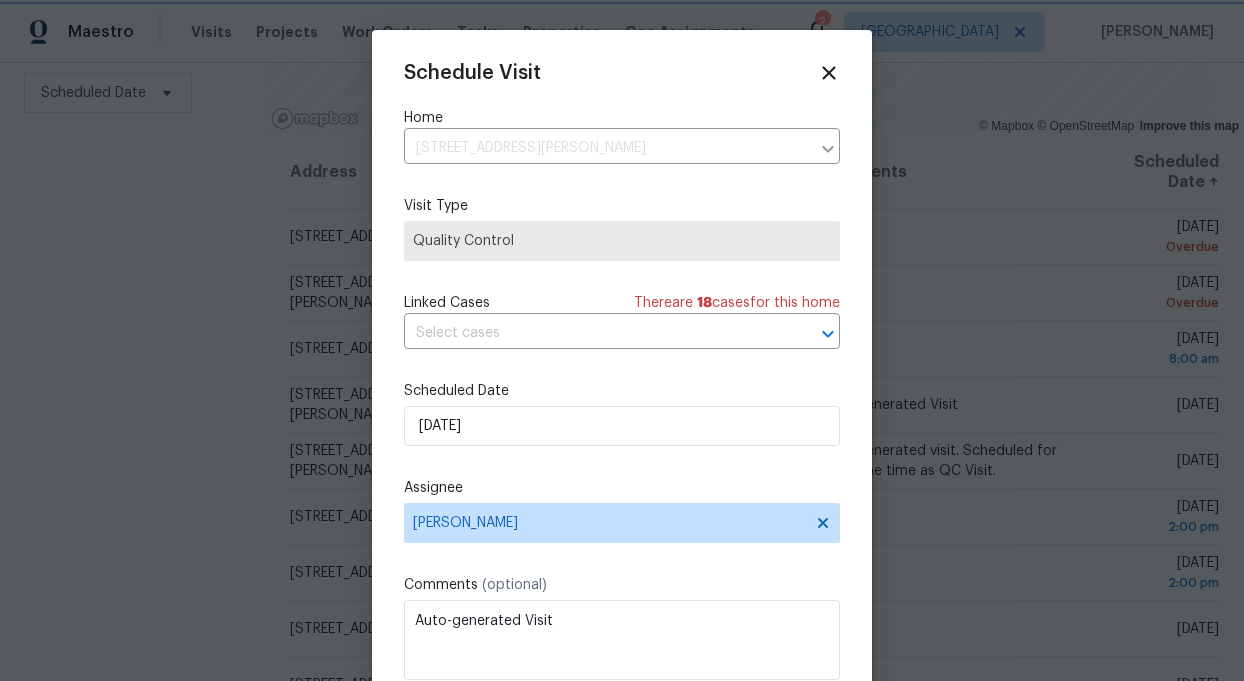 scroll, scrollTop: 36, scrollLeft: 0, axis: vertical 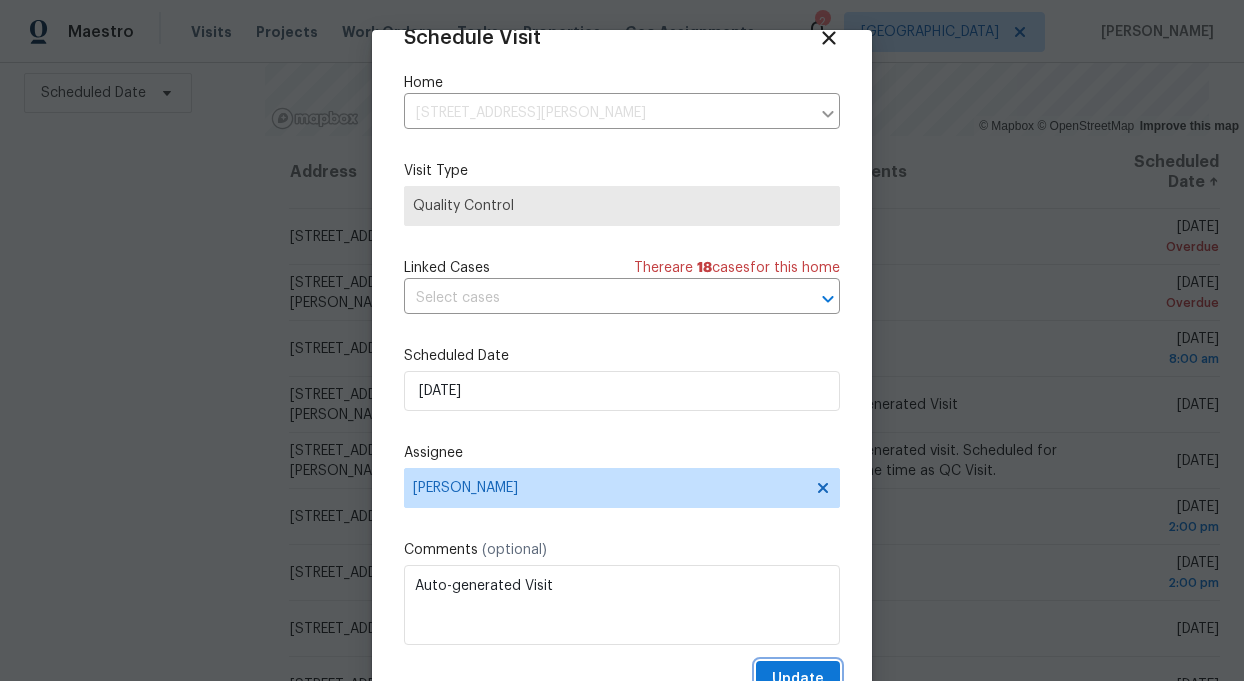 click on "Update" at bounding box center (798, 679) 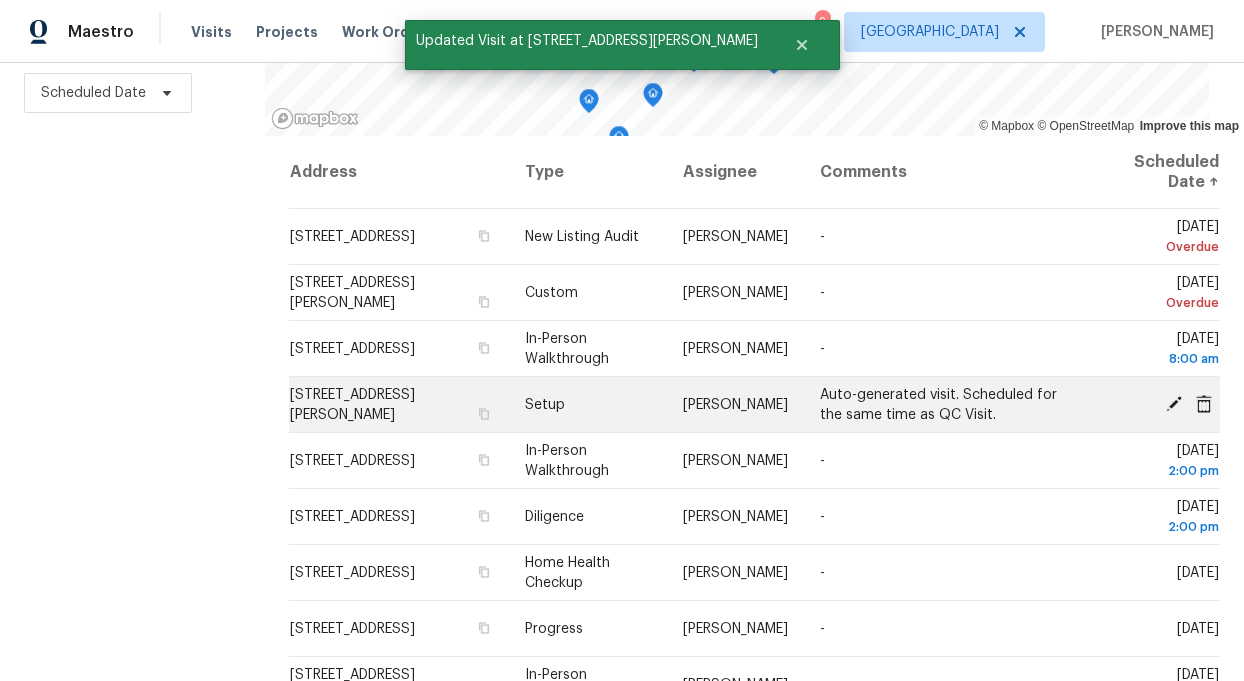 click 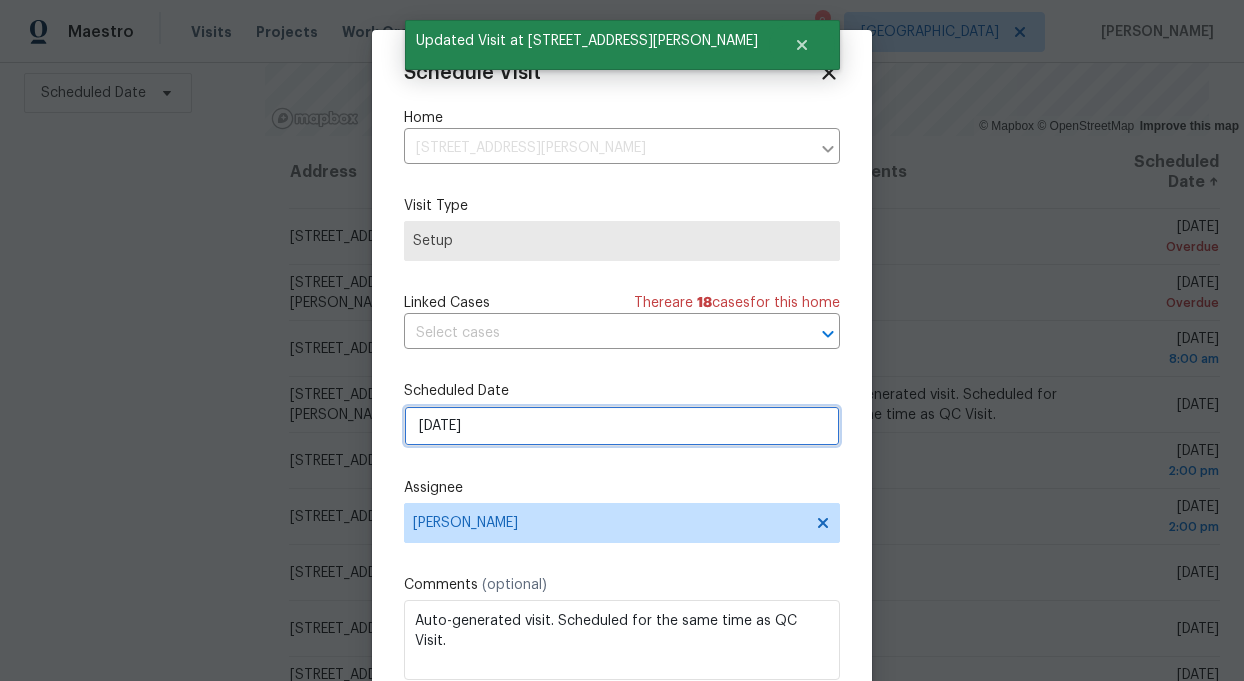 click on "[DATE]" at bounding box center [622, 426] 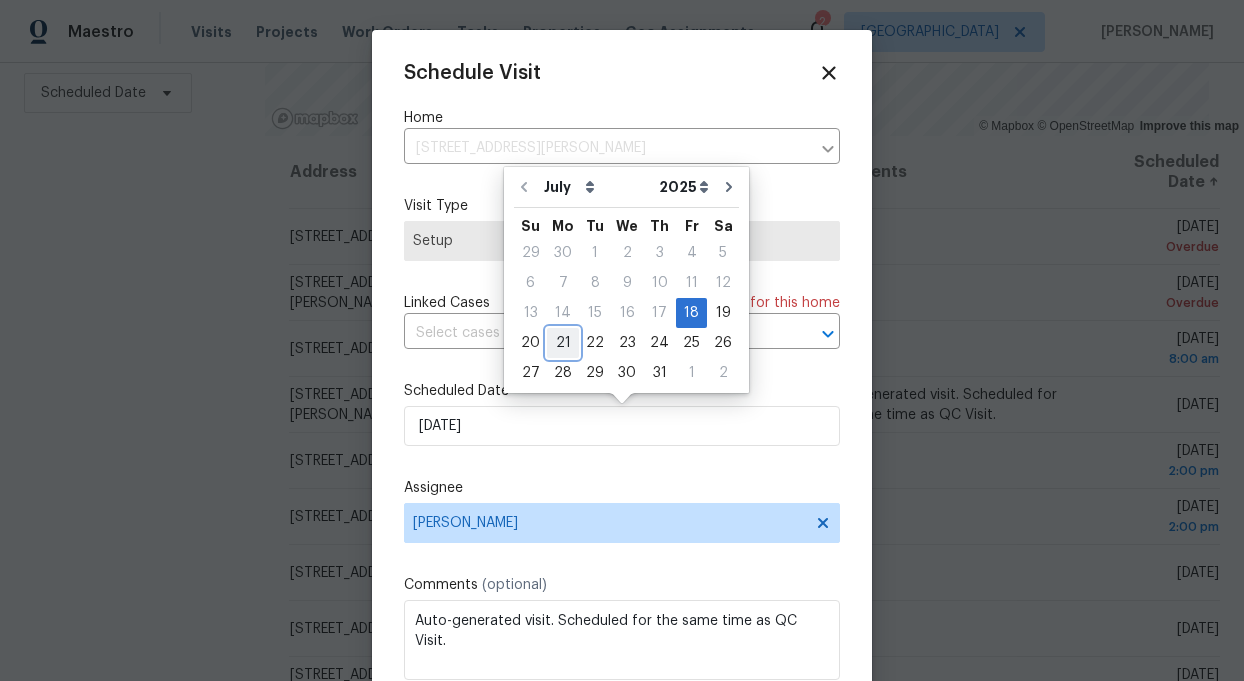 click on "21" at bounding box center (563, 343) 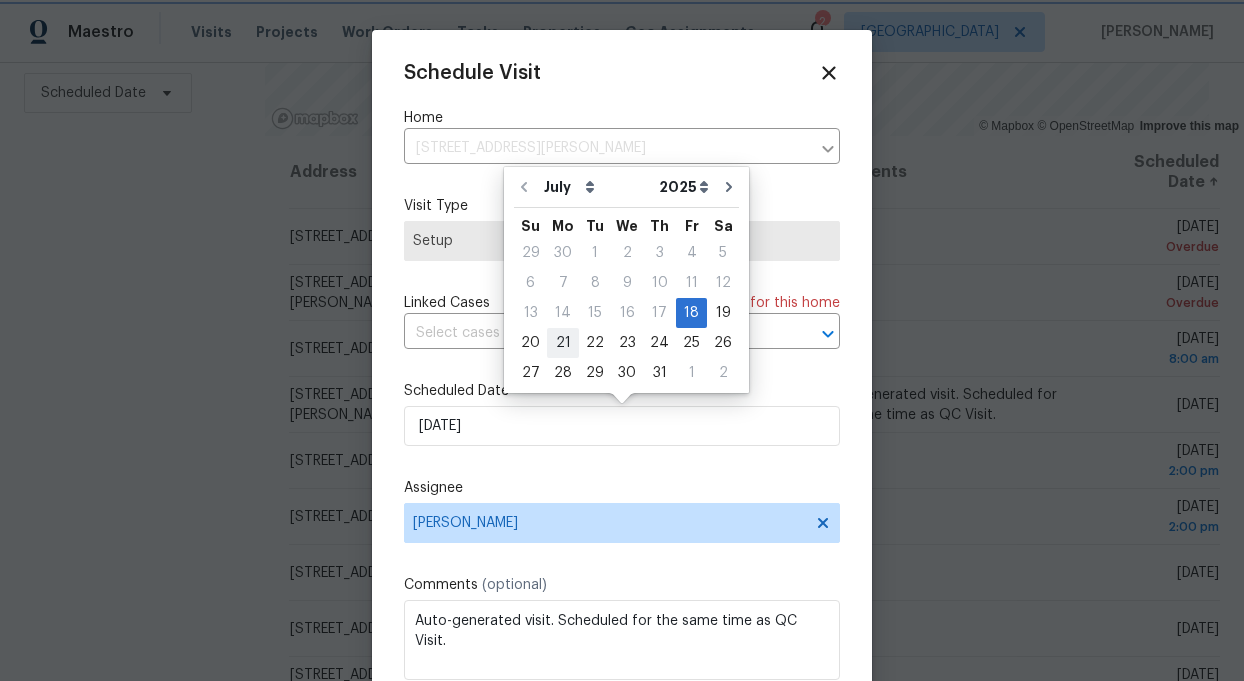 type on "7/21/2025" 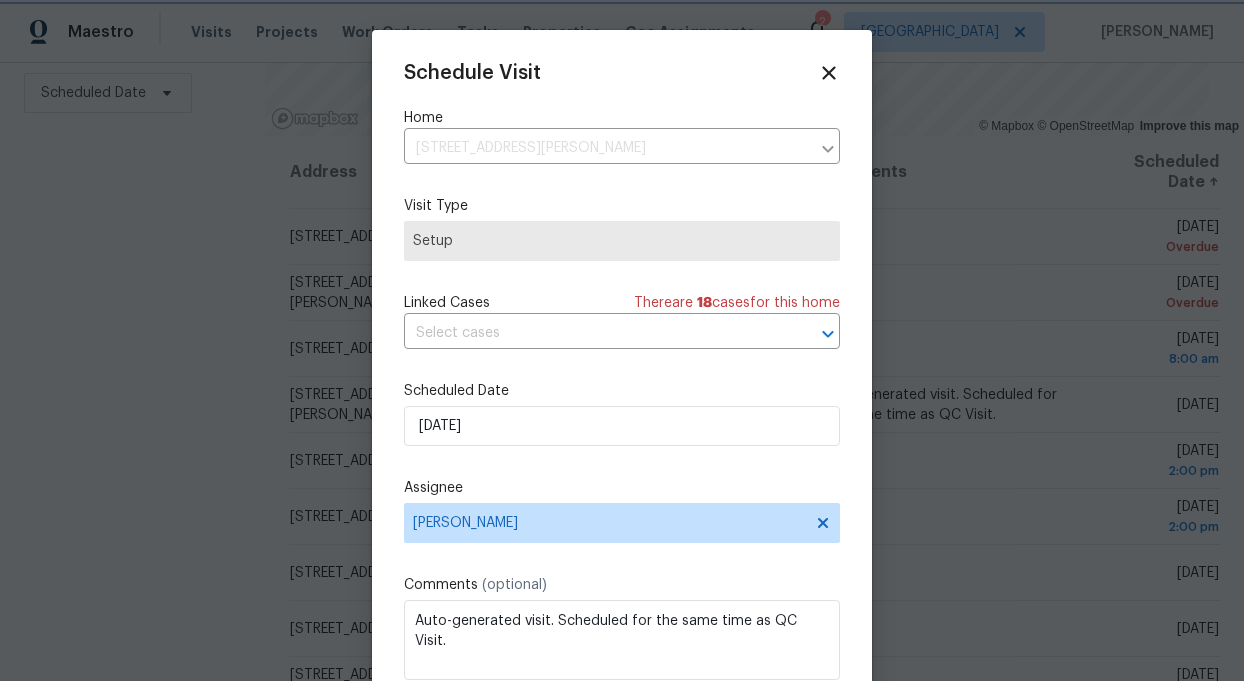scroll, scrollTop: 36, scrollLeft: 0, axis: vertical 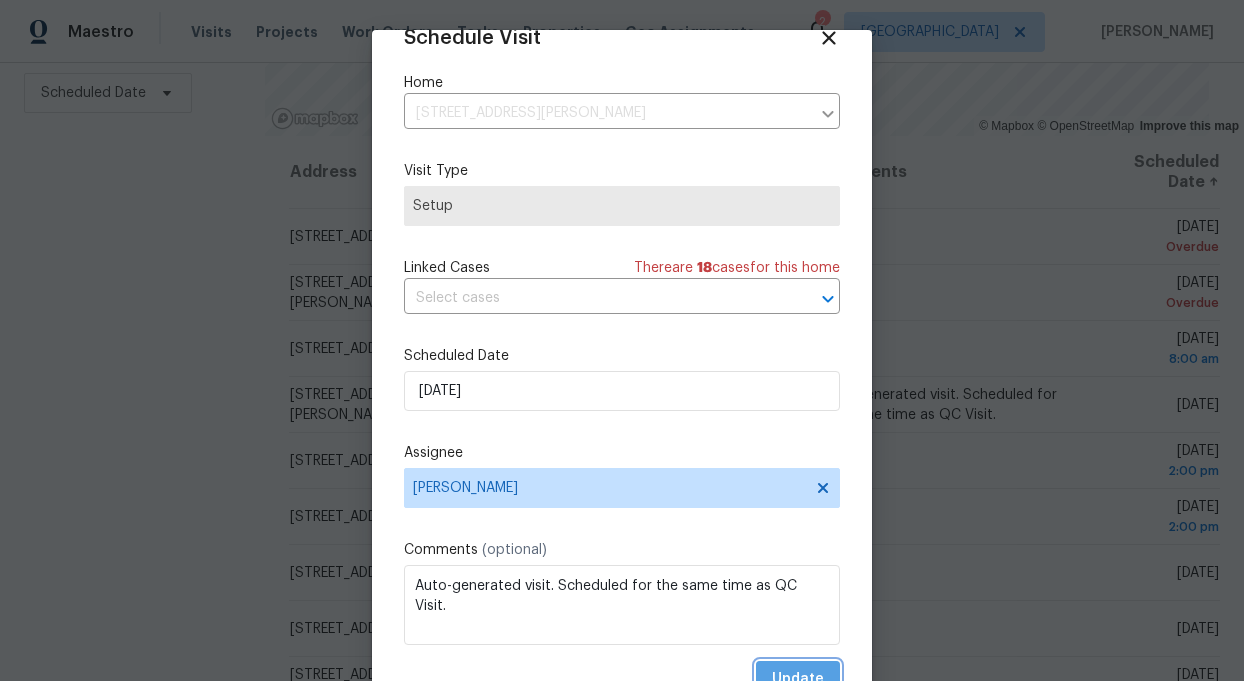 click on "Update" at bounding box center [798, 679] 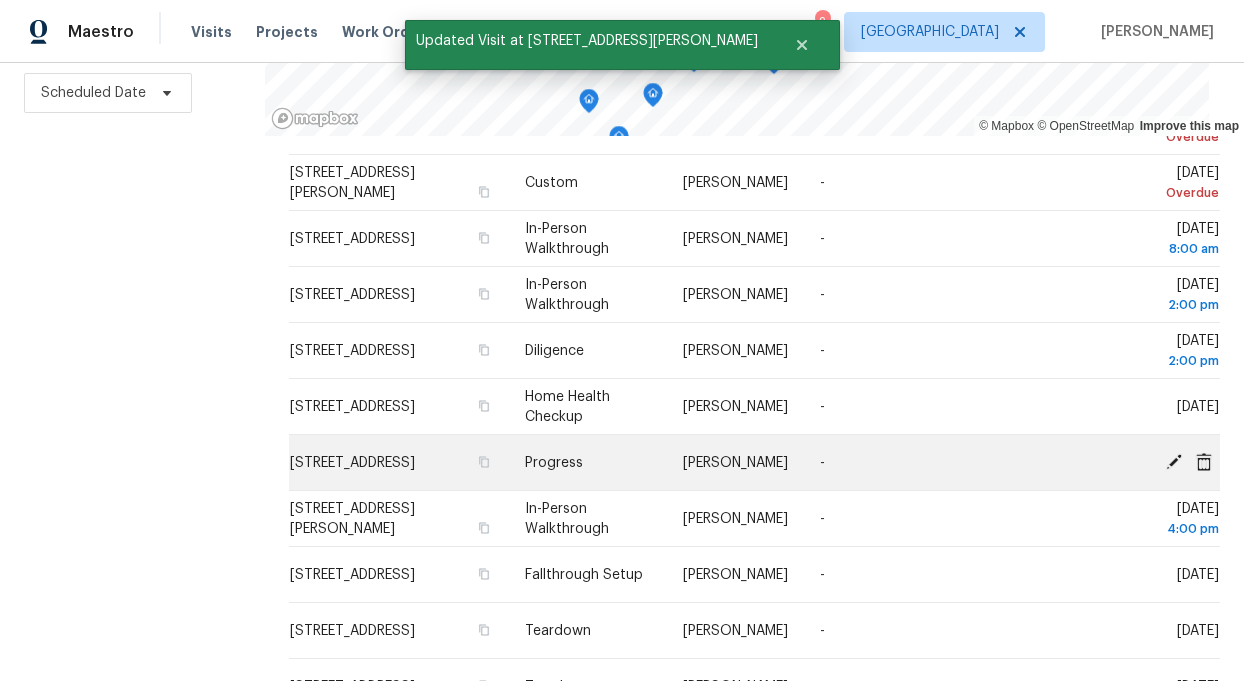 scroll, scrollTop: 136, scrollLeft: 0, axis: vertical 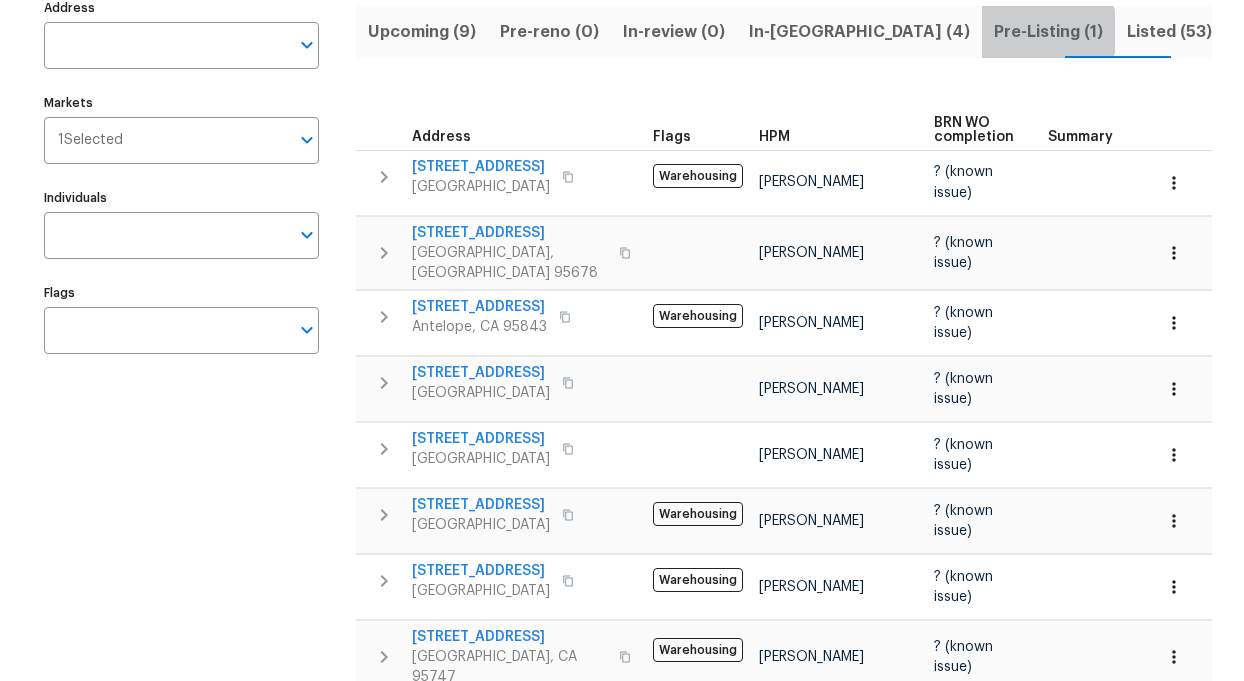 click on "Pre-Listing (1)" at bounding box center (1048, 32) 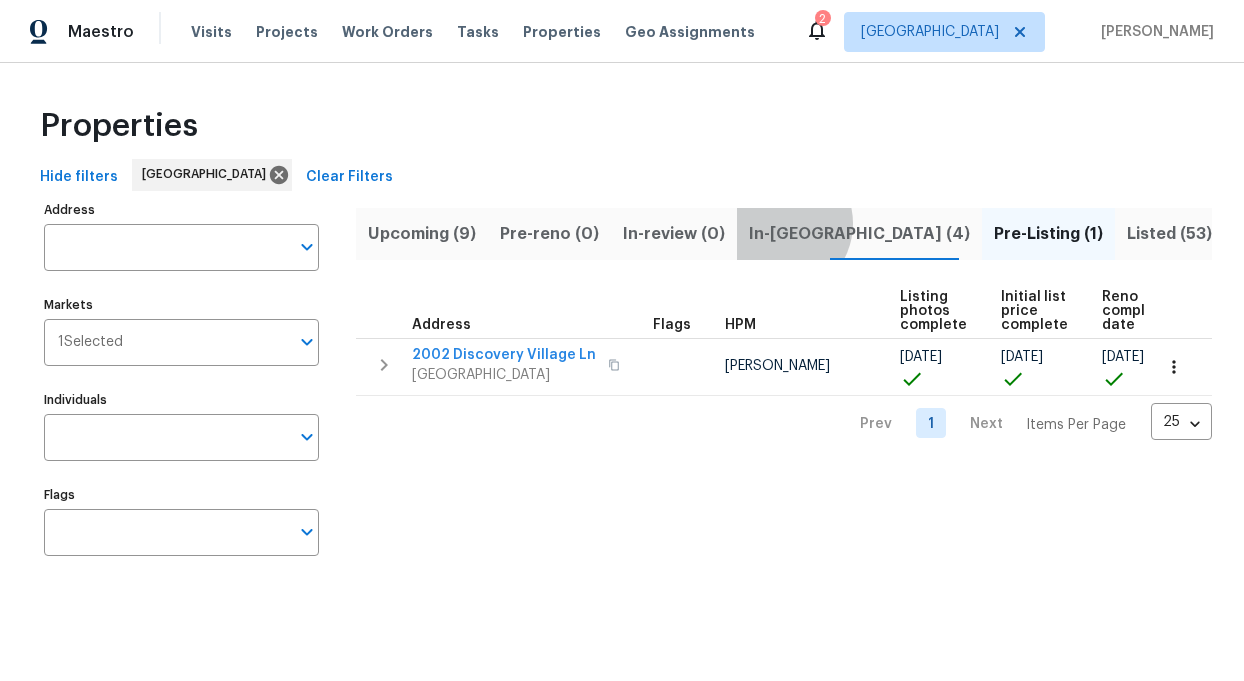 click on "In-[GEOGRAPHIC_DATA] (4)" at bounding box center [859, 234] 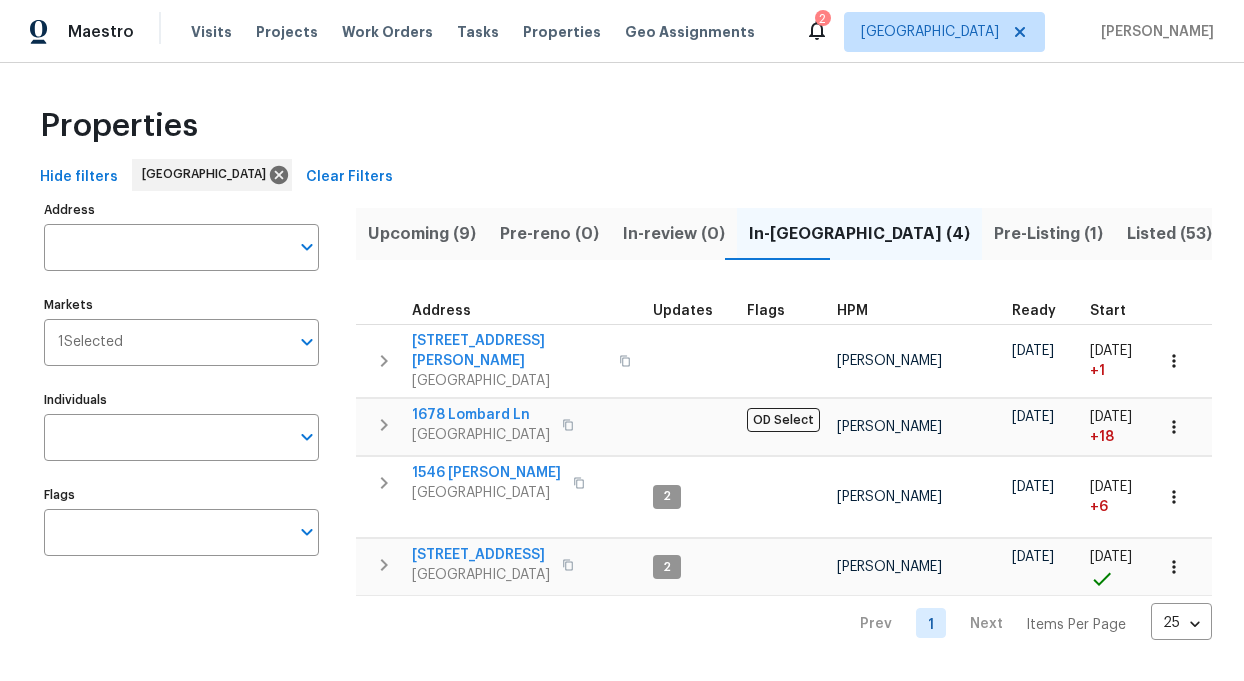 click on "Upcoming (9)" at bounding box center [422, 234] 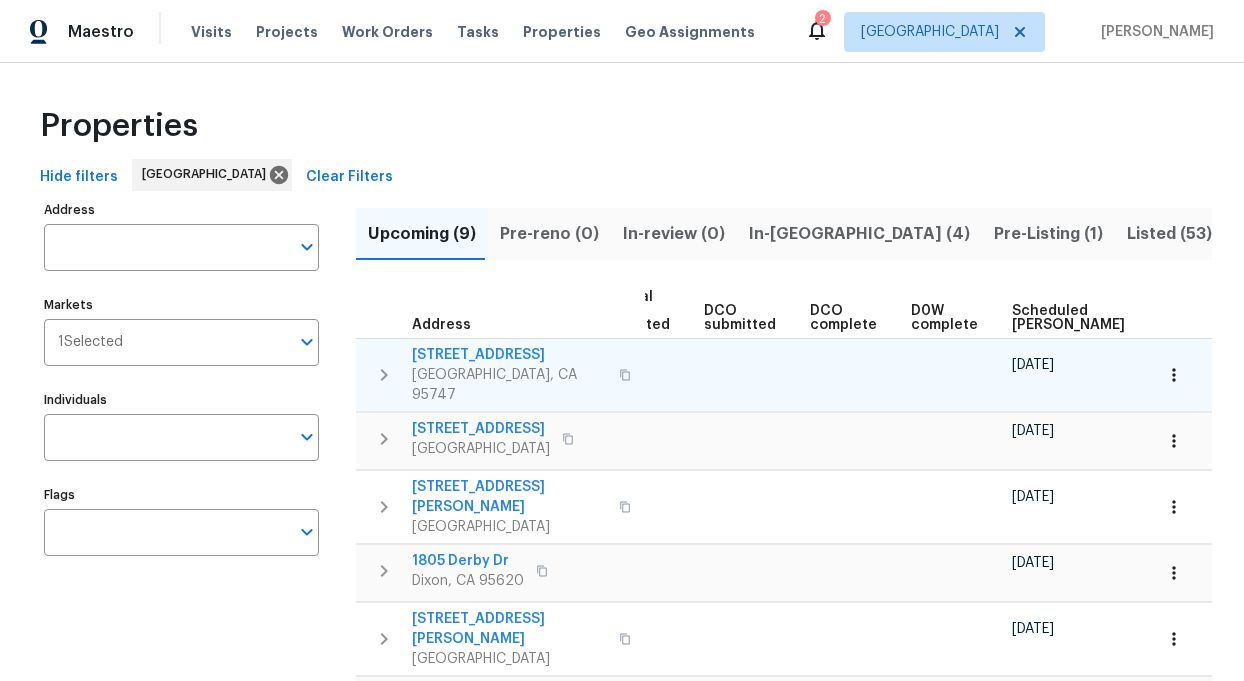 scroll, scrollTop: 0, scrollLeft: 284, axis: horizontal 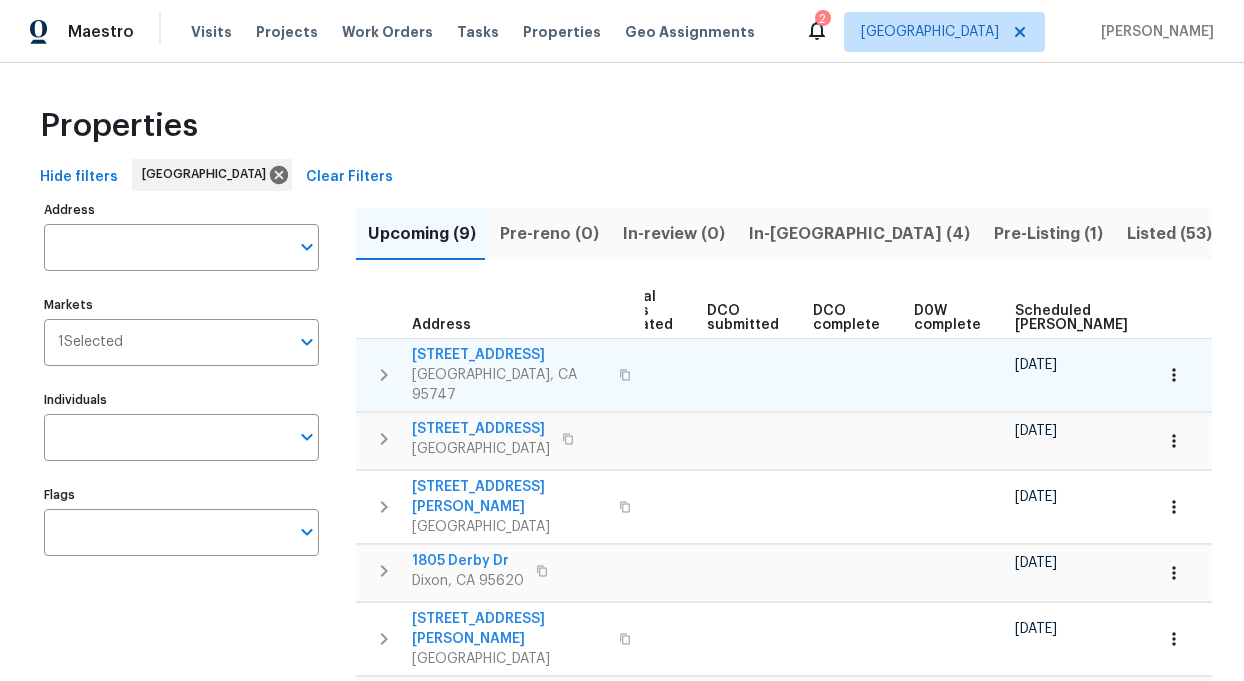 click on "[STREET_ADDRESS]" at bounding box center (509, 355) 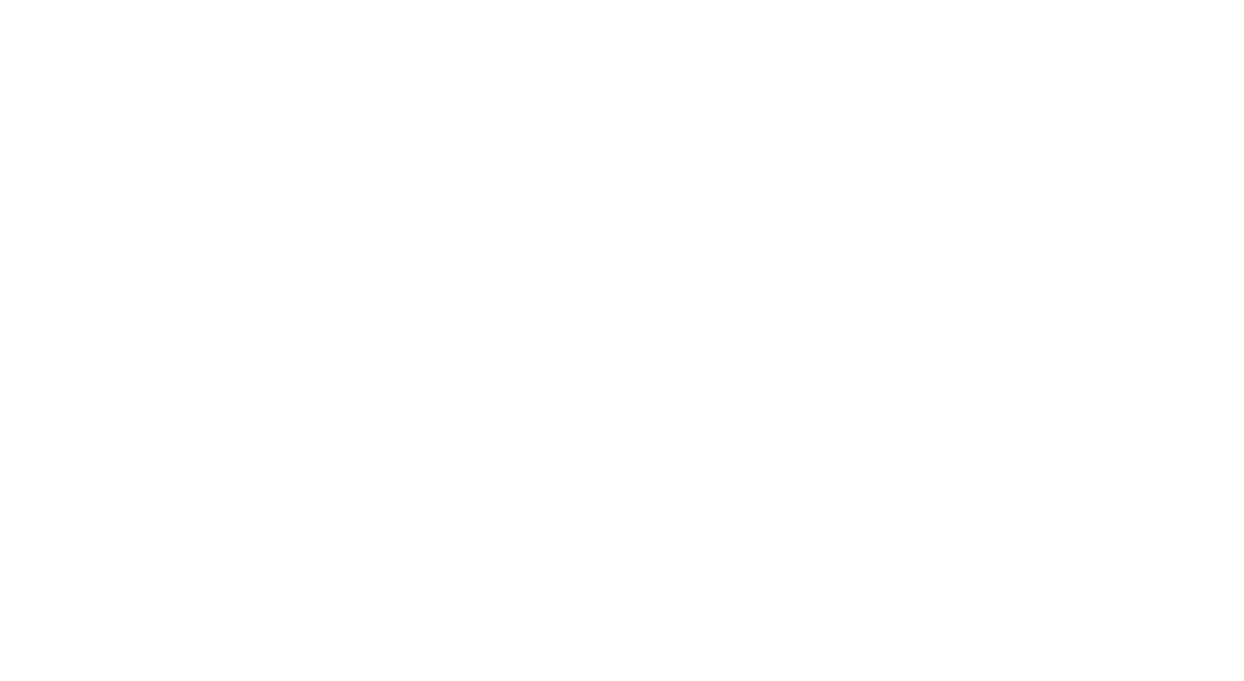 scroll, scrollTop: 0, scrollLeft: 0, axis: both 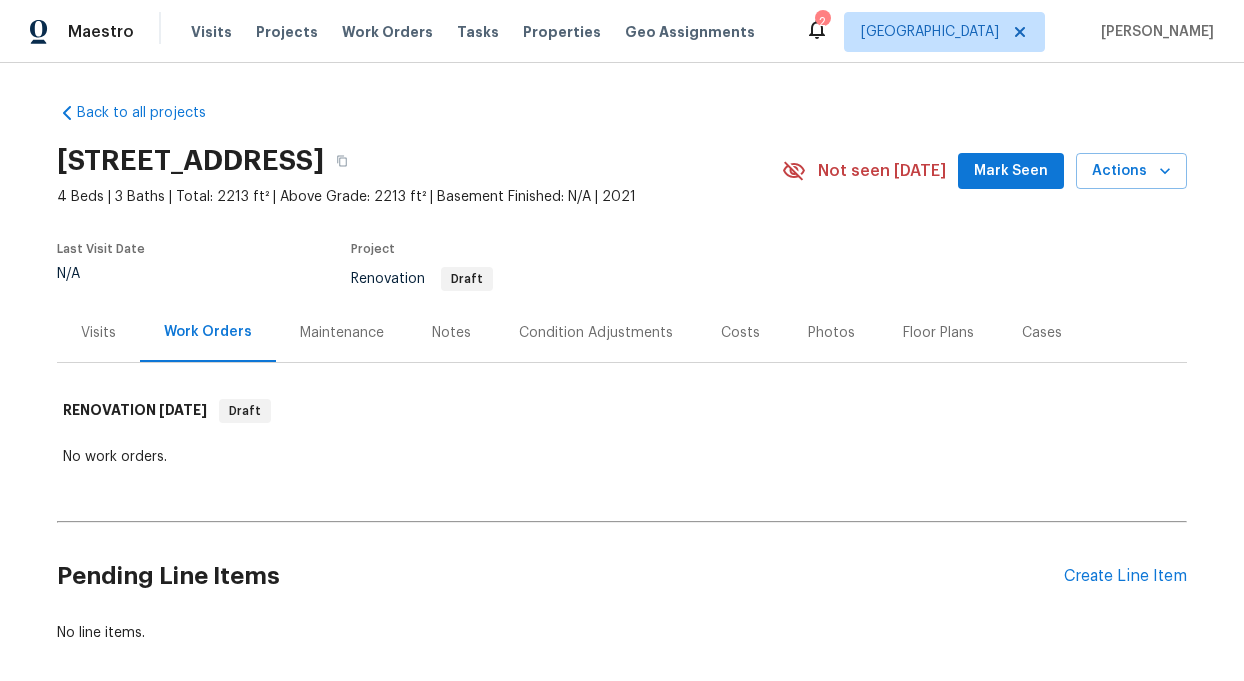 click on "Visits" at bounding box center (98, 333) 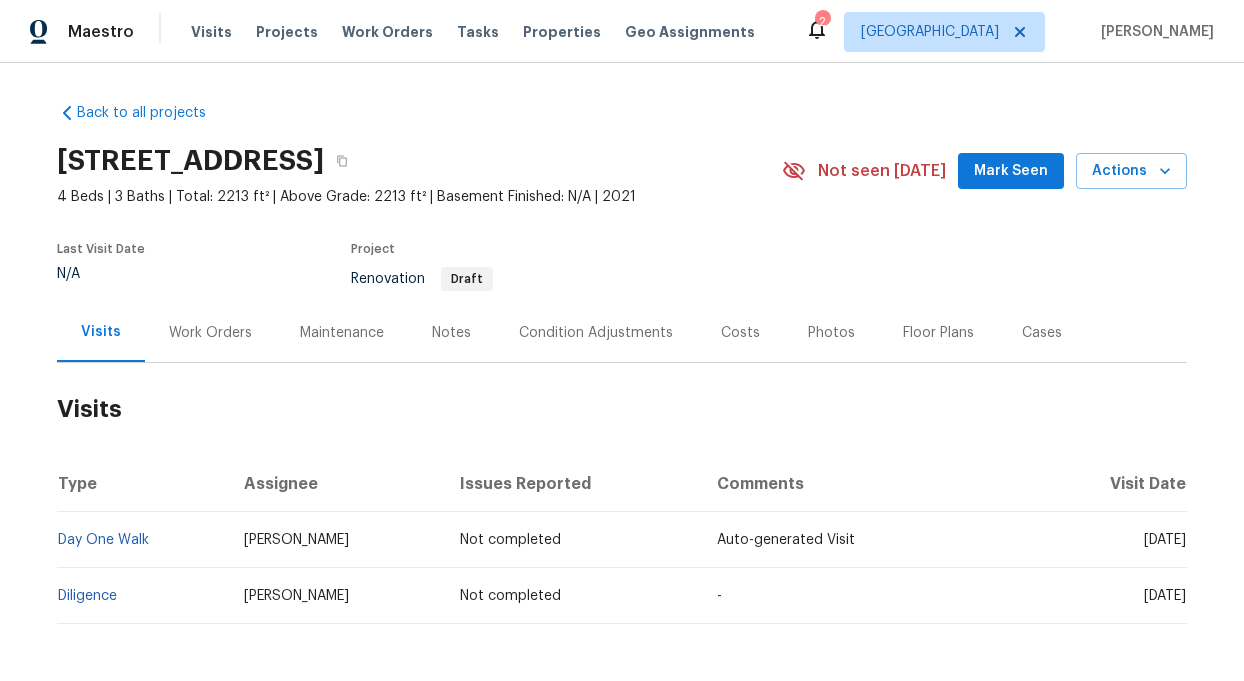click on "Condition Adjustments" at bounding box center [596, 333] 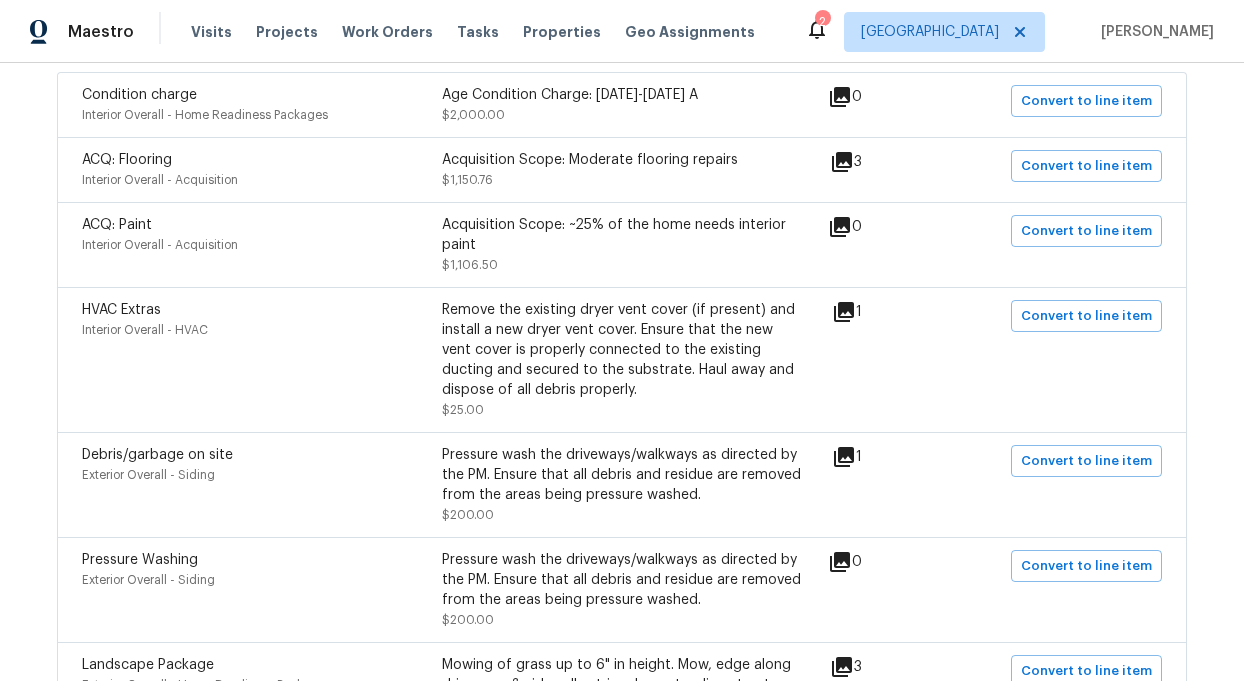 scroll, scrollTop: 443, scrollLeft: 0, axis: vertical 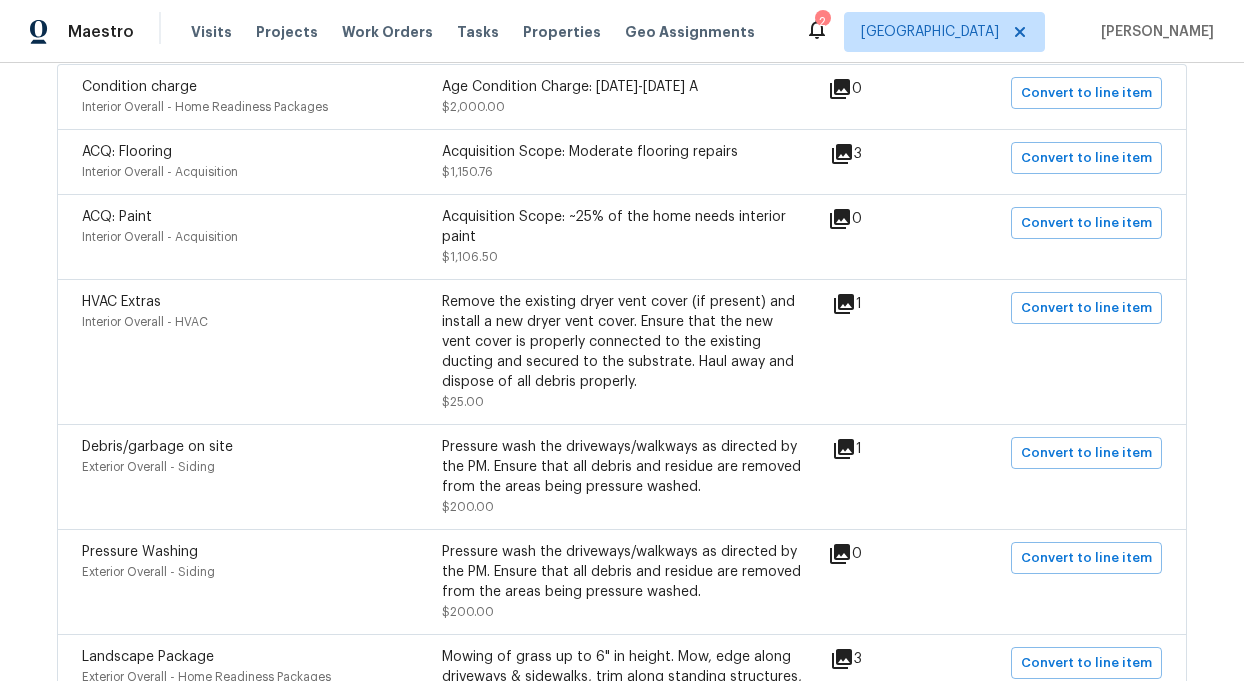 click 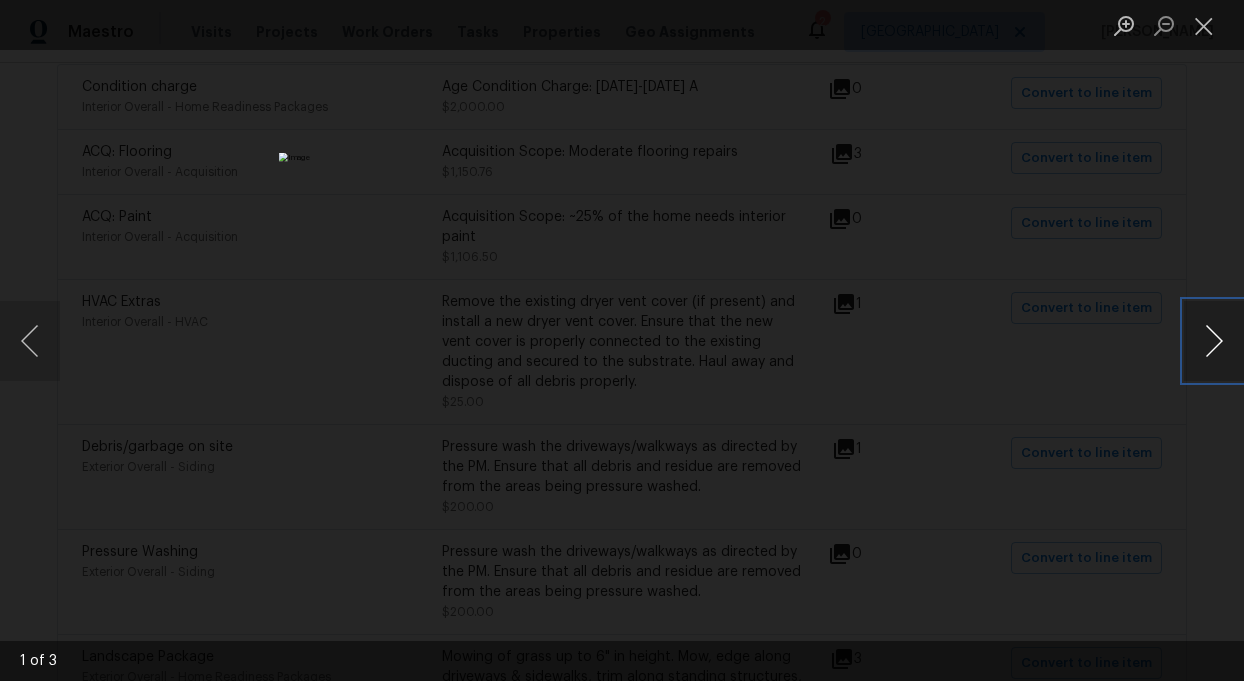 click at bounding box center [1214, 341] 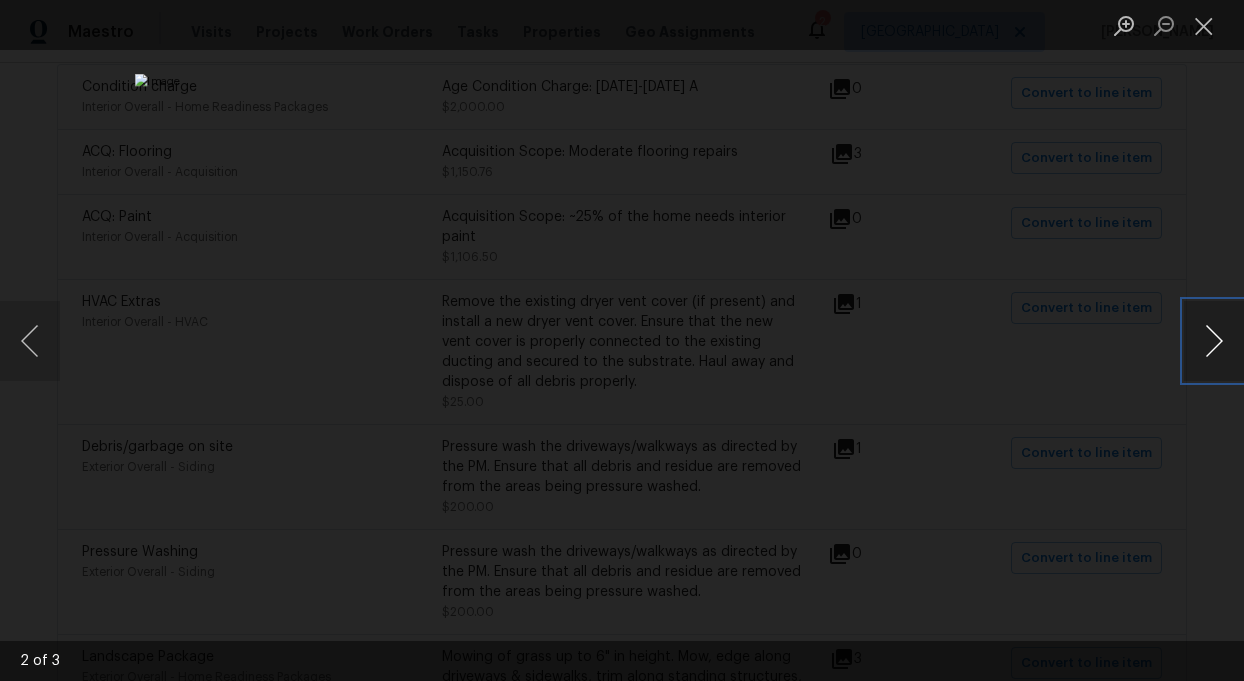 click at bounding box center [1214, 341] 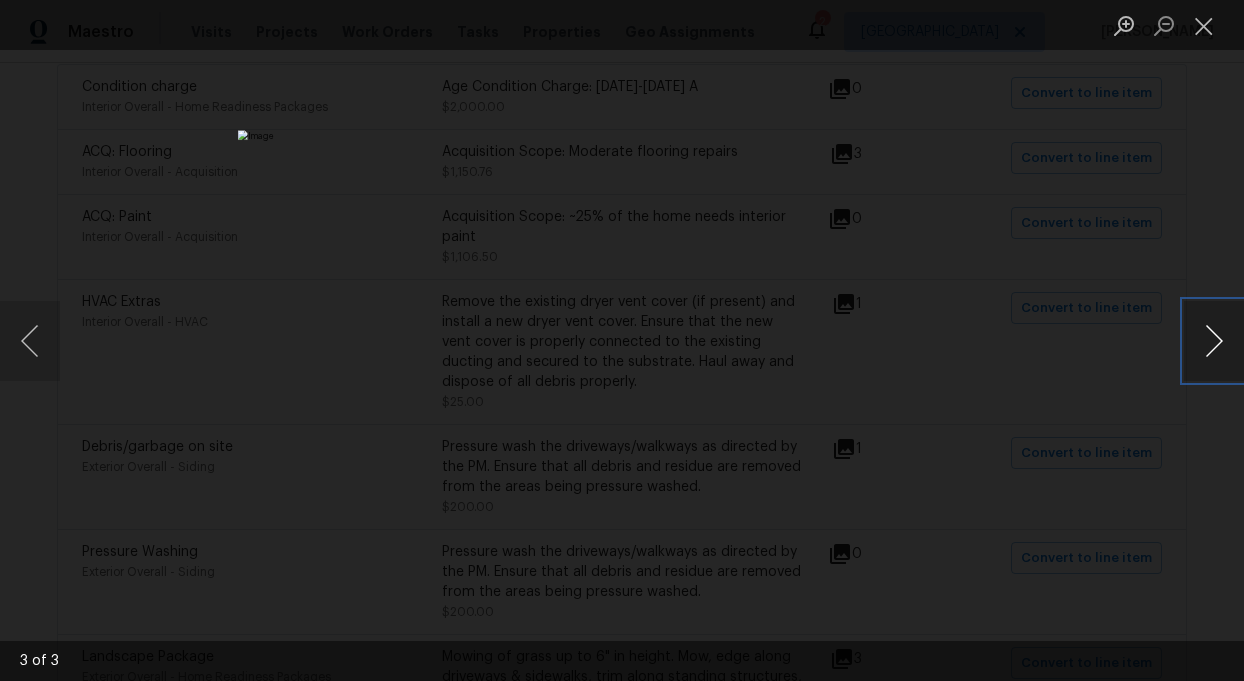 click at bounding box center (1214, 341) 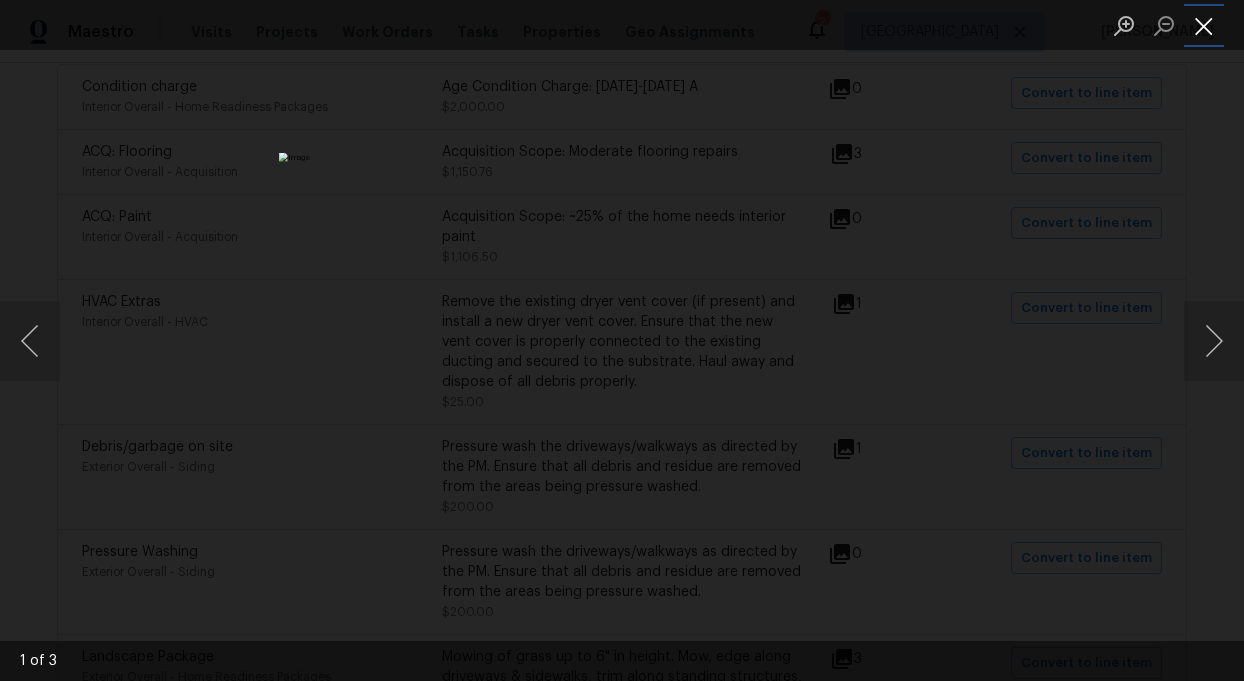 click at bounding box center (1204, 25) 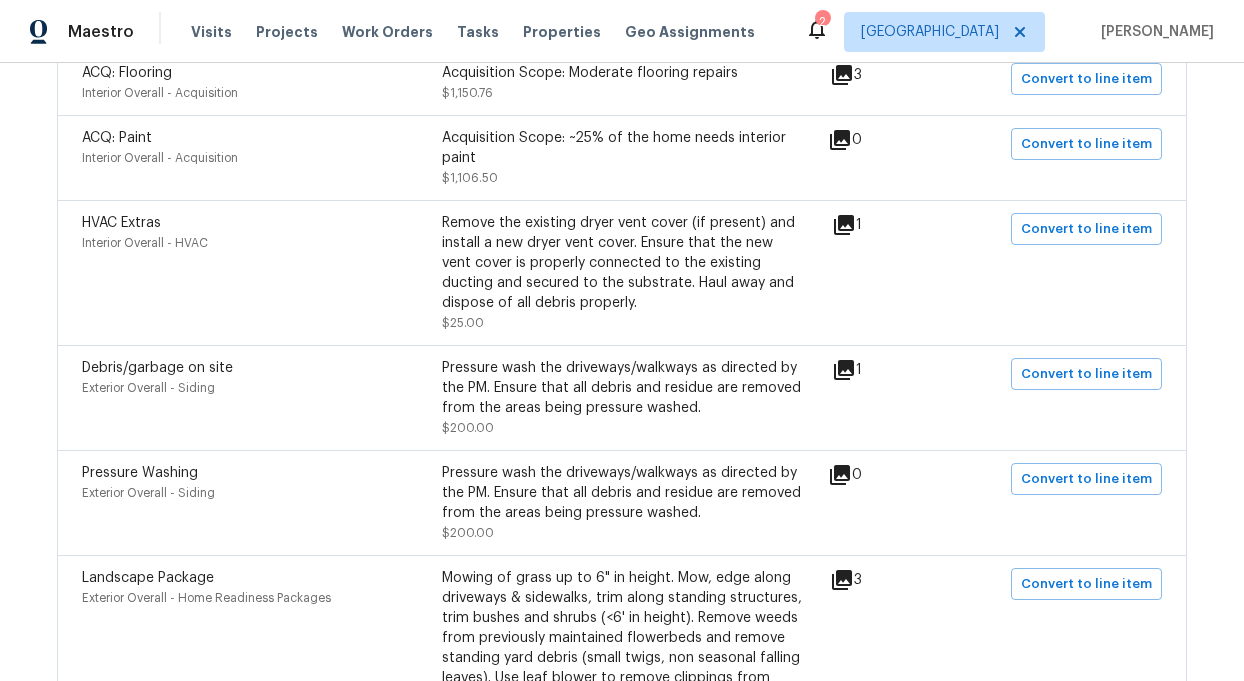 scroll, scrollTop: 538, scrollLeft: 0, axis: vertical 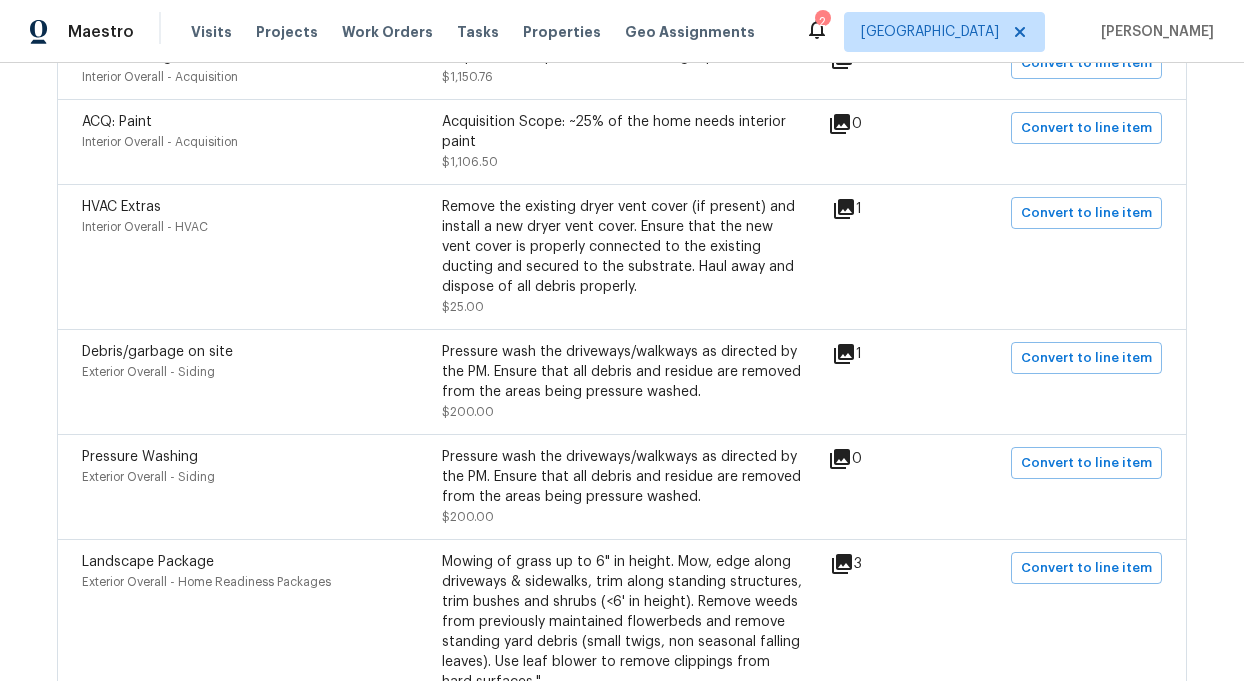 click 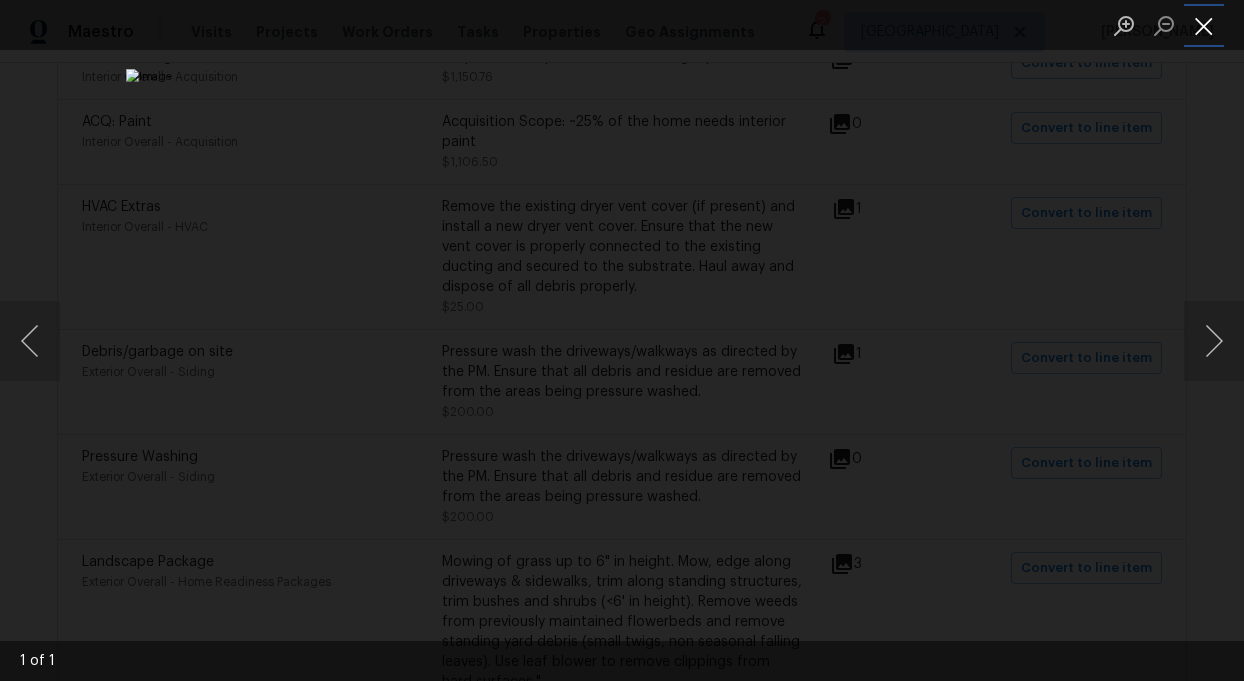 click at bounding box center (1204, 25) 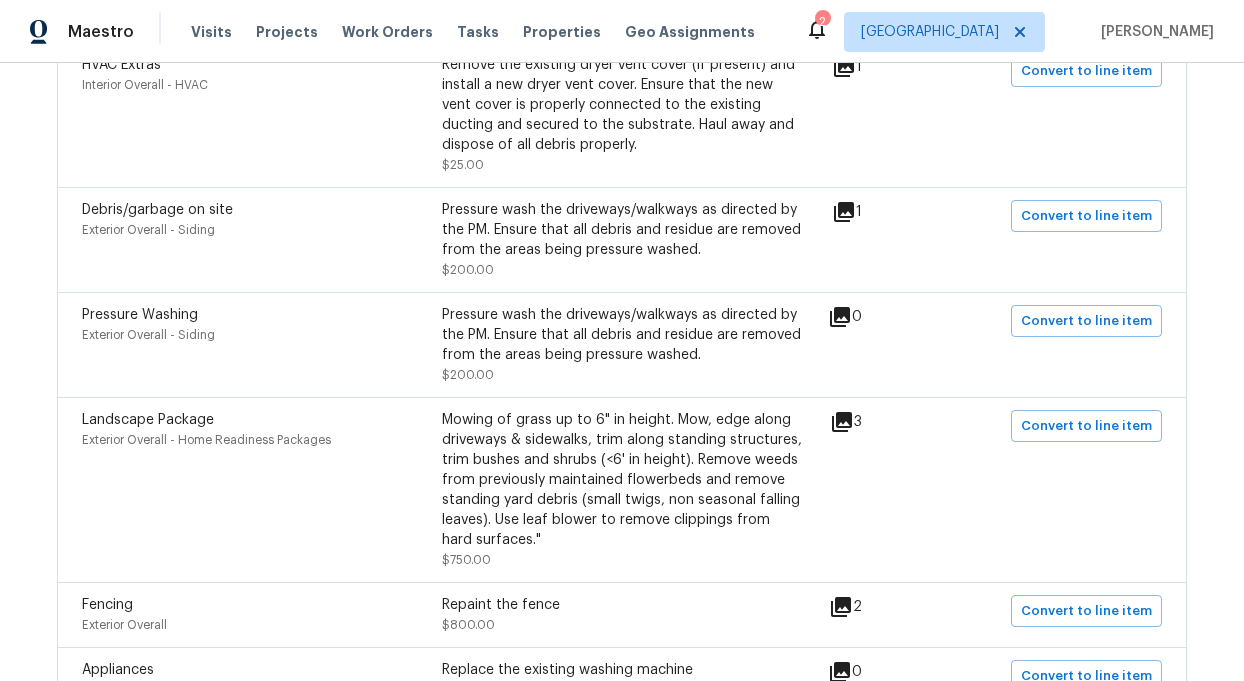 scroll, scrollTop: 682, scrollLeft: 0, axis: vertical 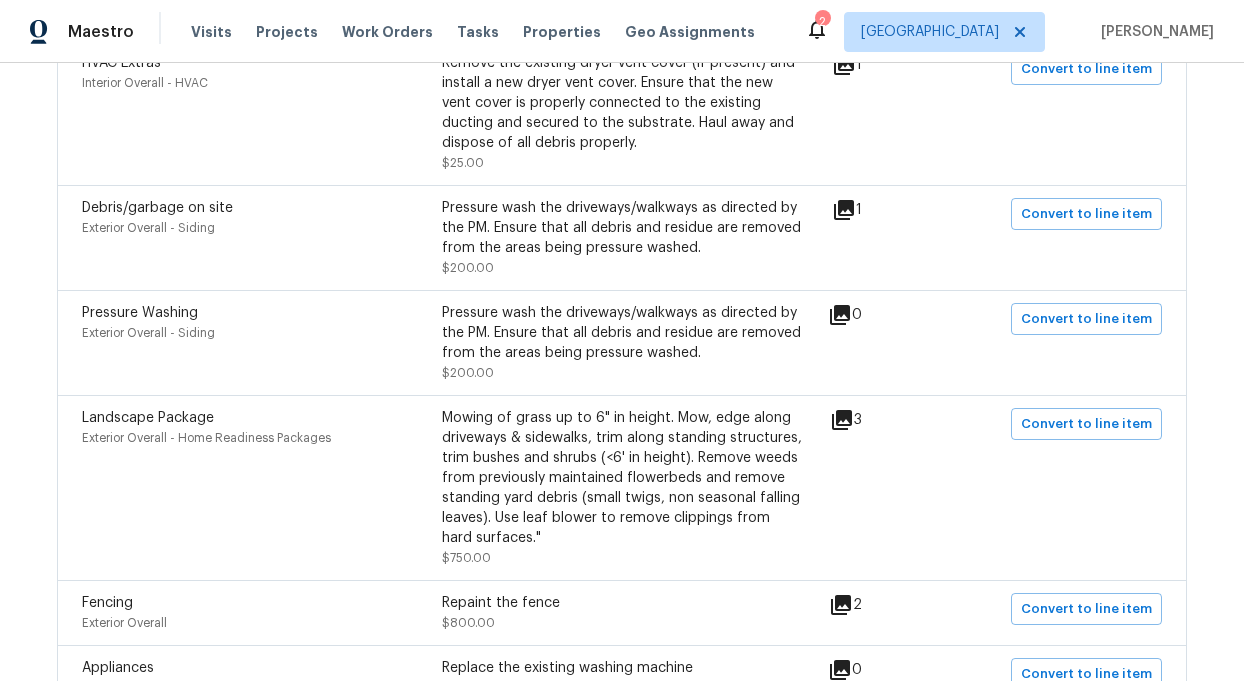click 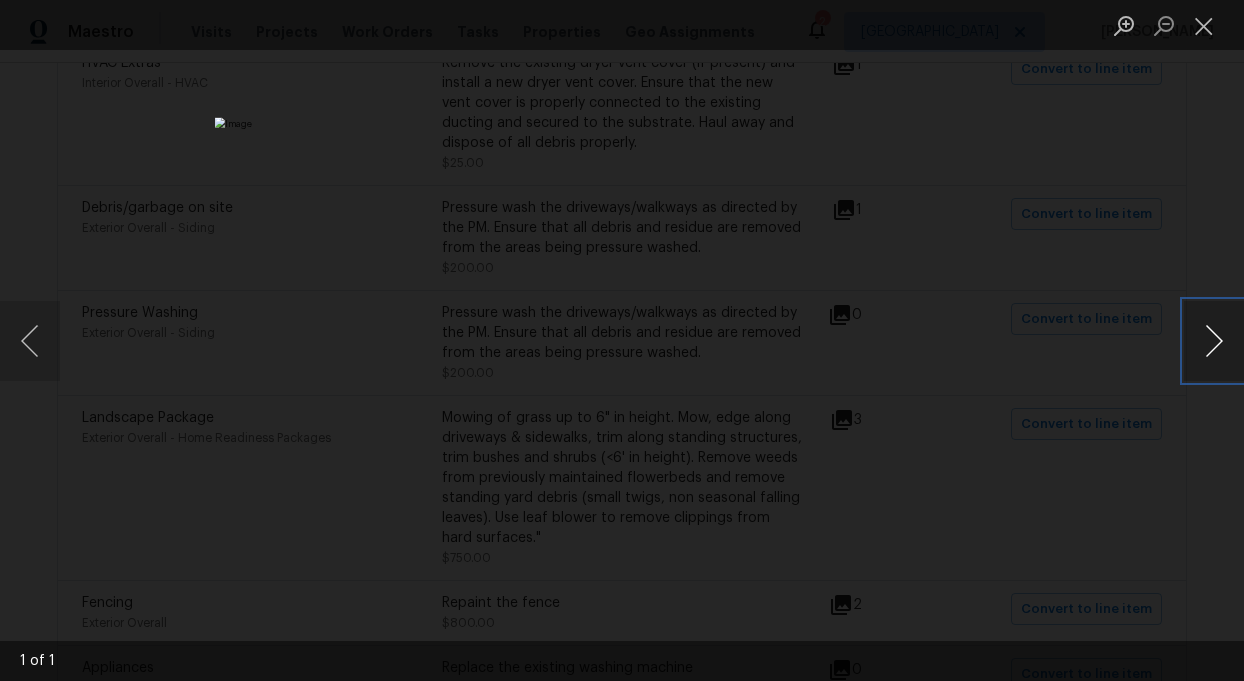 click at bounding box center (1214, 341) 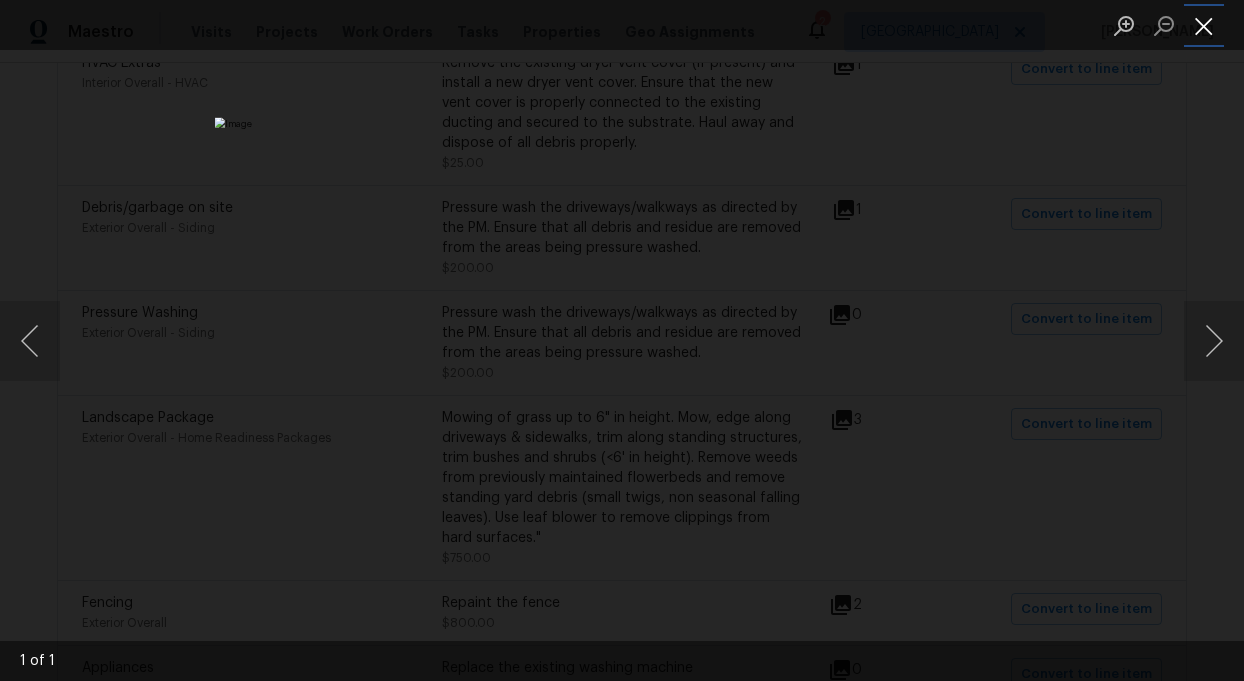 click at bounding box center (1204, 25) 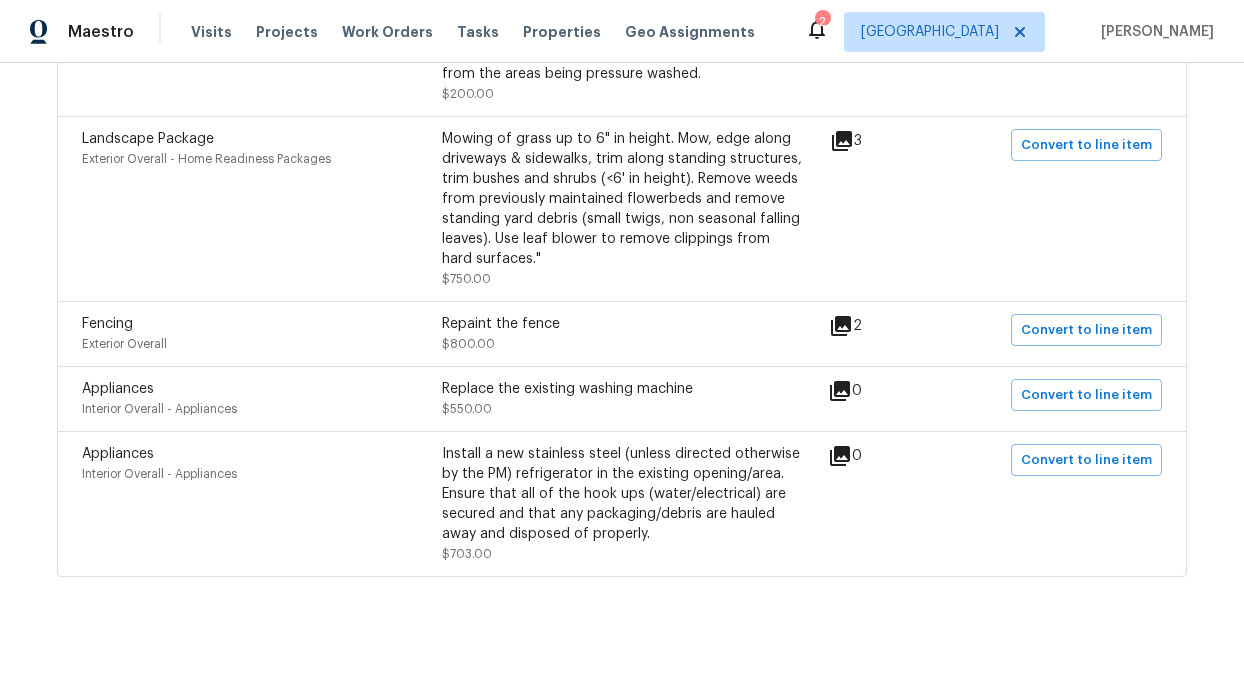 scroll, scrollTop: 982, scrollLeft: 0, axis: vertical 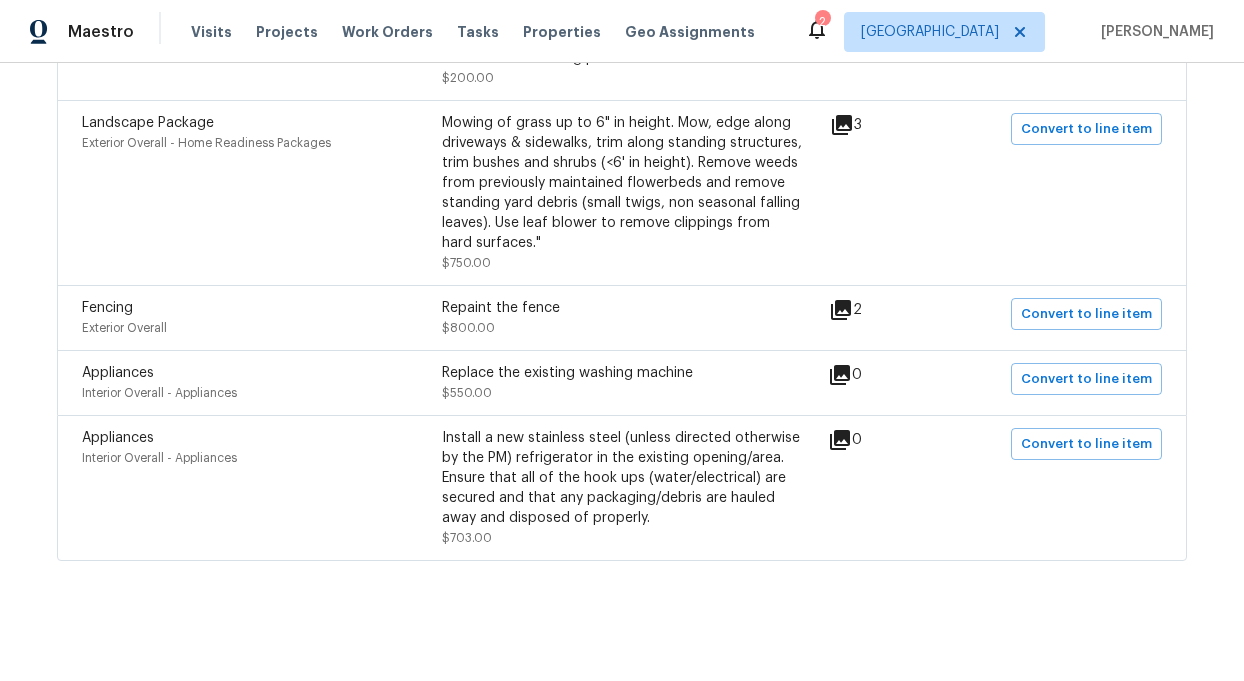 click 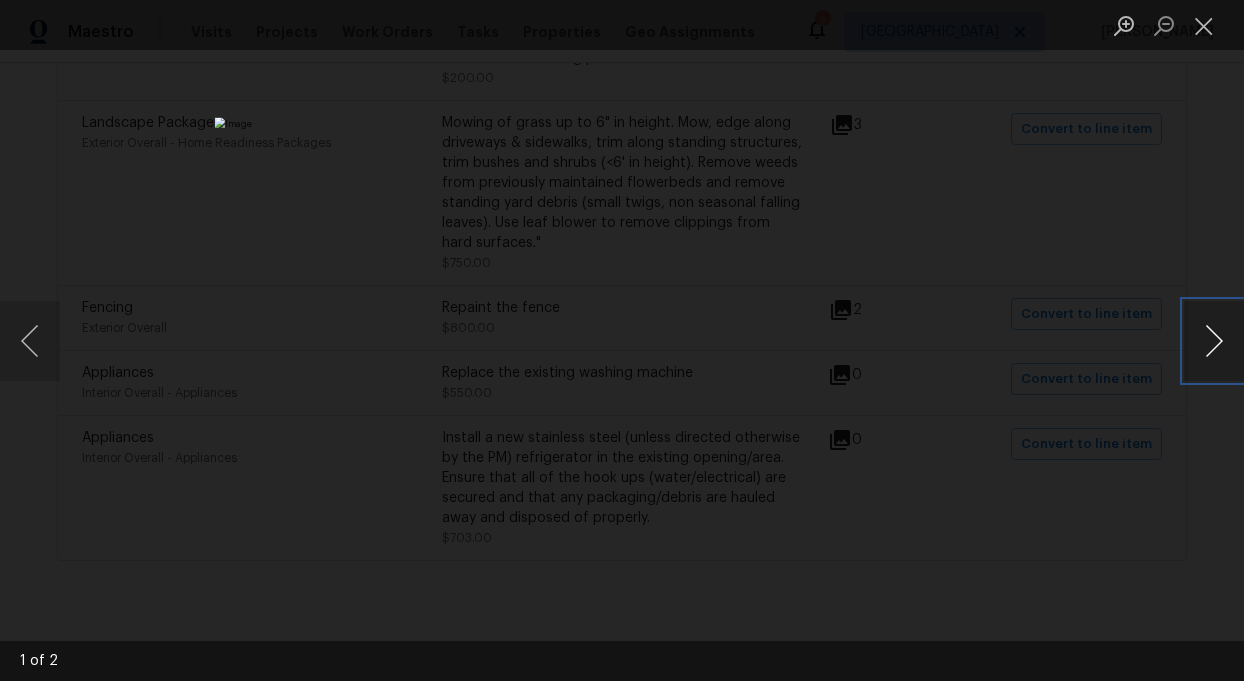 click at bounding box center [1214, 341] 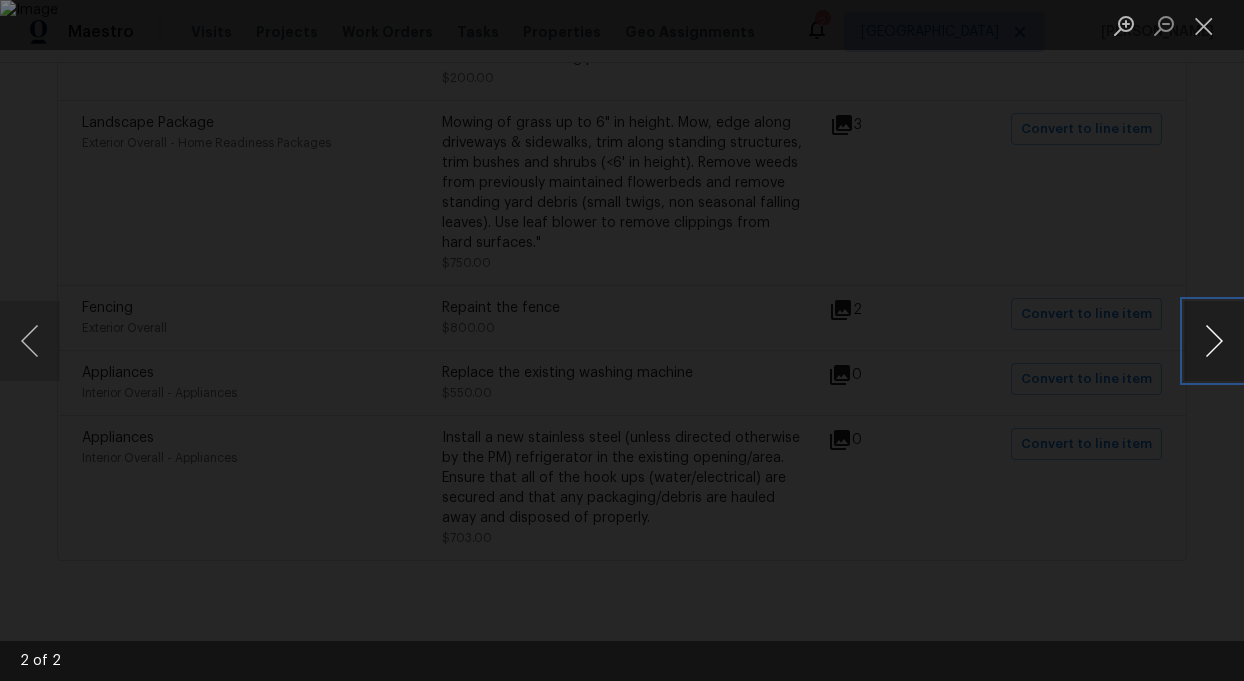 click at bounding box center [1214, 341] 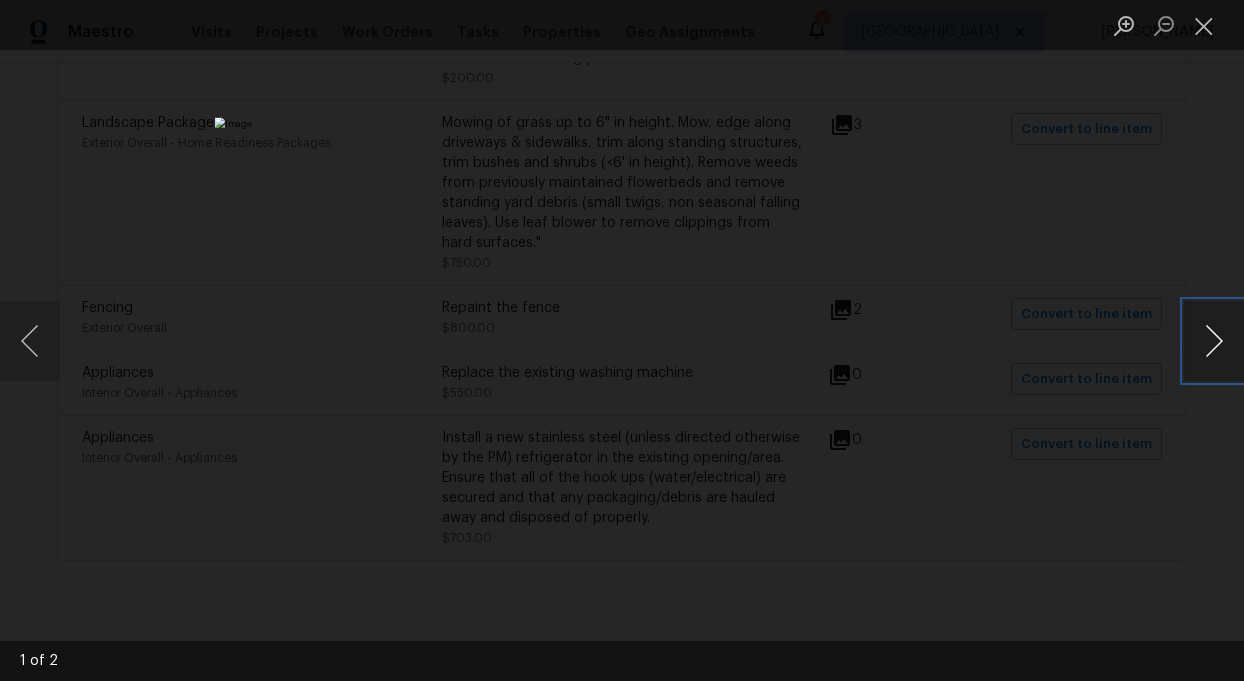 click at bounding box center (1214, 341) 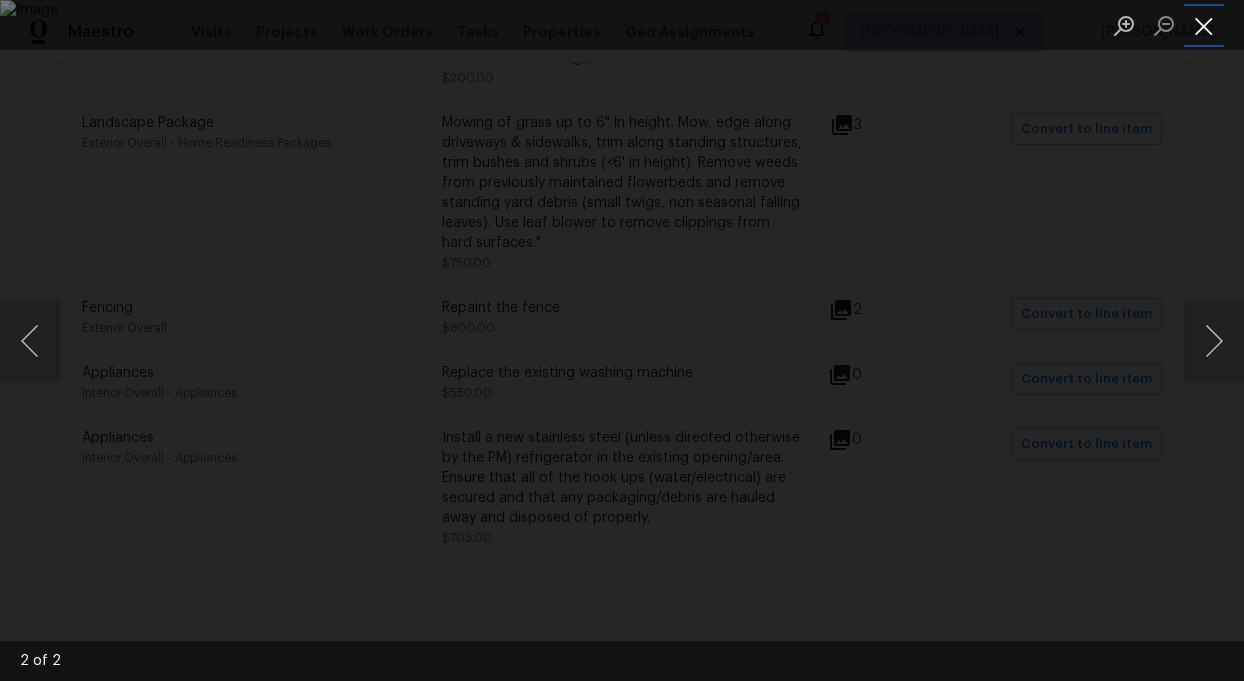 click at bounding box center [1204, 25] 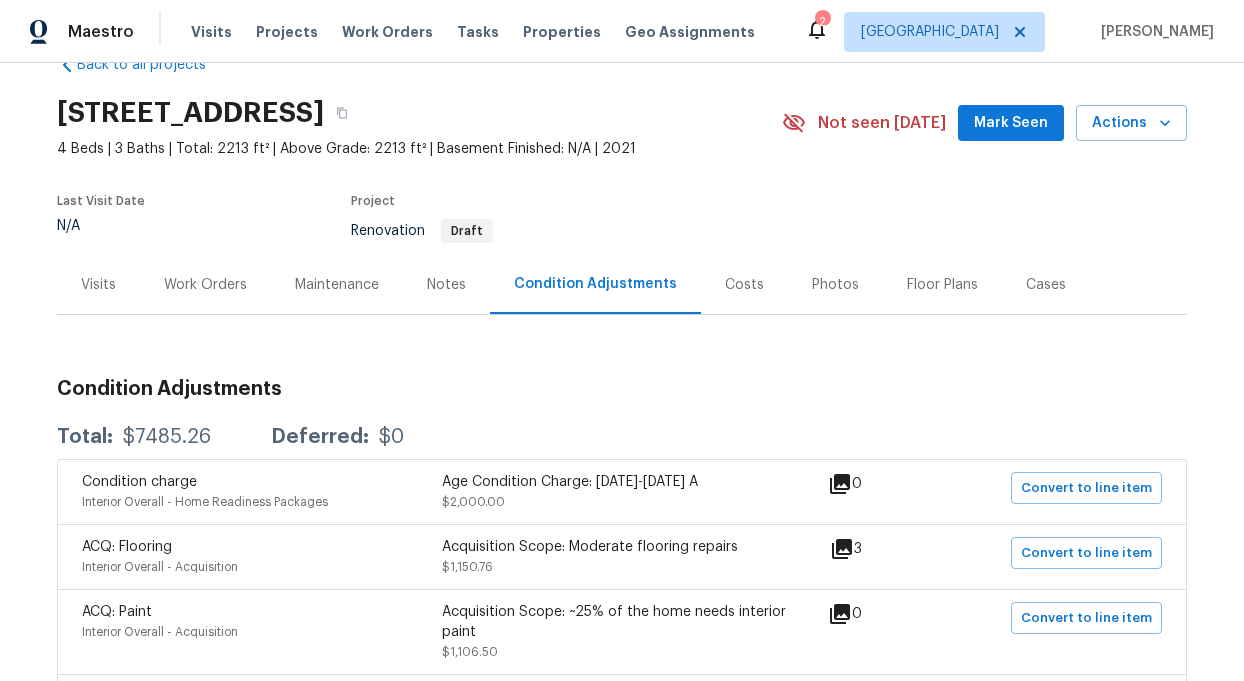 scroll, scrollTop: 0, scrollLeft: 0, axis: both 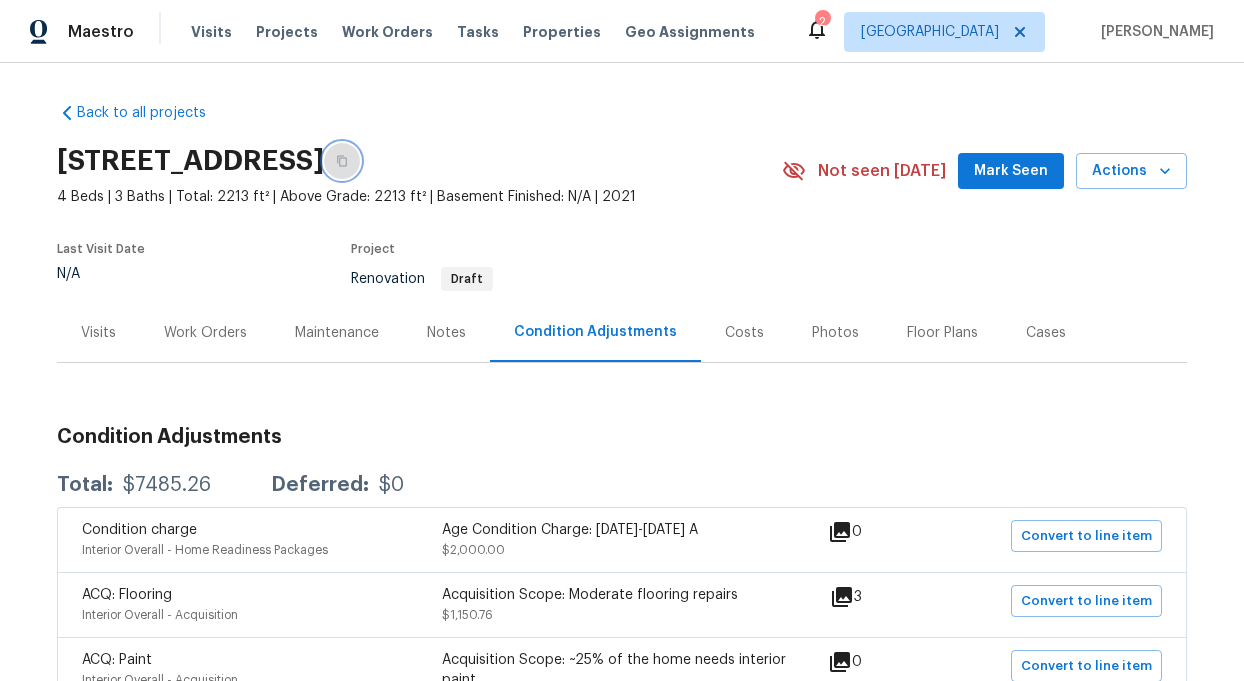 click 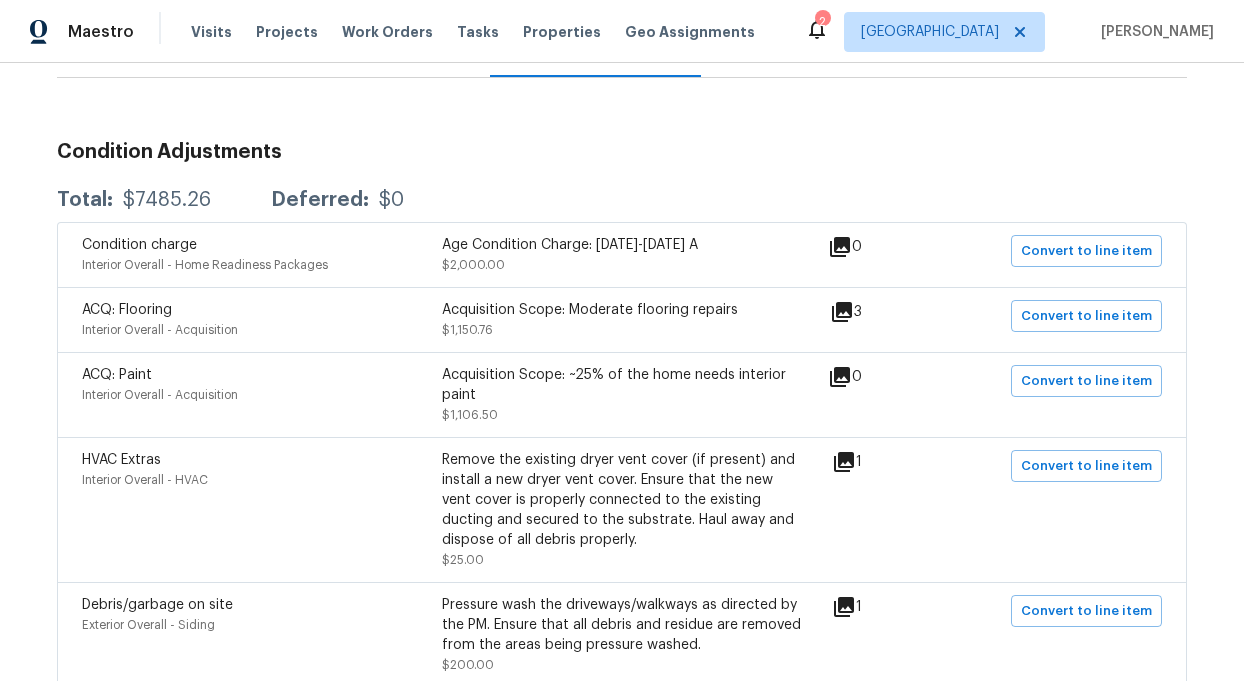 scroll, scrollTop: 254, scrollLeft: 0, axis: vertical 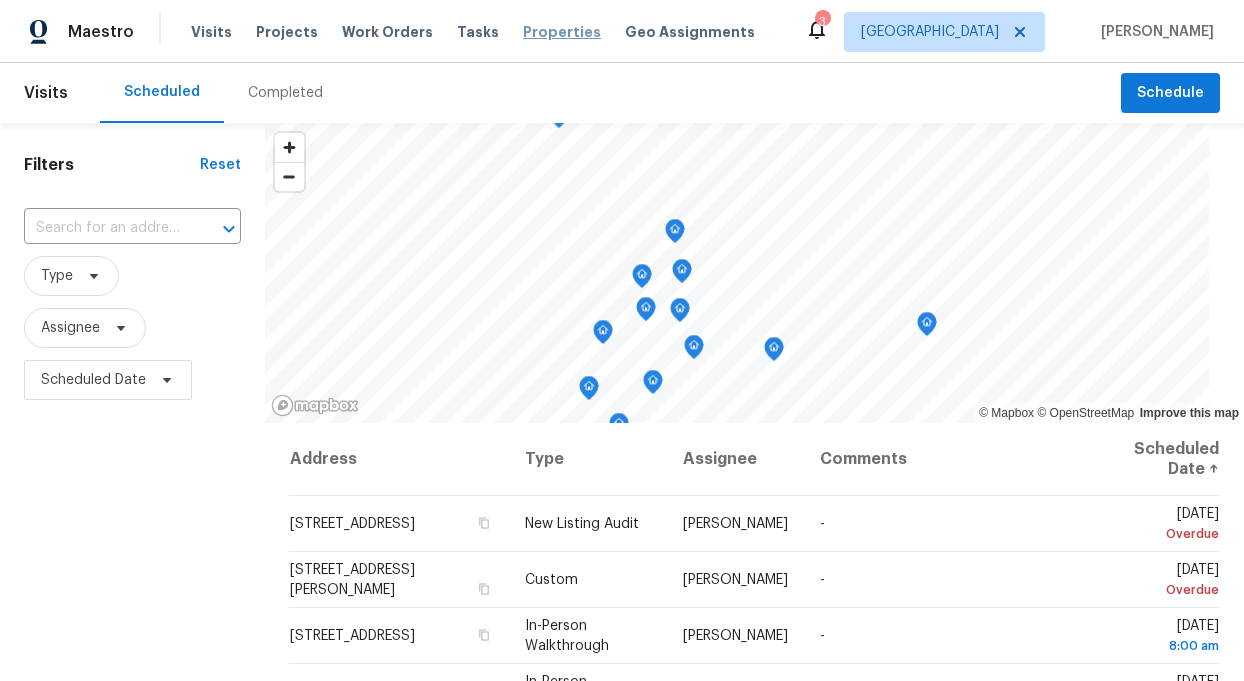 click on "Properties" at bounding box center [562, 32] 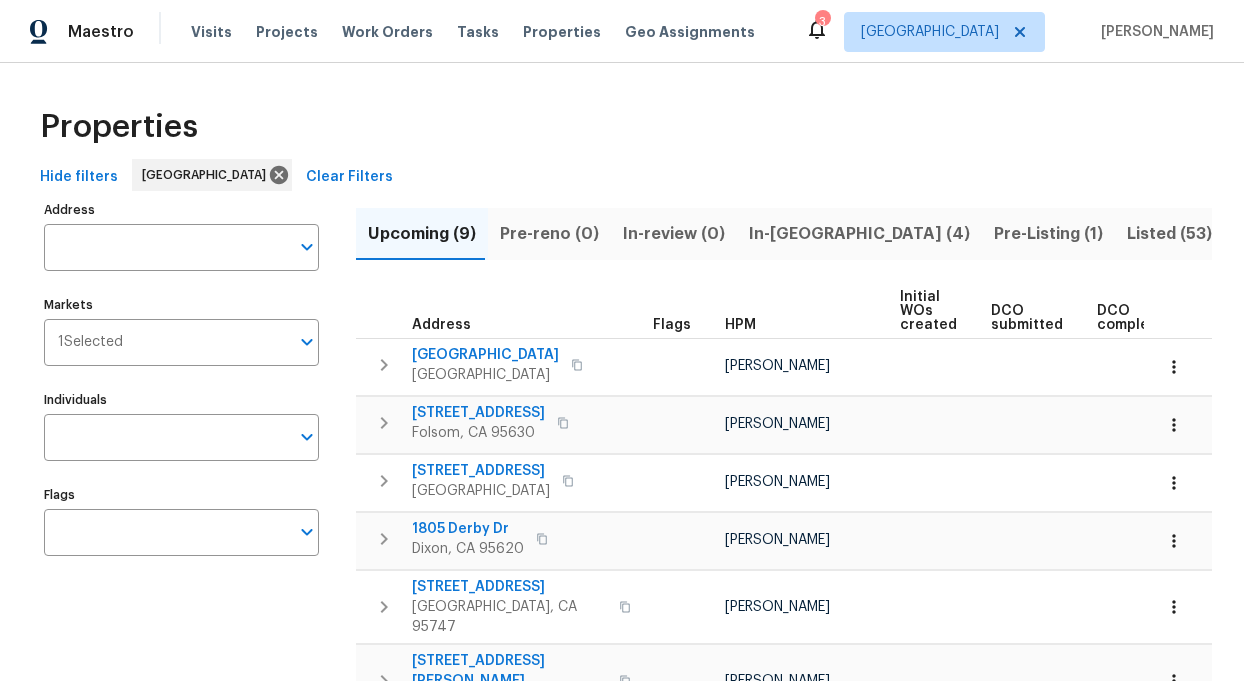 click on "Listed (53)" at bounding box center [1169, 234] 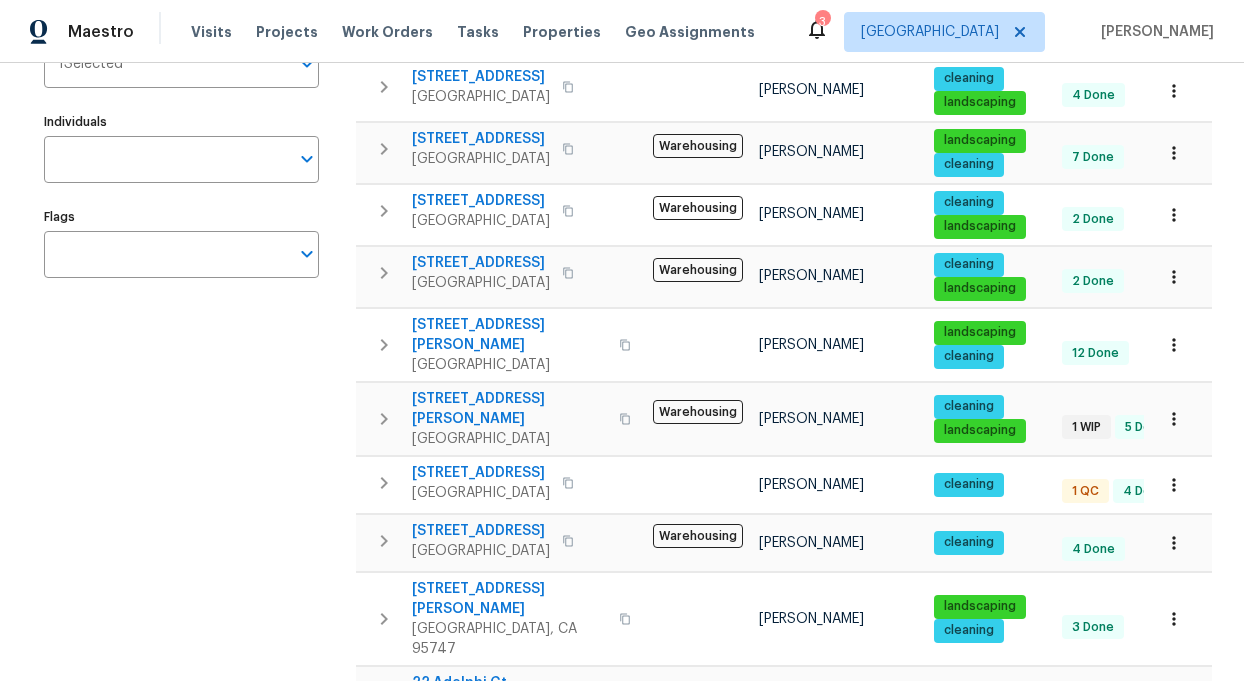 scroll, scrollTop: 282, scrollLeft: 0, axis: vertical 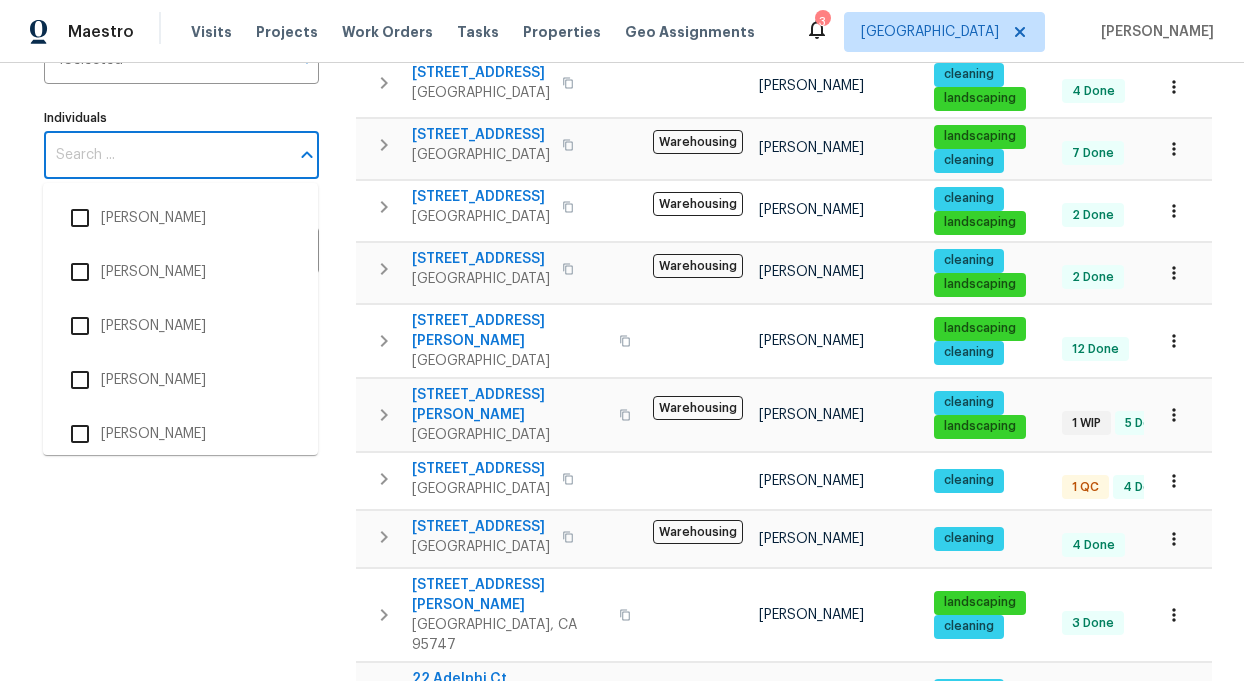 click on "Individuals" at bounding box center (166, 155) 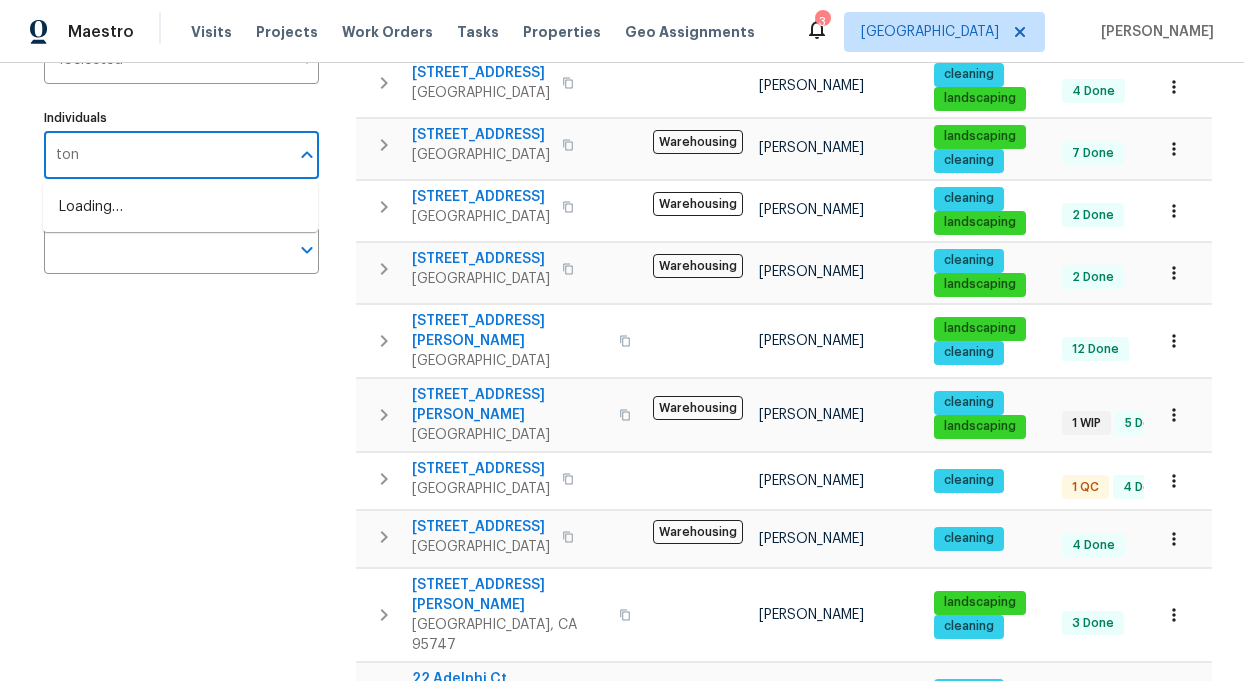 type on "[PERSON_NAME]" 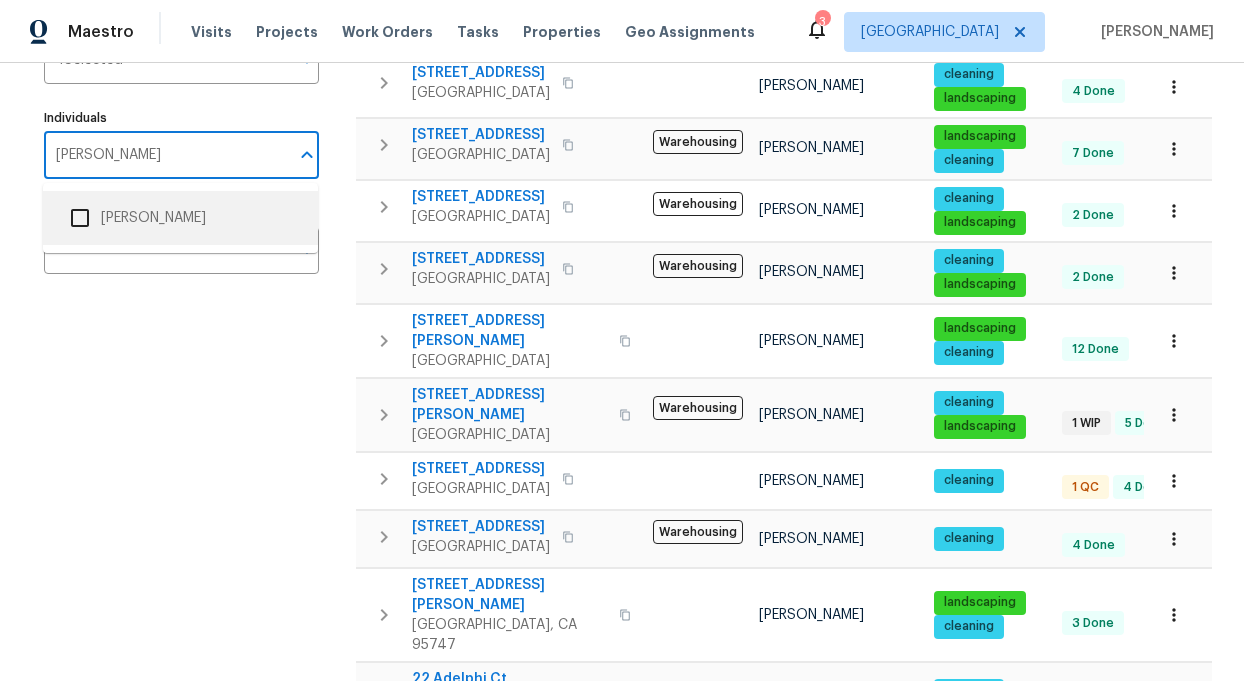 click at bounding box center (80, 218) 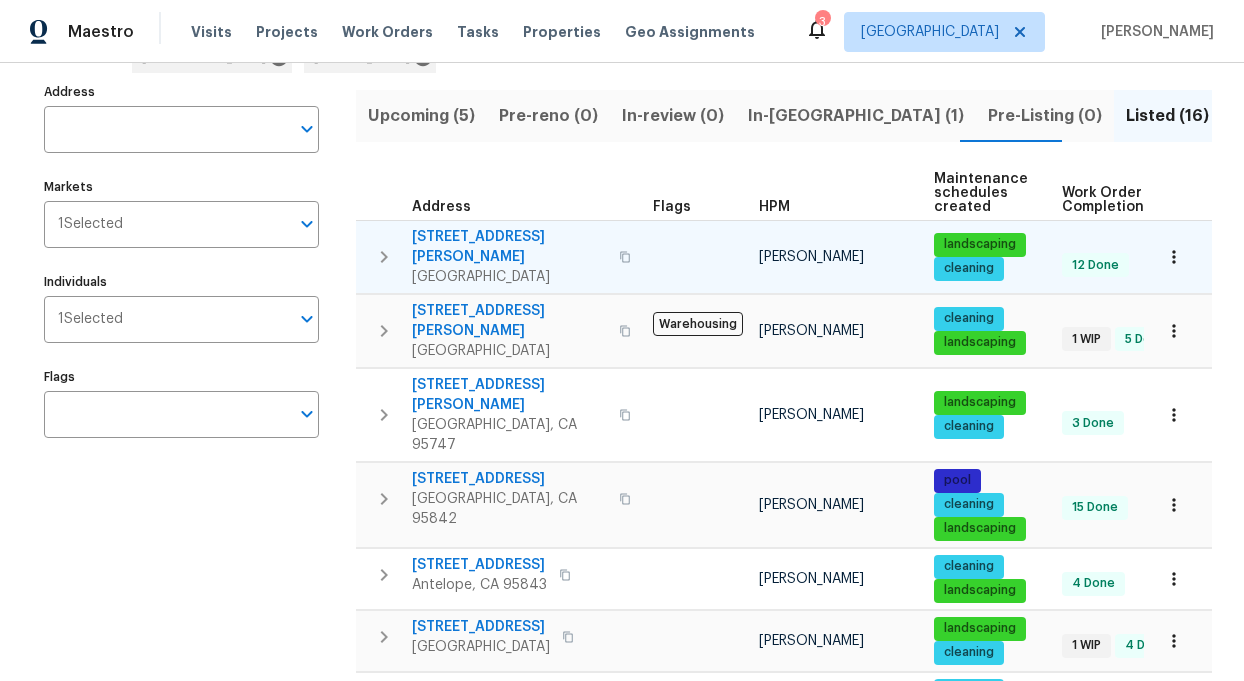 scroll, scrollTop: 140, scrollLeft: 0, axis: vertical 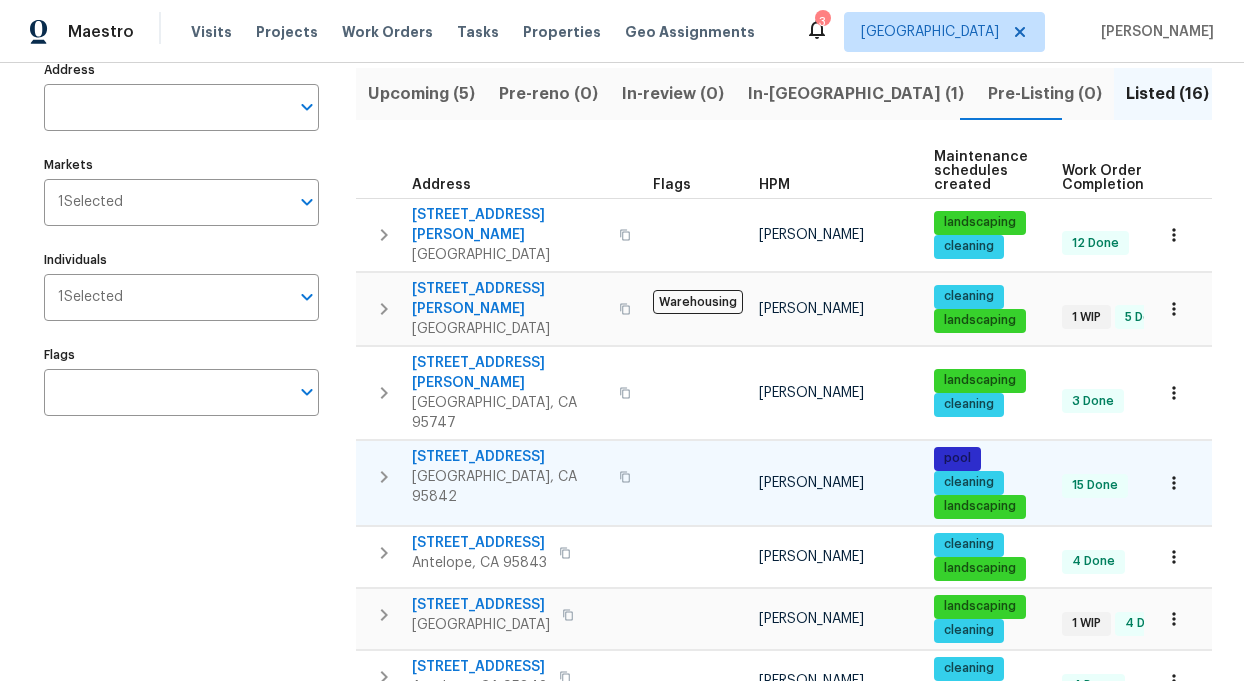 click 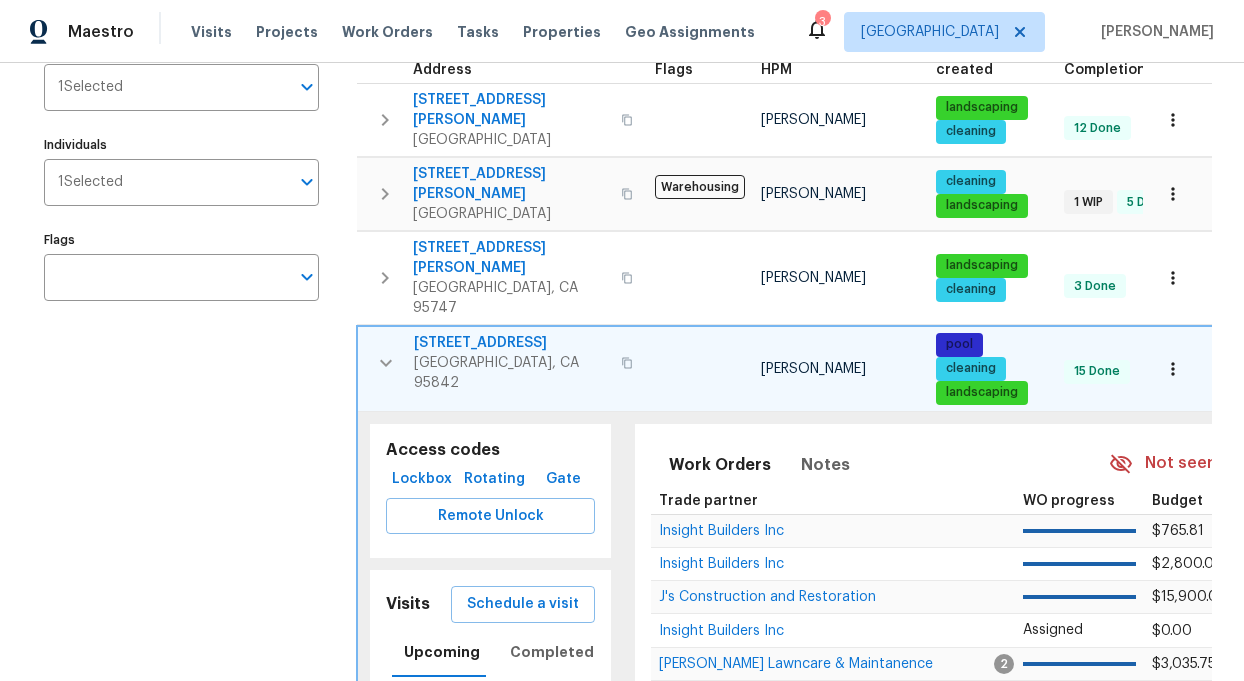 scroll, scrollTop: 256, scrollLeft: 0, axis: vertical 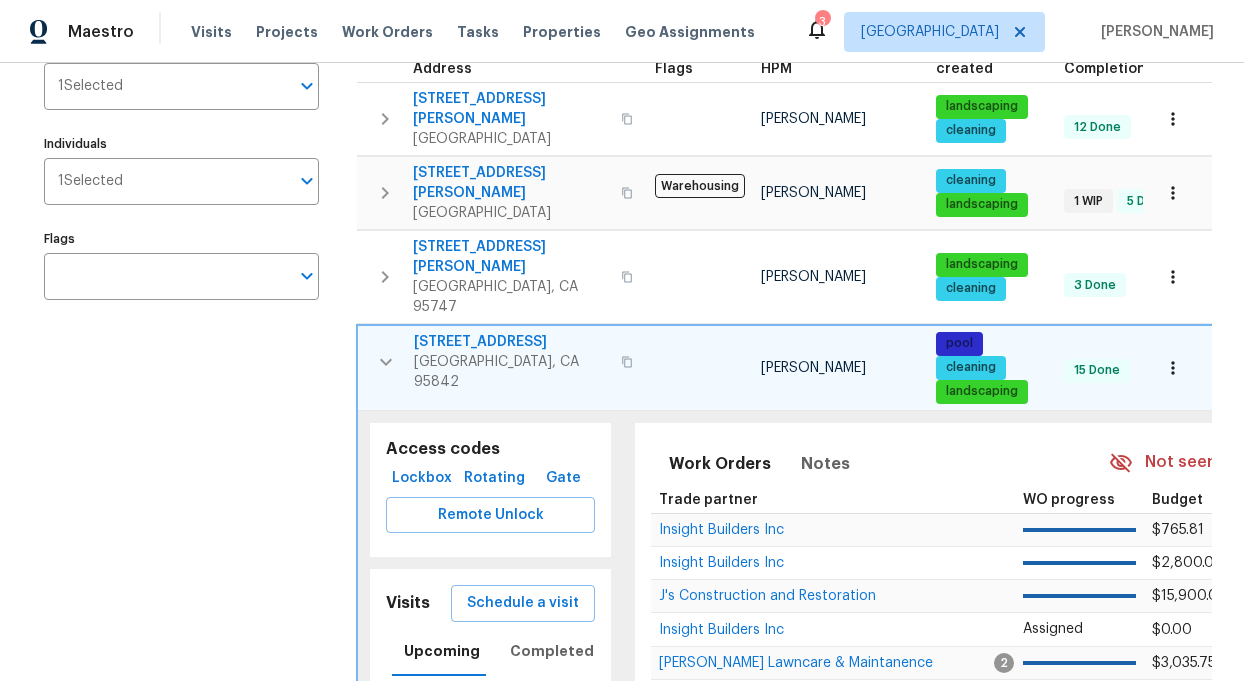 click on "Schedule a visit" at bounding box center (523, 603) 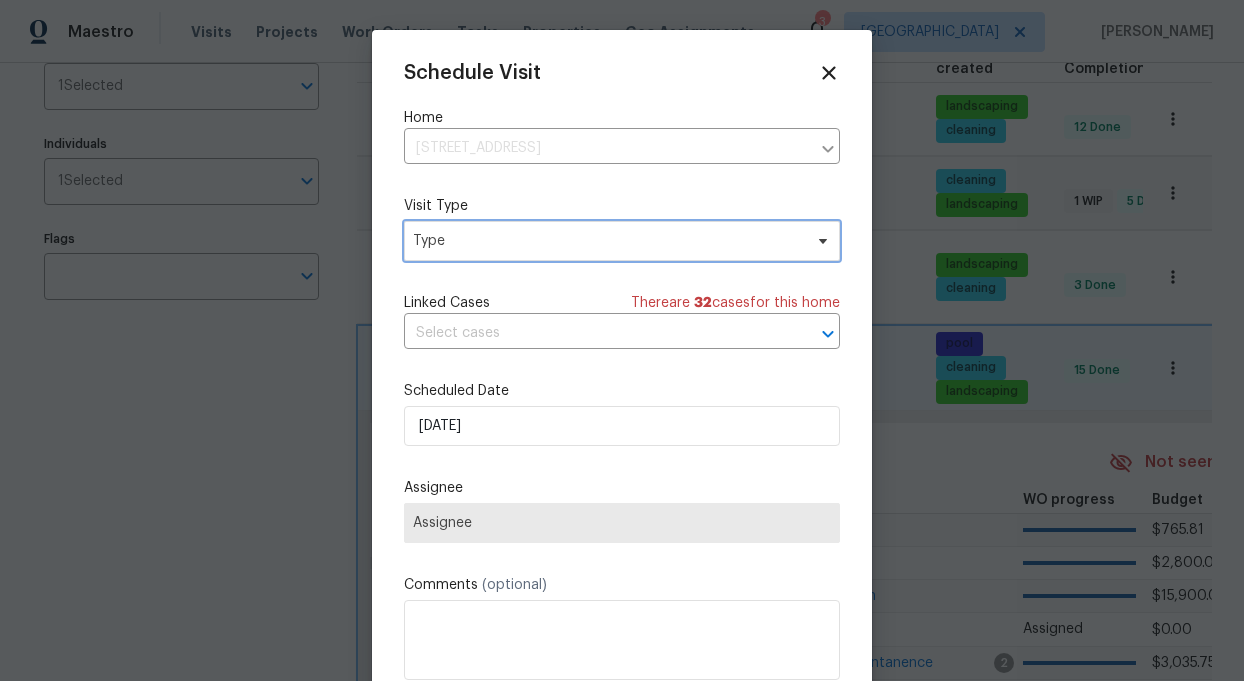 click on "Type" at bounding box center (607, 241) 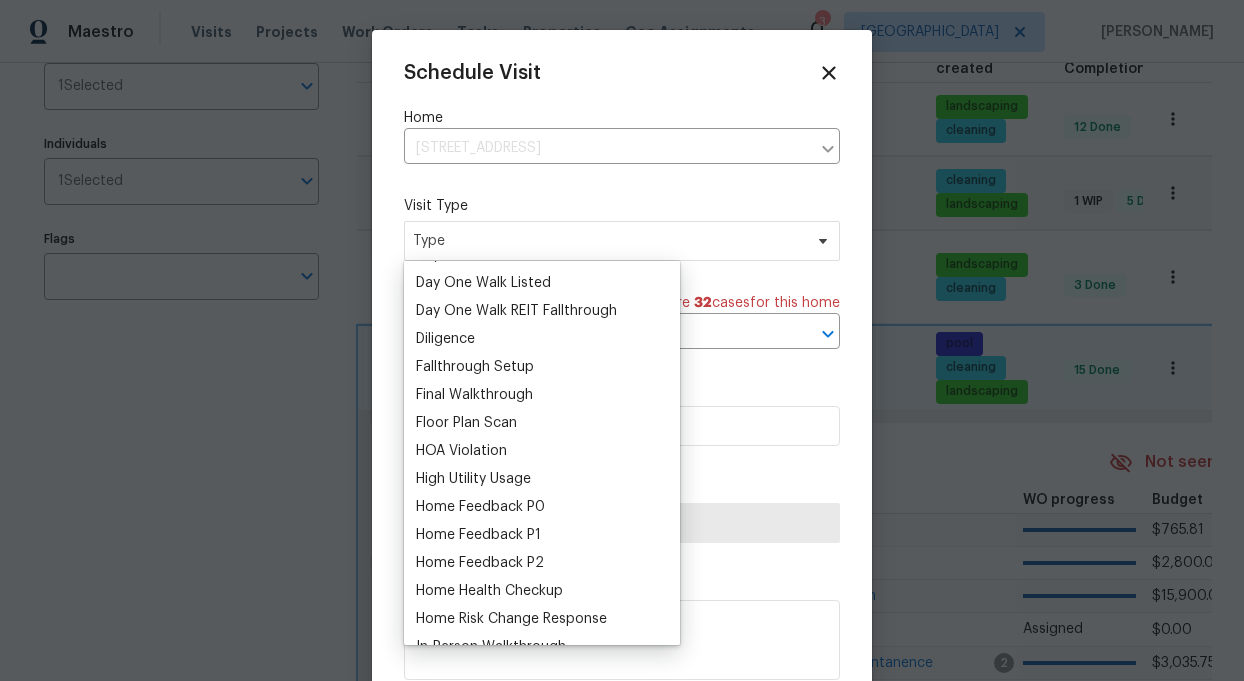 scroll, scrollTop: 393, scrollLeft: 0, axis: vertical 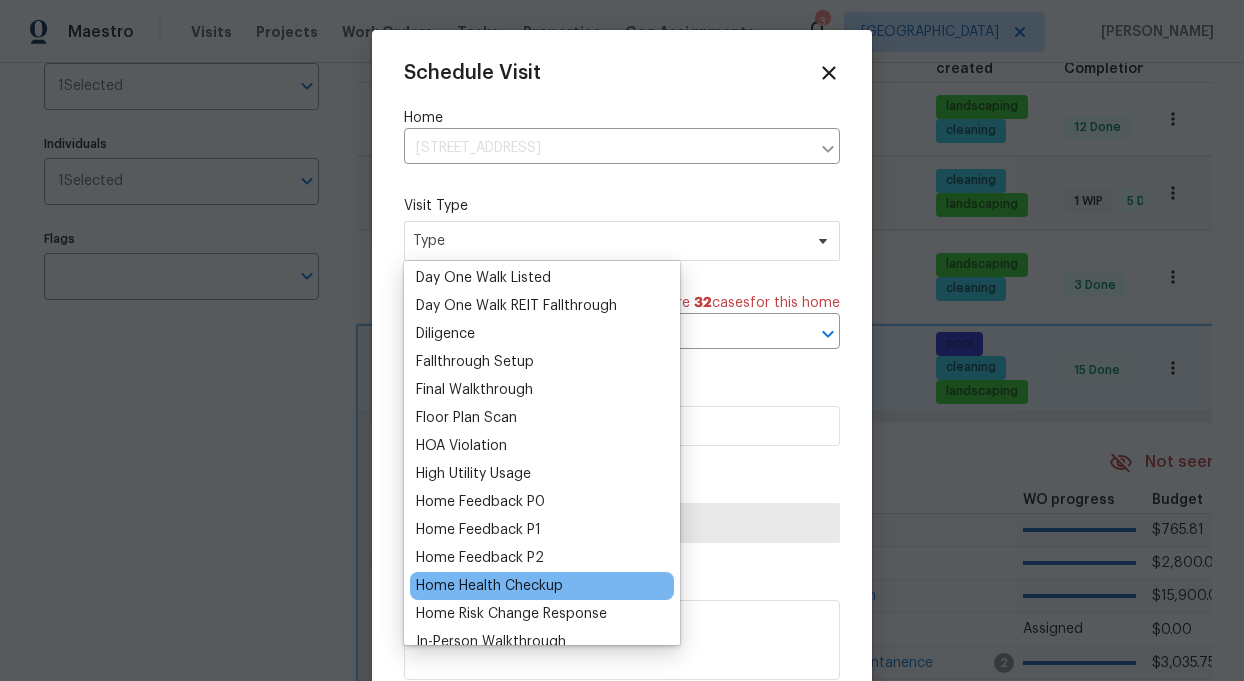 click on "Home Health Checkup" at bounding box center (489, 586) 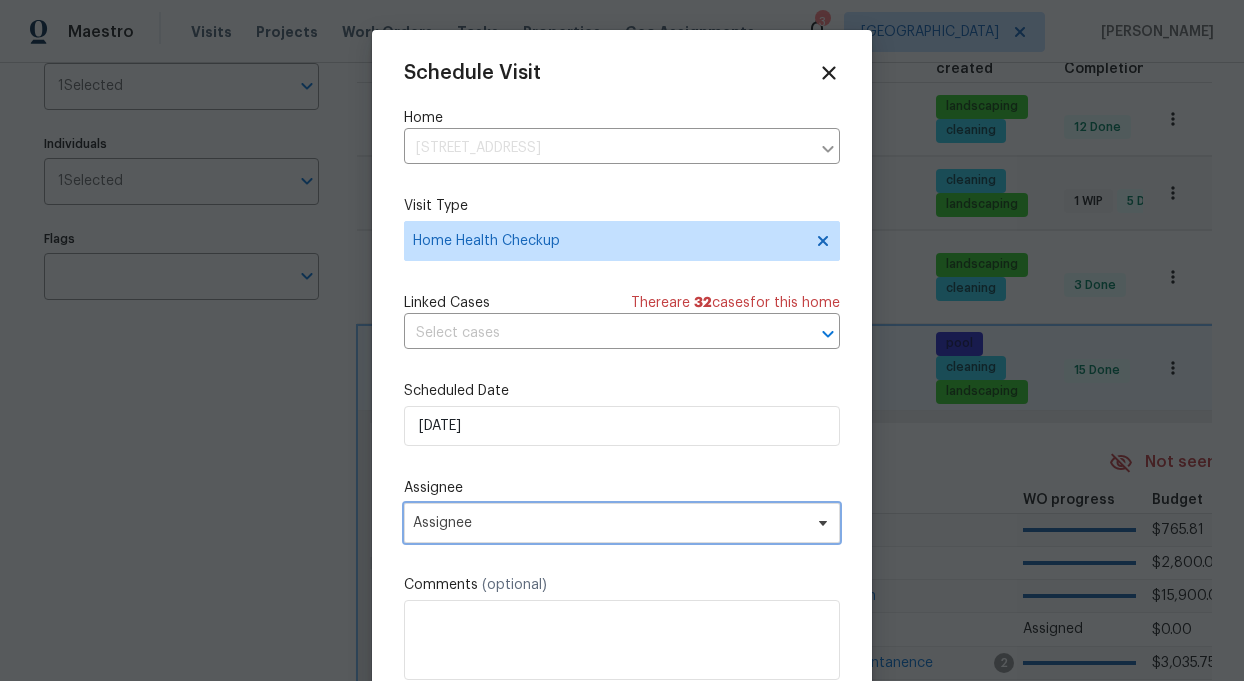 click on "Assignee" at bounding box center [609, 523] 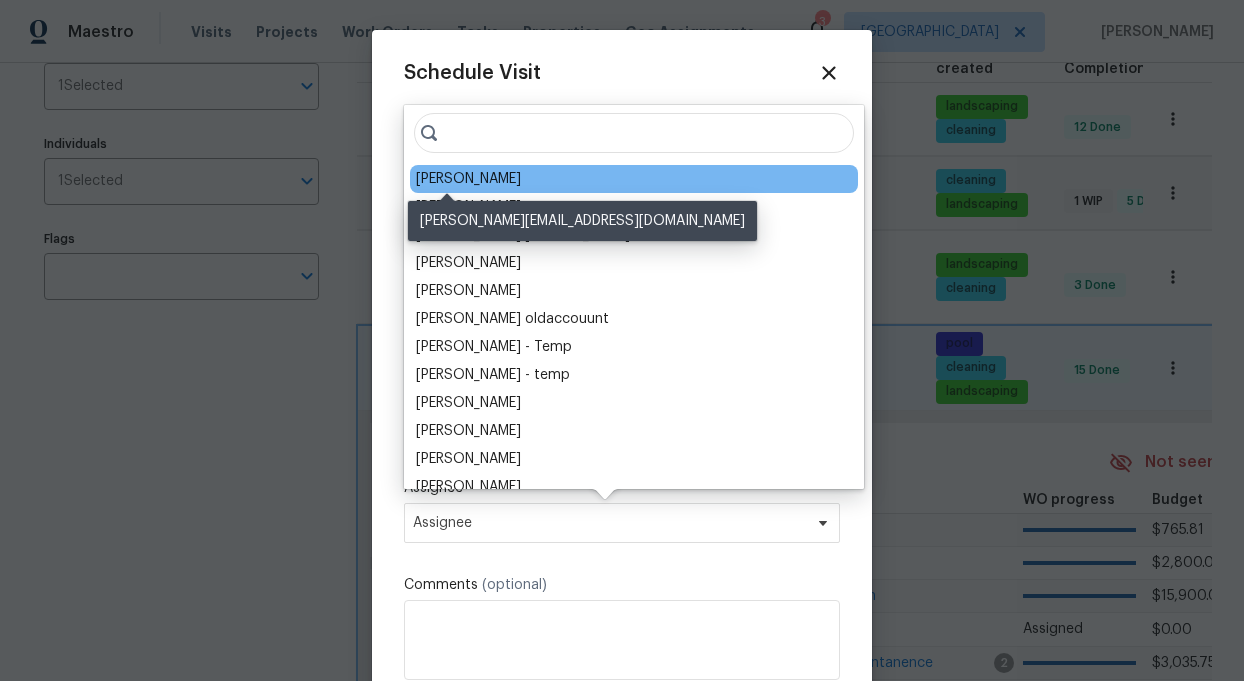 click on "[PERSON_NAME]" at bounding box center [468, 179] 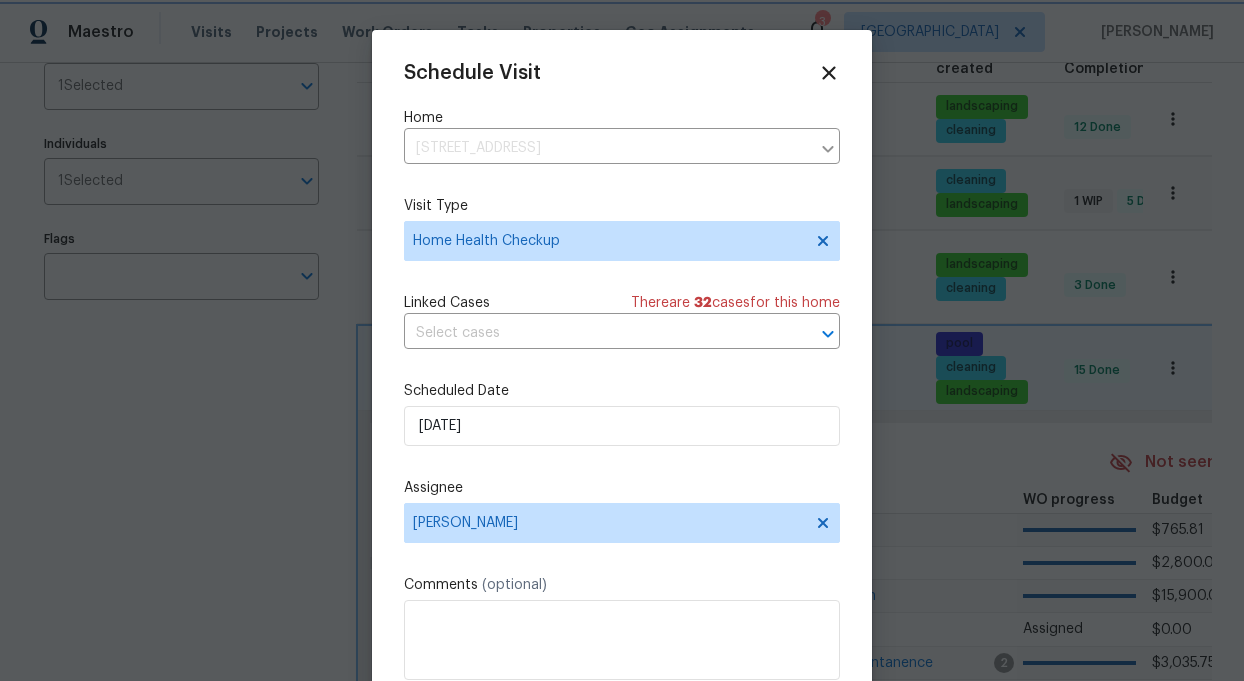 scroll, scrollTop: 36, scrollLeft: 0, axis: vertical 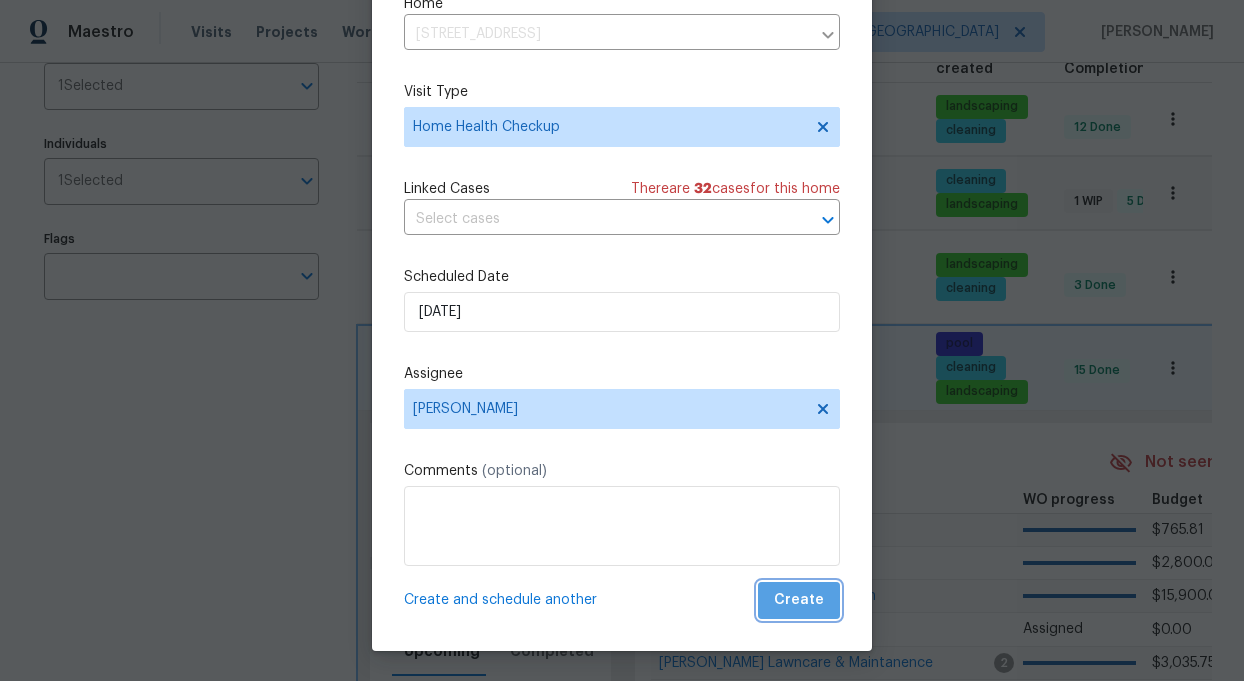 click on "Create" at bounding box center [799, 600] 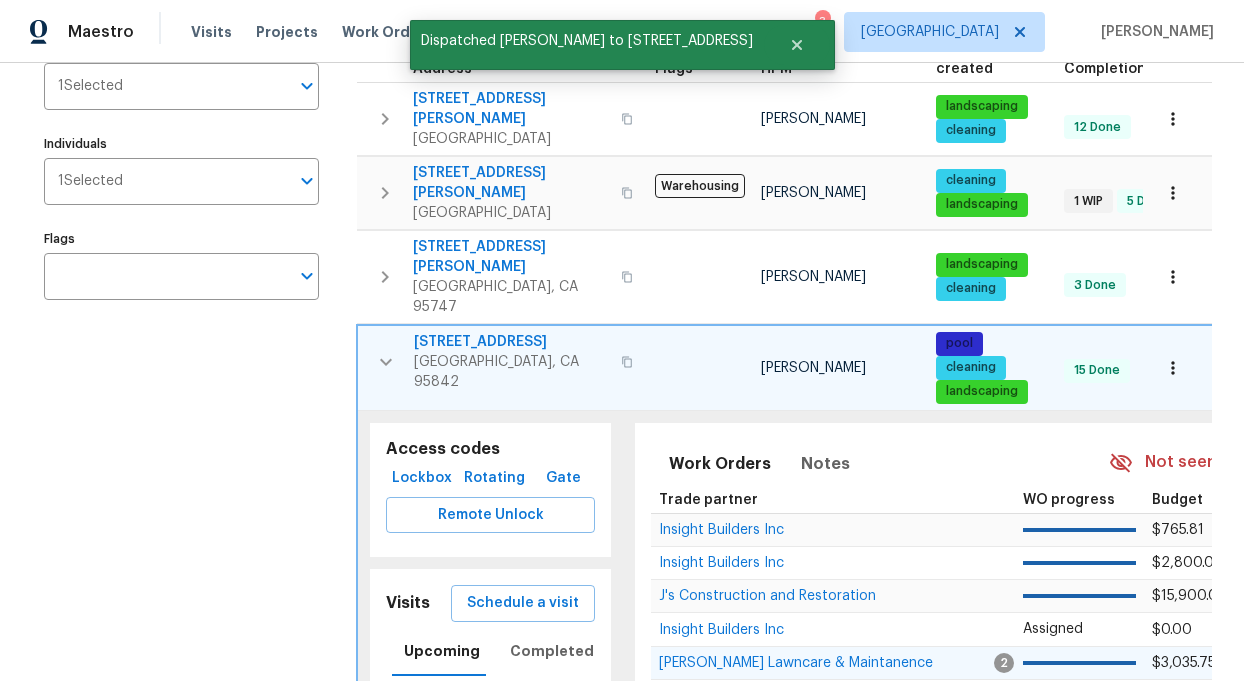 scroll, scrollTop: 0, scrollLeft: 0, axis: both 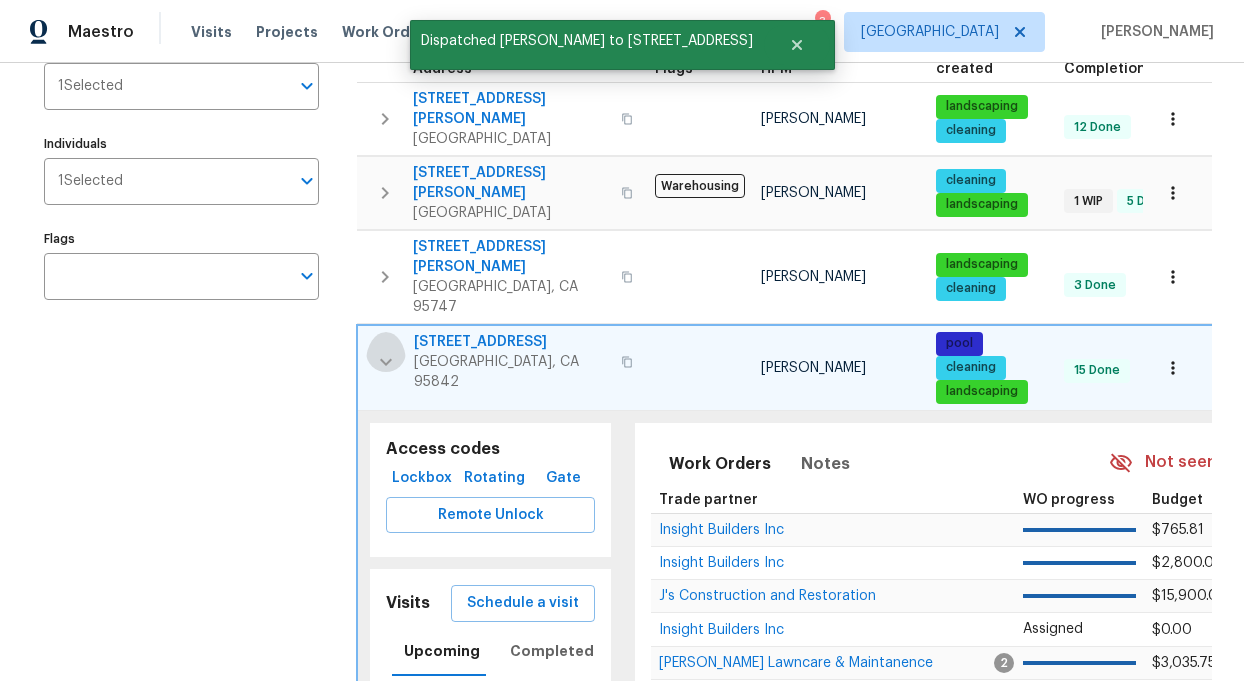click 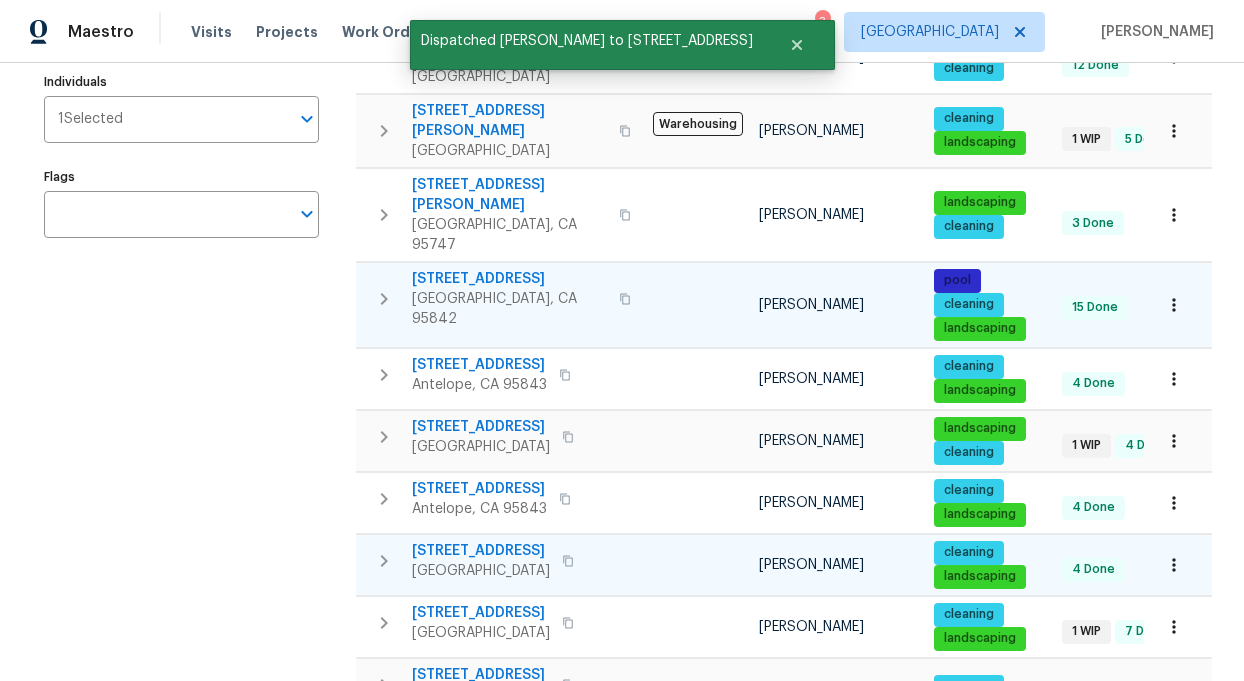 scroll, scrollTop: 320, scrollLeft: 0, axis: vertical 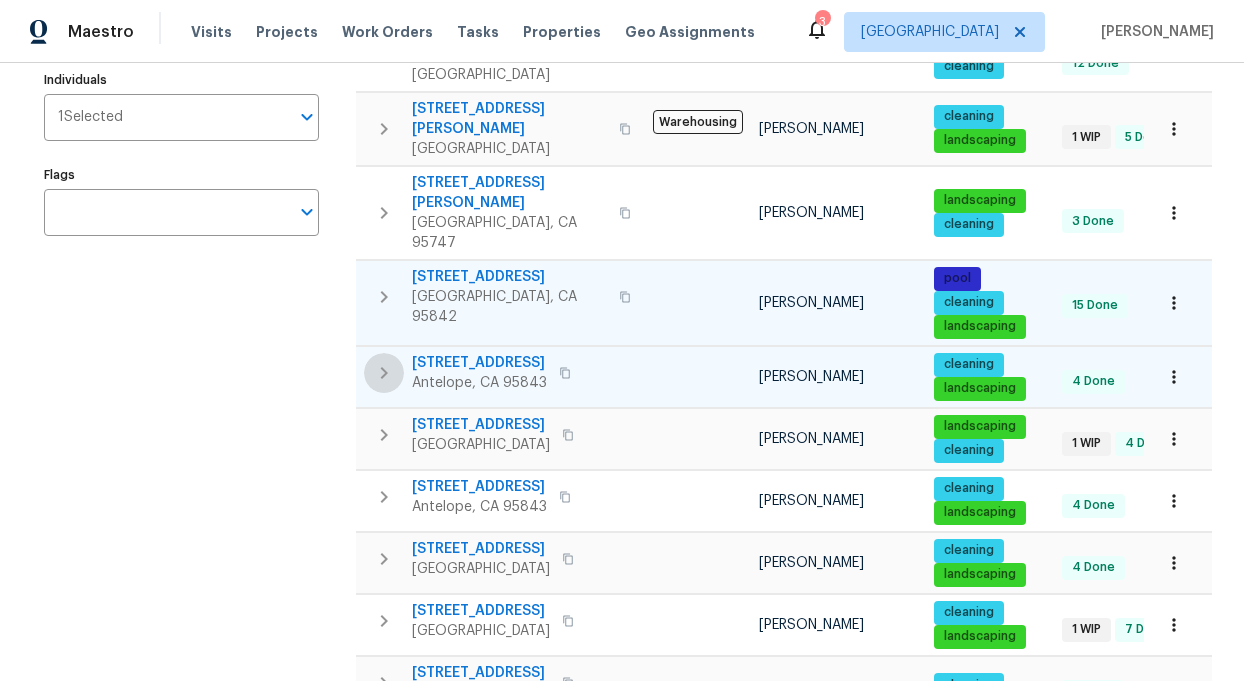 click 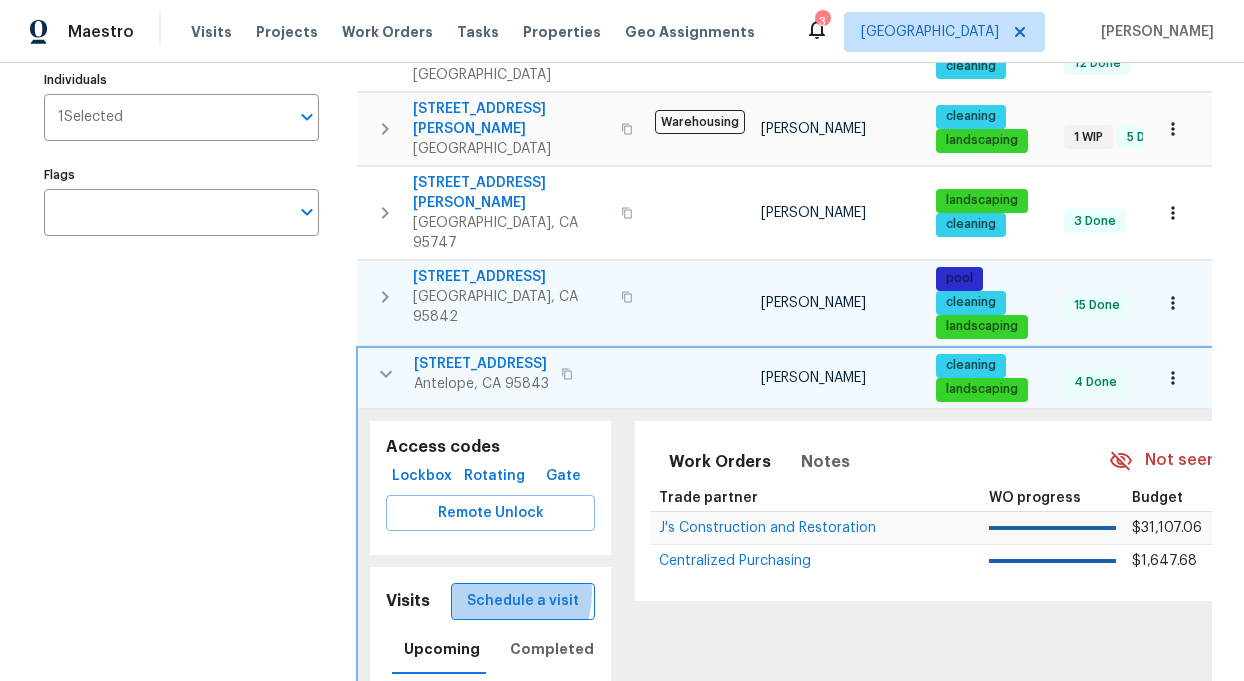 click on "Schedule a visit" at bounding box center (523, 601) 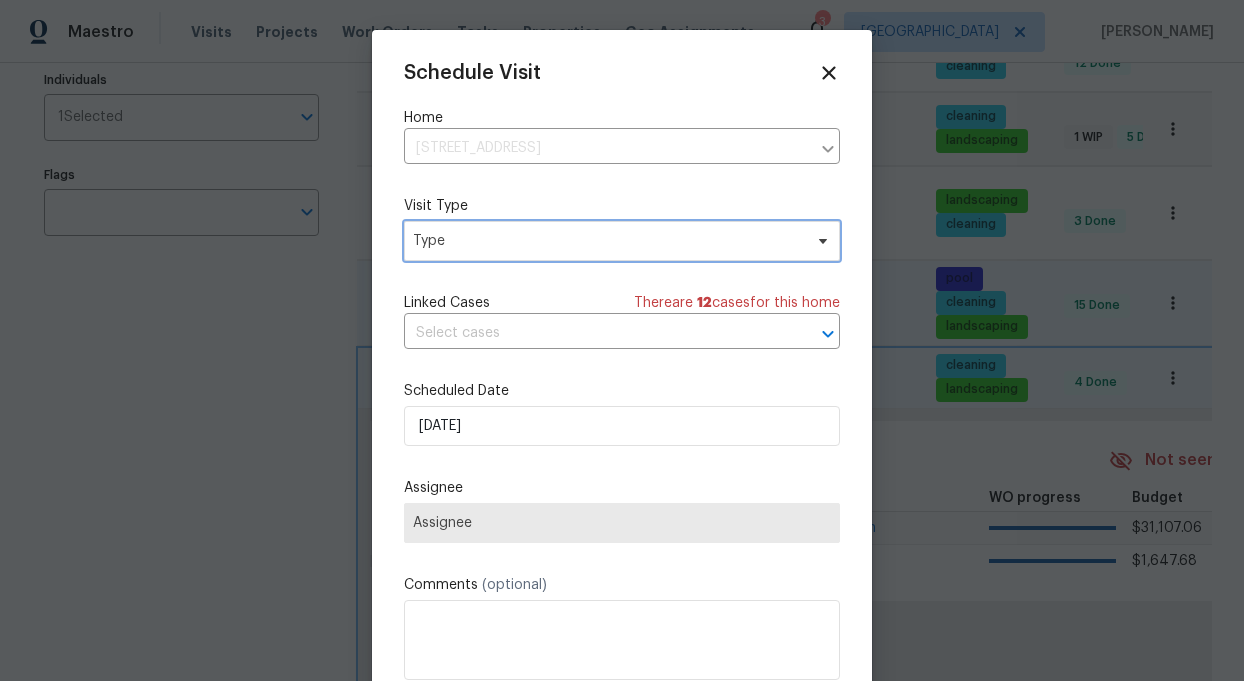 click on "Type" at bounding box center [622, 241] 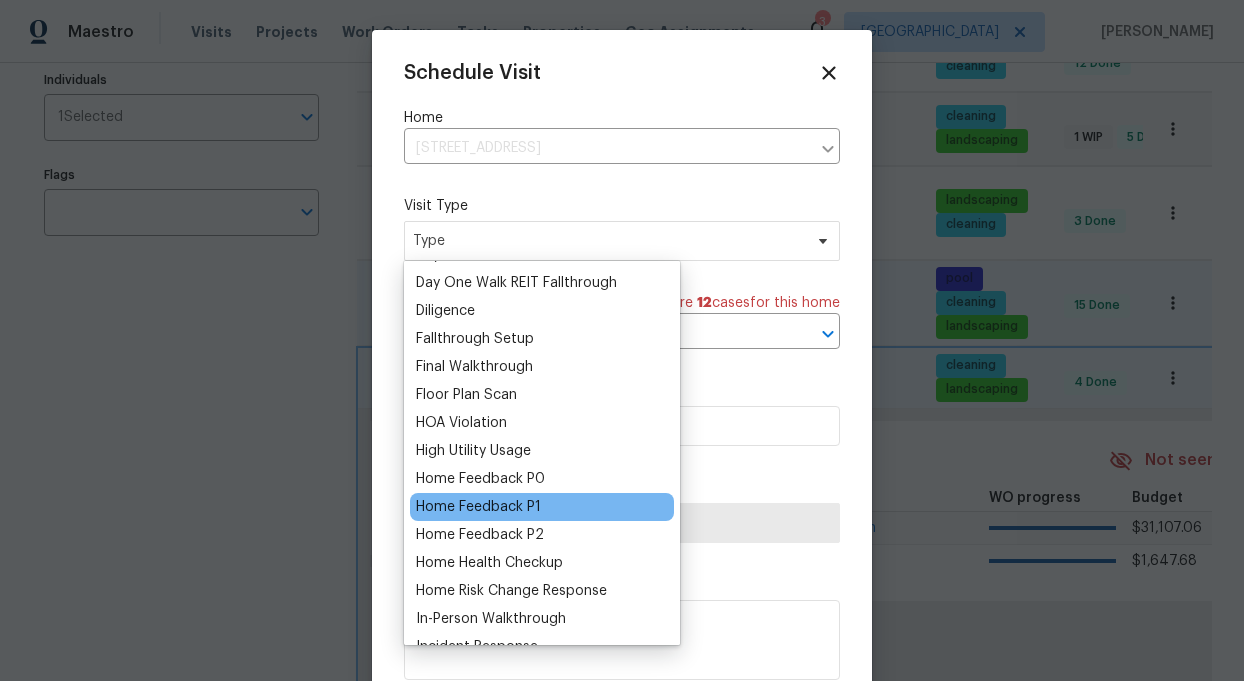 scroll, scrollTop: 429, scrollLeft: 0, axis: vertical 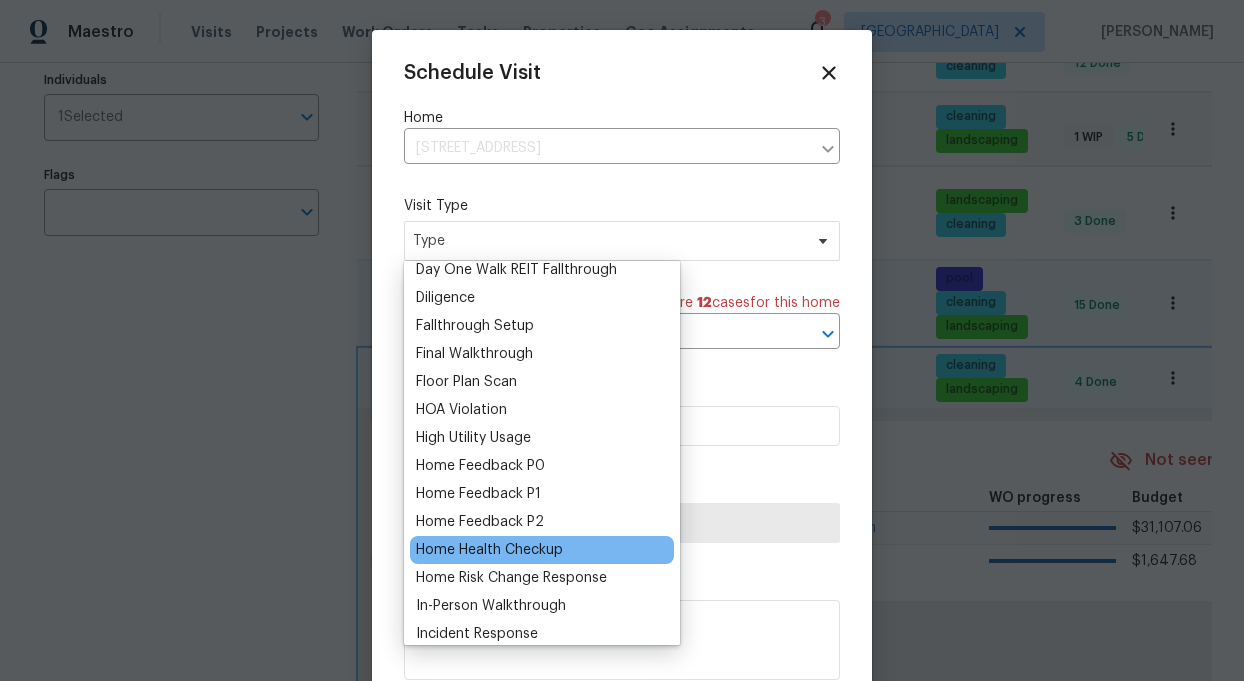 click on "Home Health Checkup" at bounding box center [489, 550] 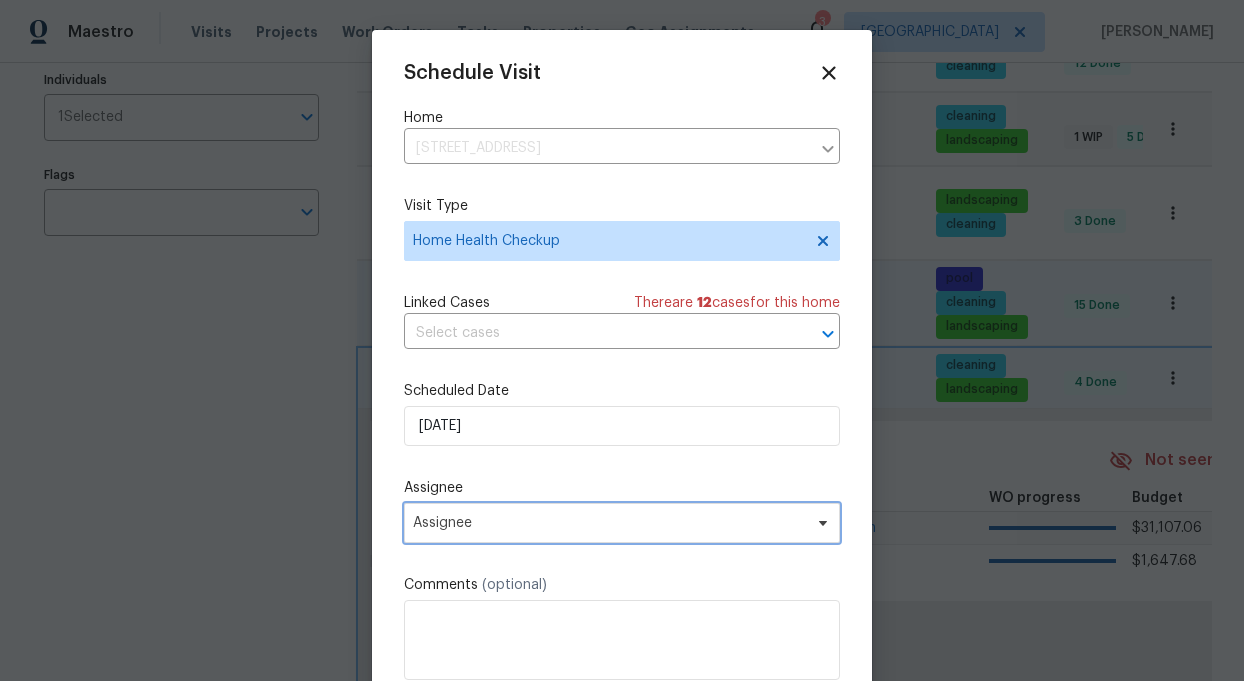 click 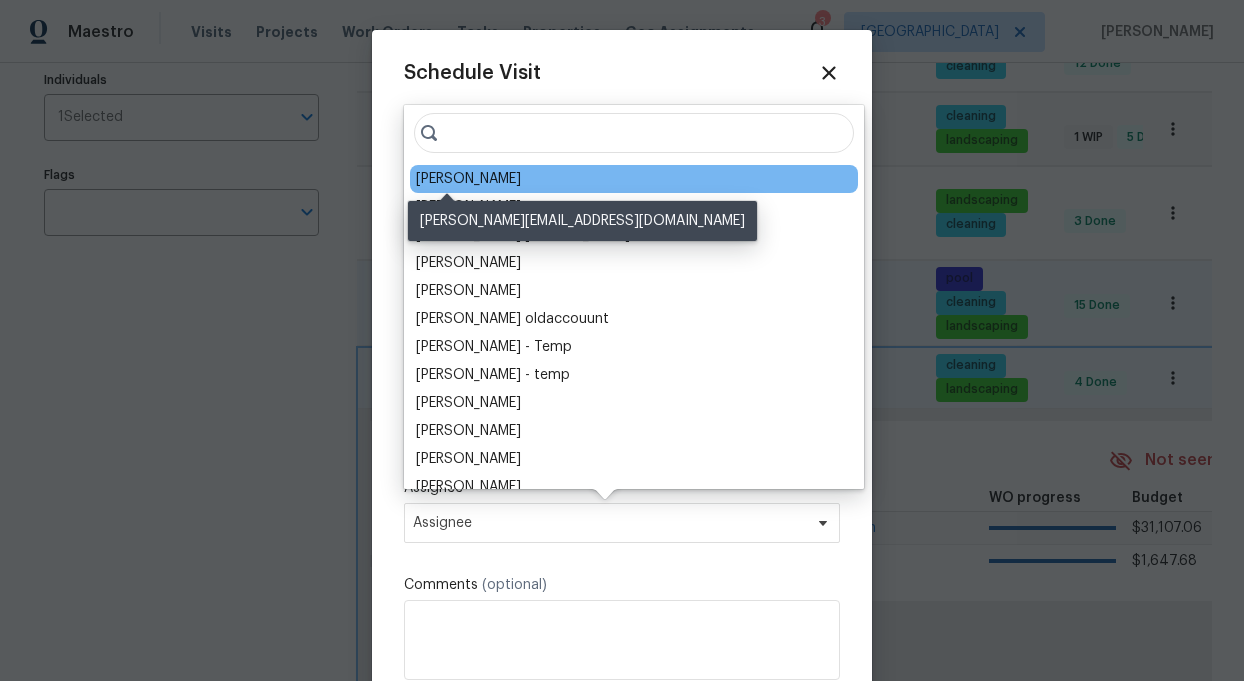 click on "[PERSON_NAME]" at bounding box center [468, 179] 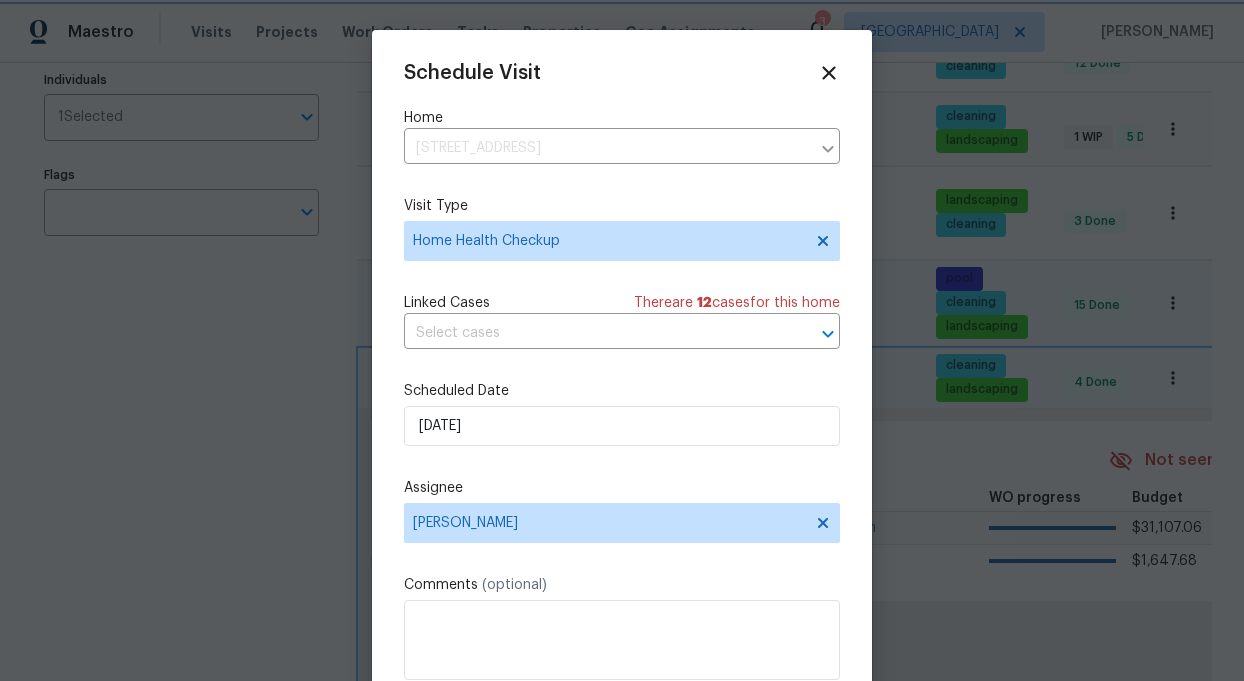 scroll, scrollTop: 36, scrollLeft: 0, axis: vertical 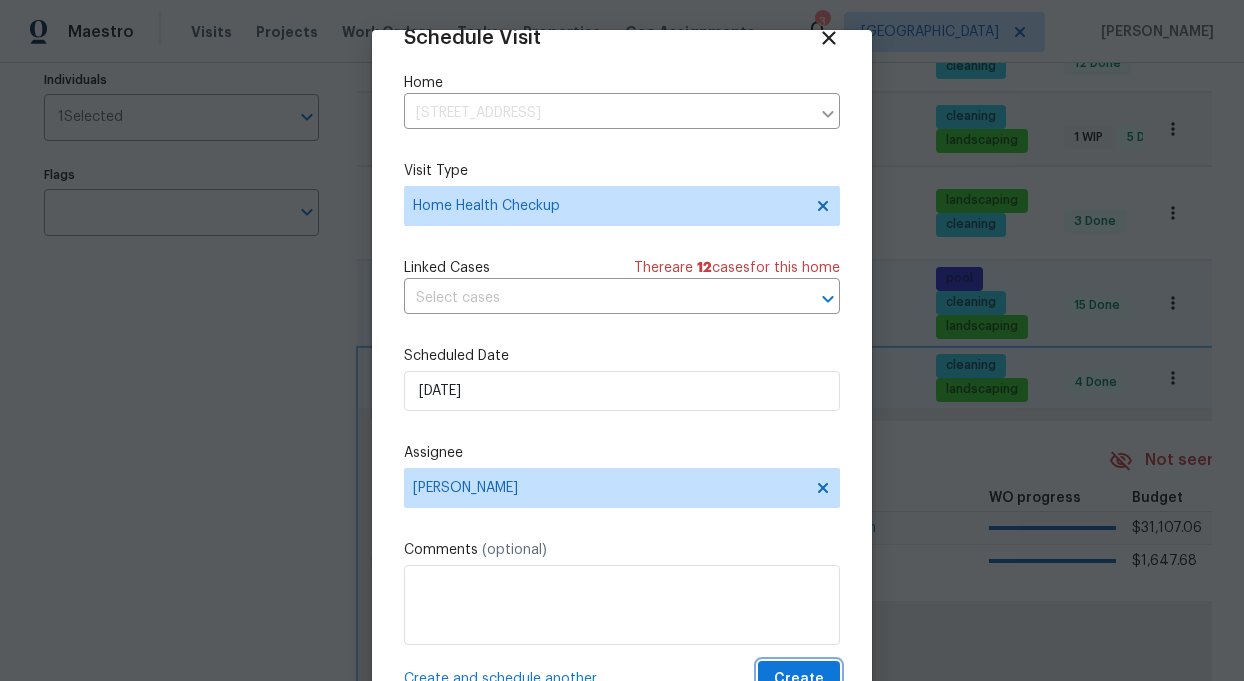 click on "Create" at bounding box center (799, 679) 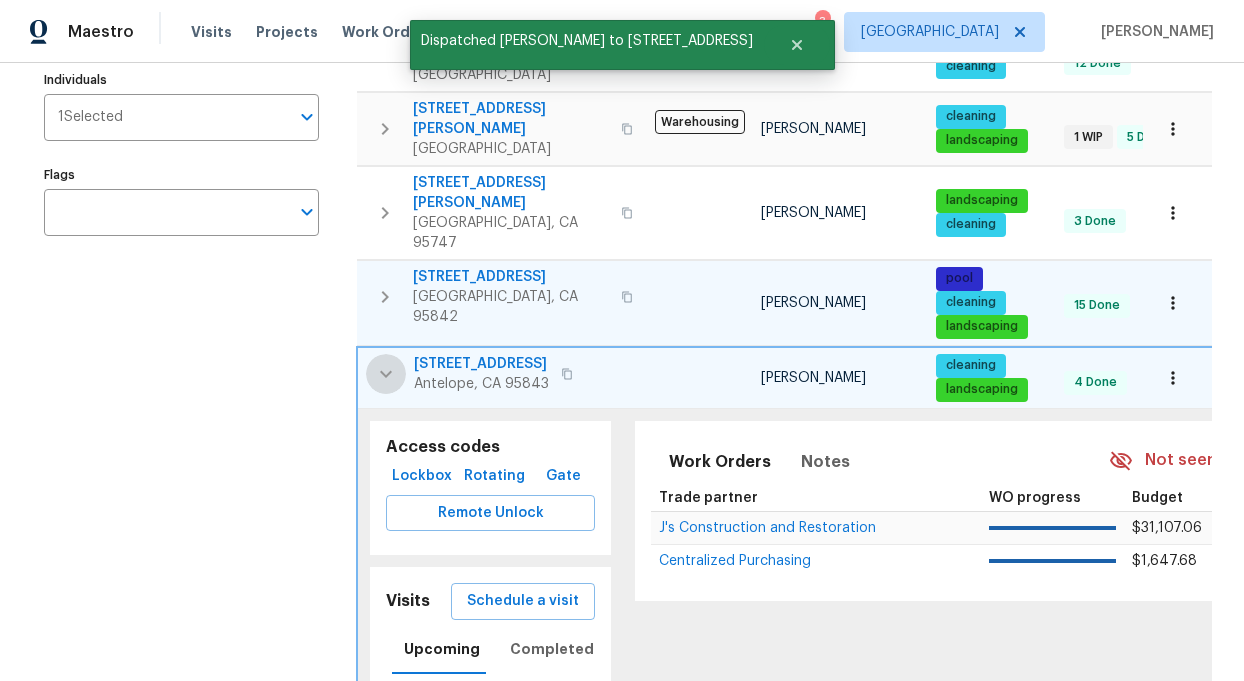 click 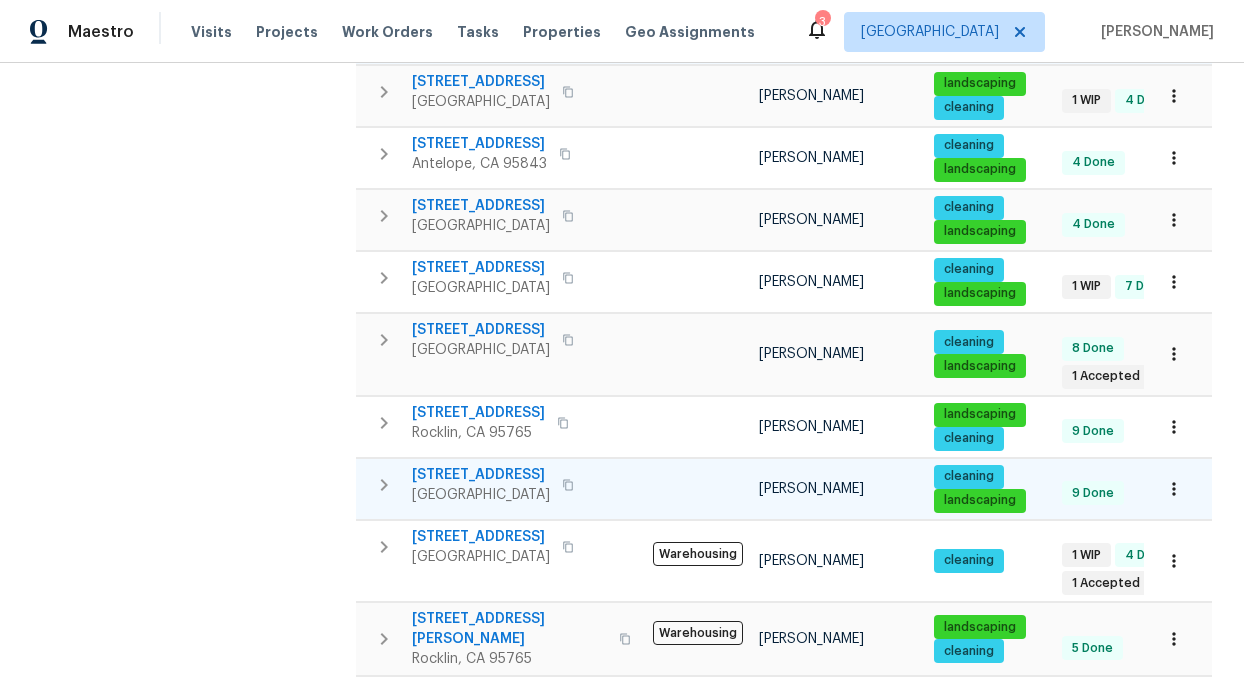 scroll, scrollTop: 664, scrollLeft: 0, axis: vertical 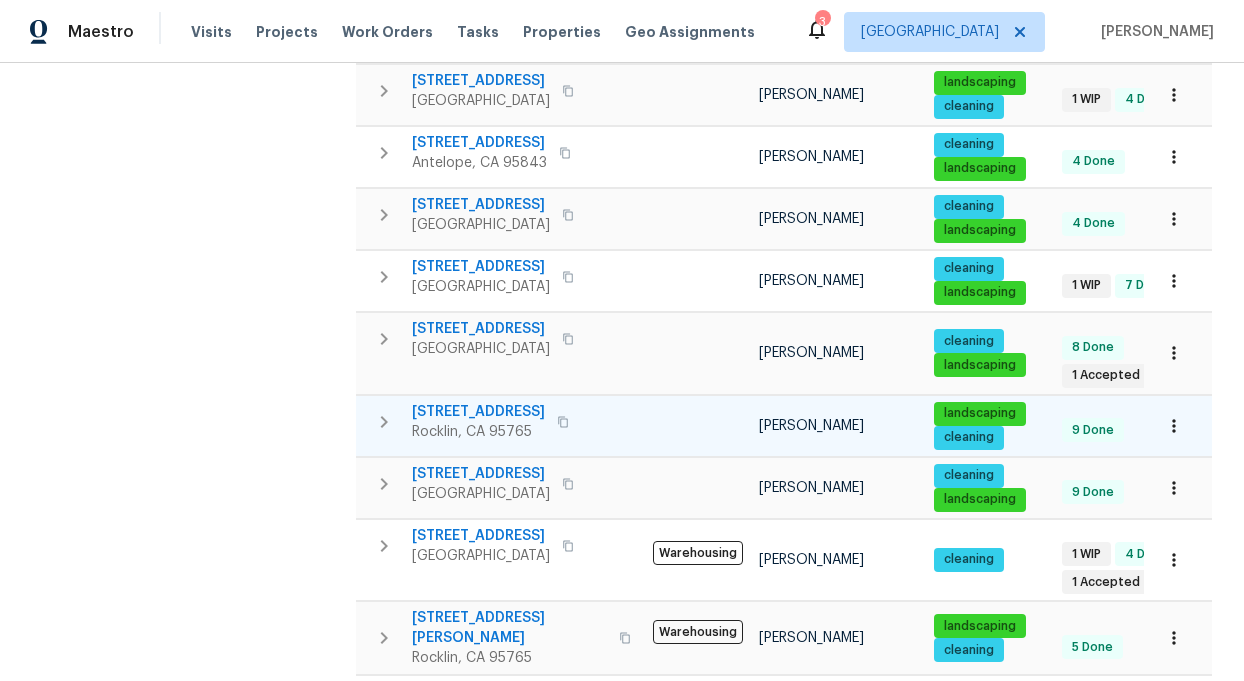 click 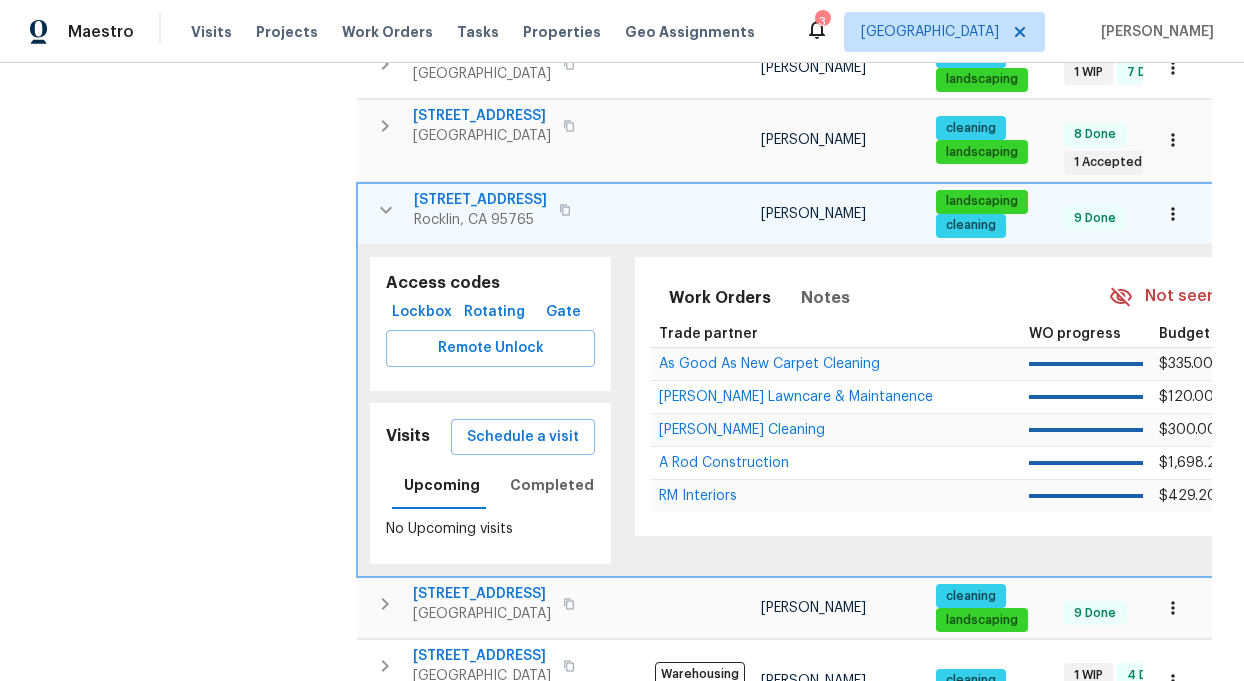 scroll, scrollTop: 878, scrollLeft: 0, axis: vertical 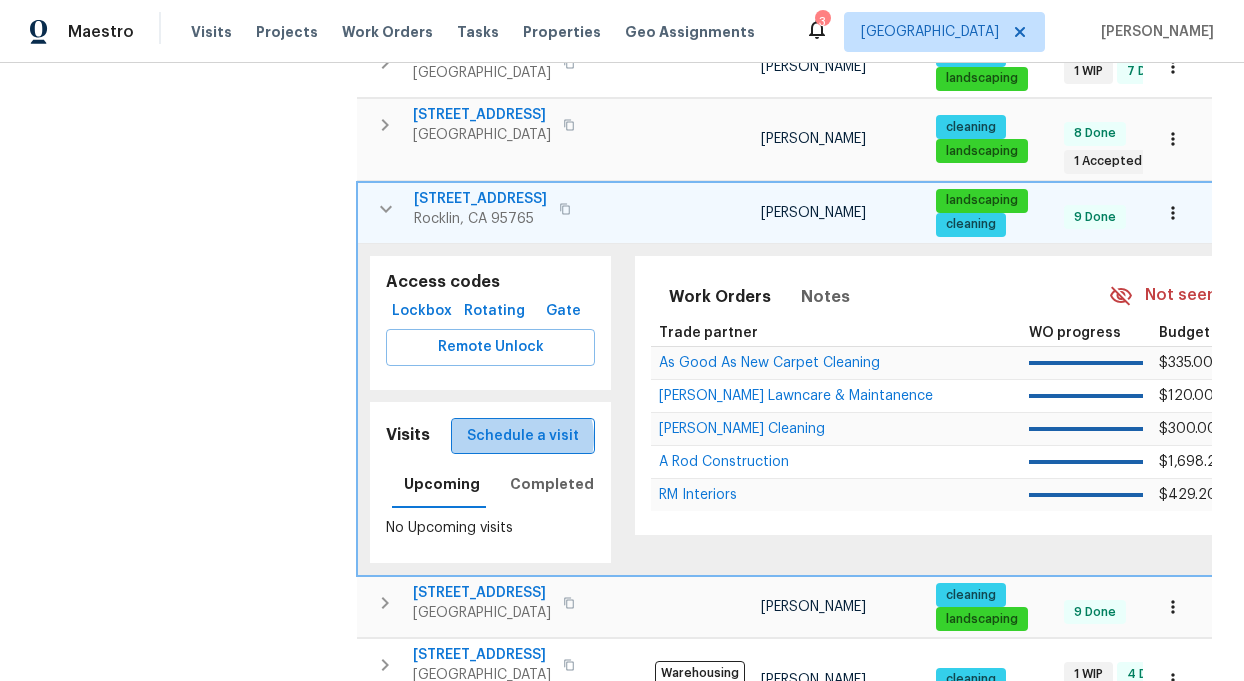 click on "Schedule a visit" at bounding box center [523, 436] 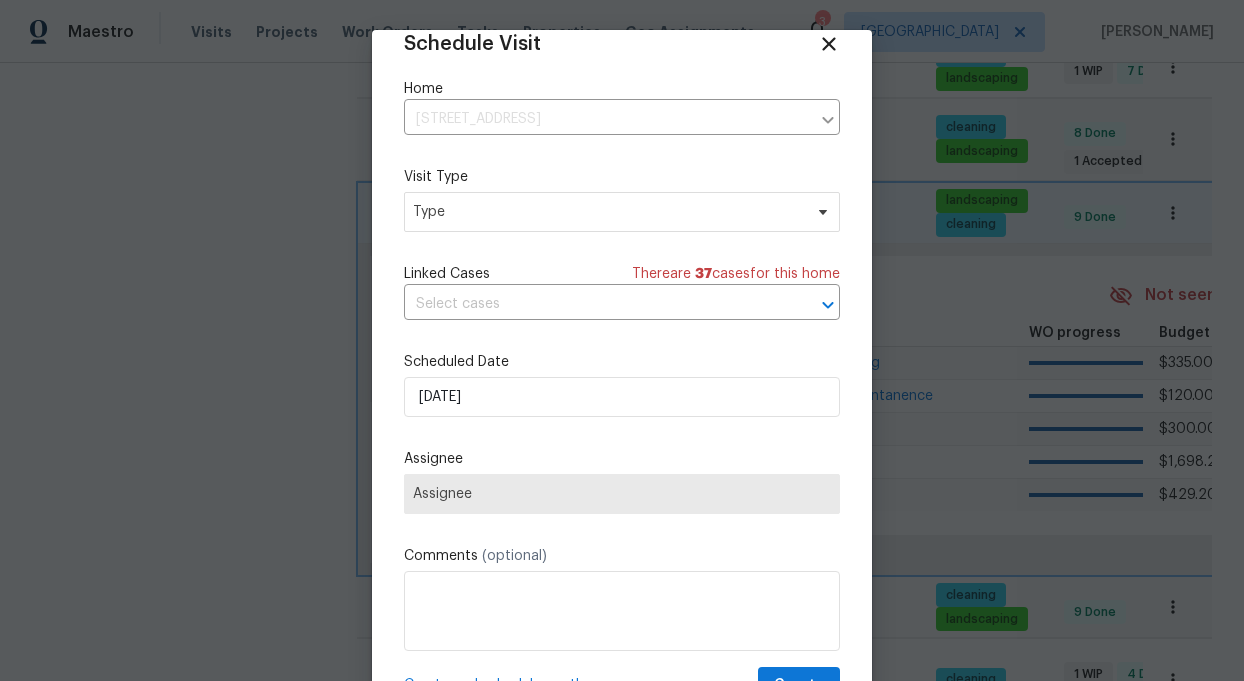 scroll, scrollTop: 36, scrollLeft: 0, axis: vertical 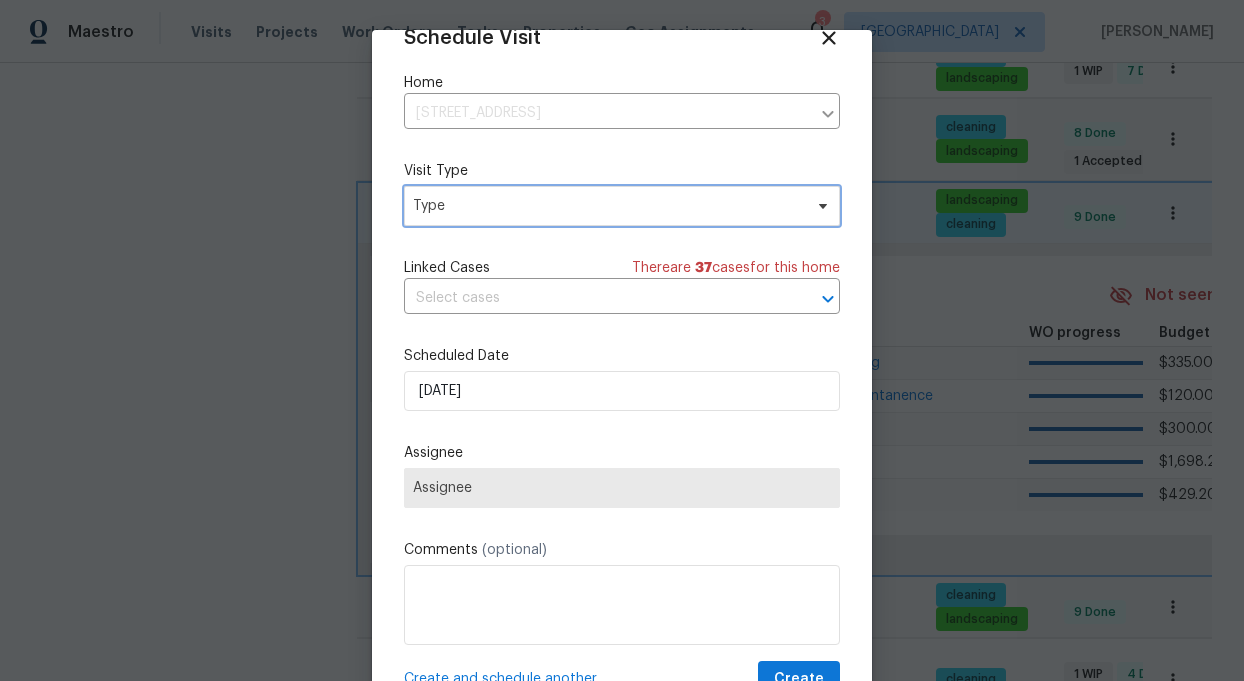 click on "Type" at bounding box center [607, 206] 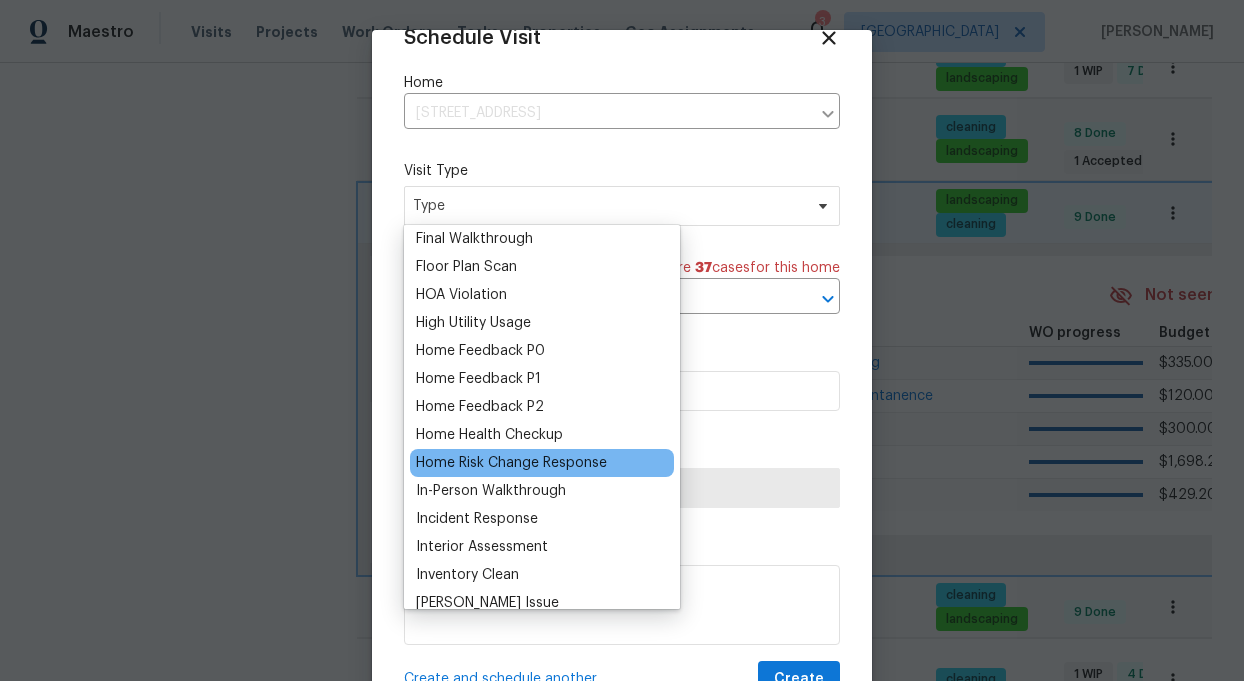 scroll, scrollTop: 504, scrollLeft: 0, axis: vertical 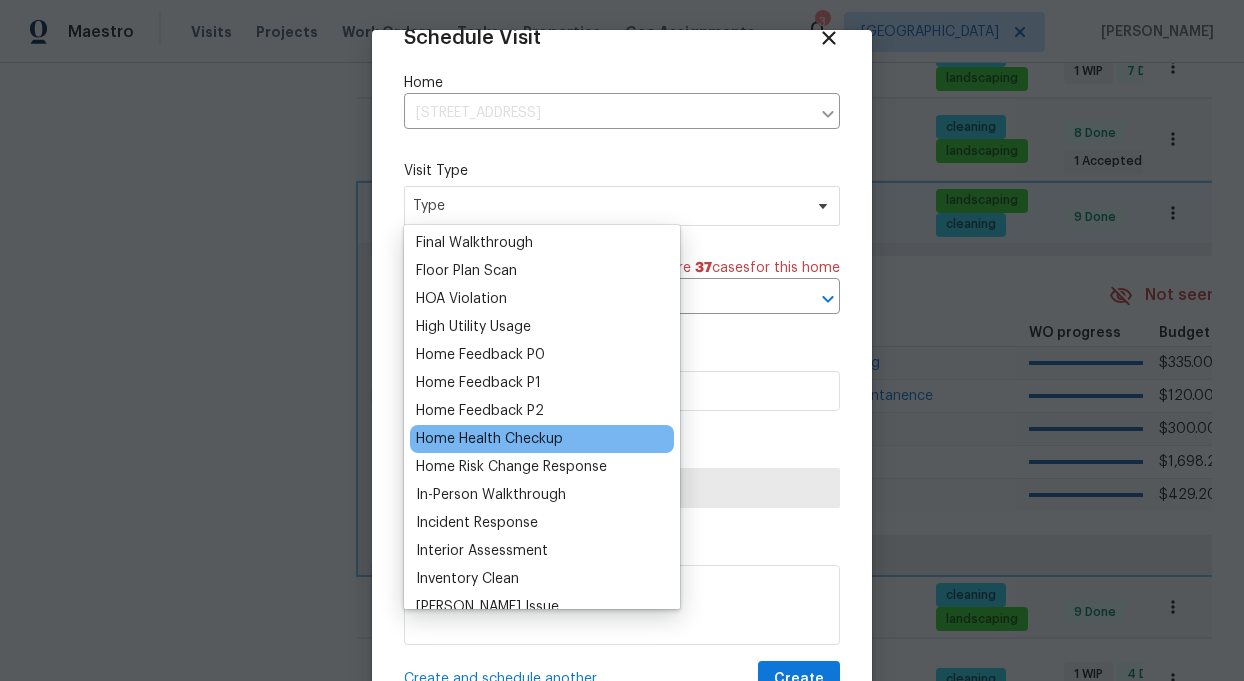 click on "Home Health Checkup" at bounding box center (489, 439) 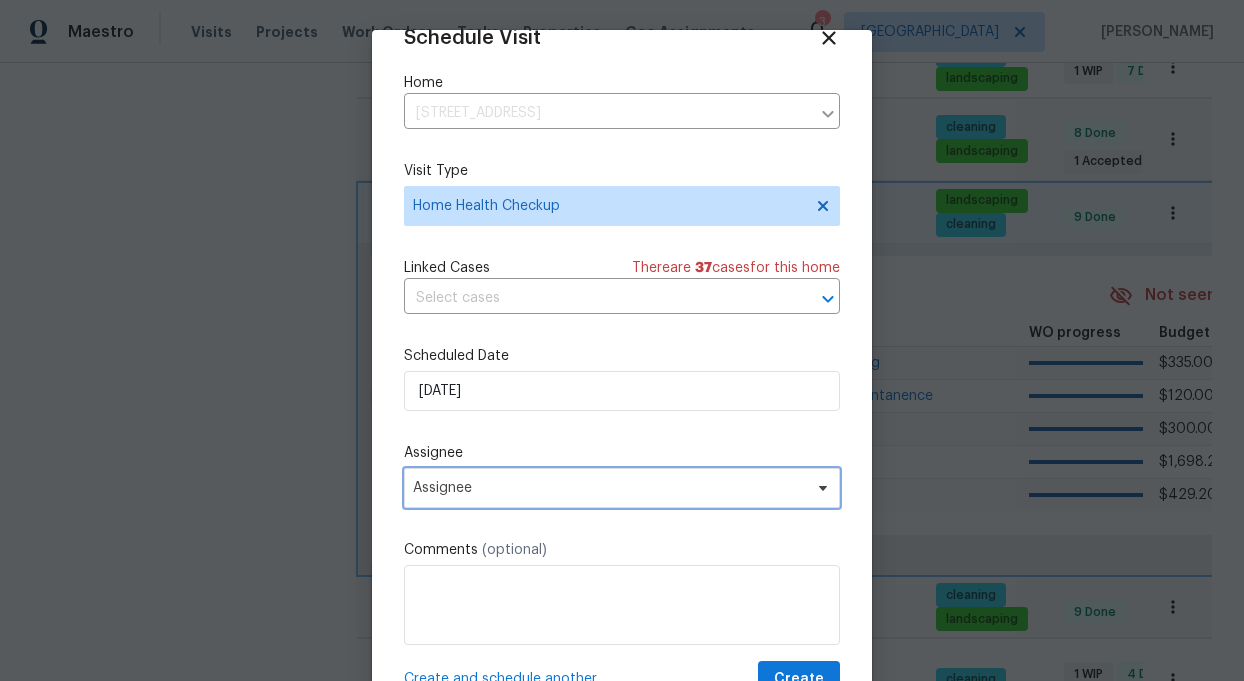 click on "Assignee" at bounding box center [609, 488] 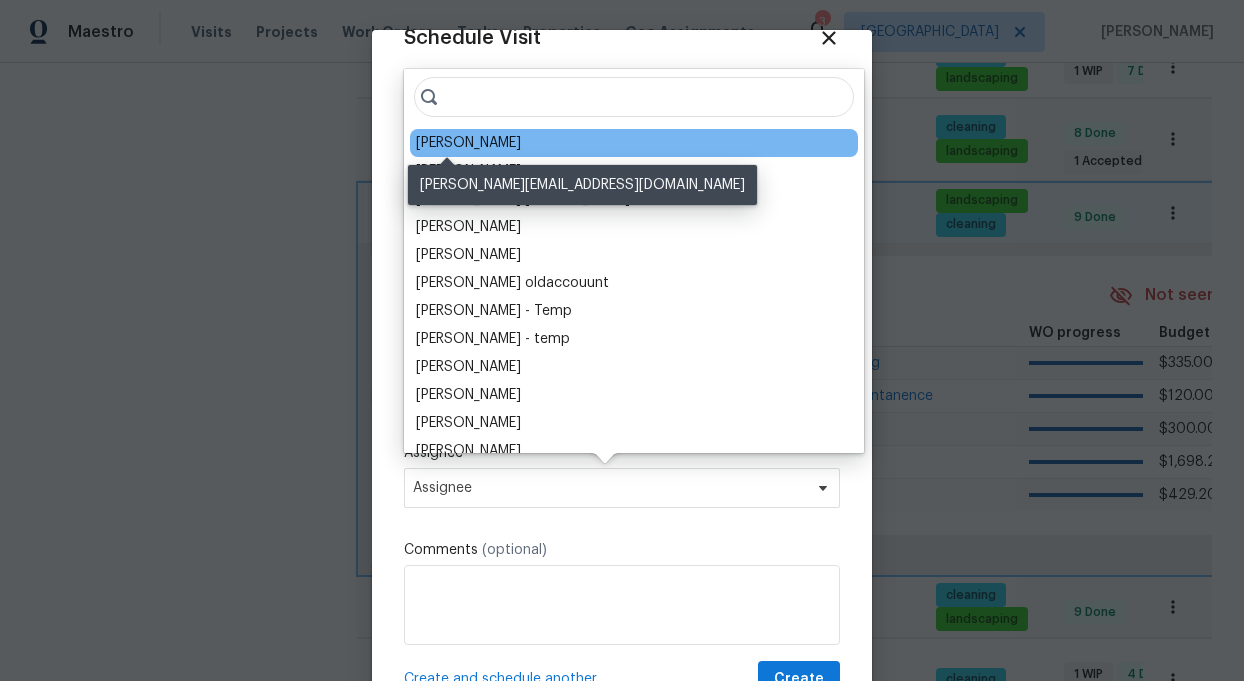 click on "[PERSON_NAME]" at bounding box center [468, 143] 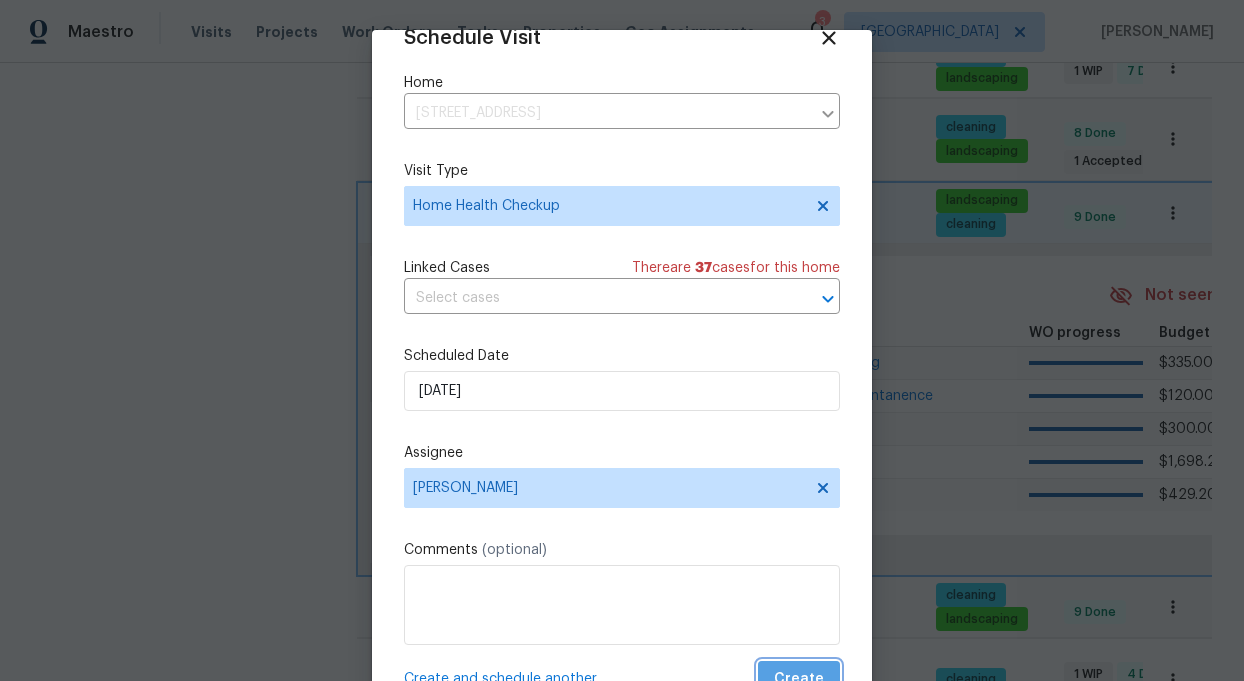 click on "Create" at bounding box center [799, 679] 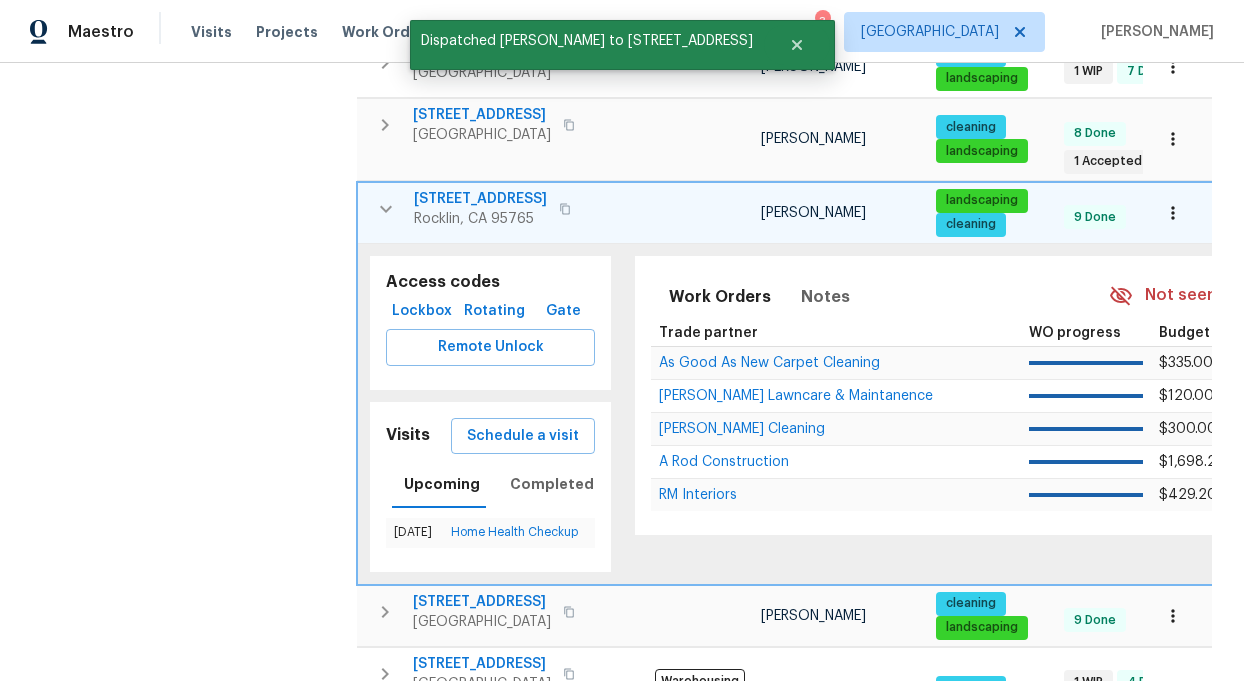 click on "Address Address Markets 1  Selected Markets Individuals 1  Selected Individuals Flags Flags" at bounding box center (194, 153) 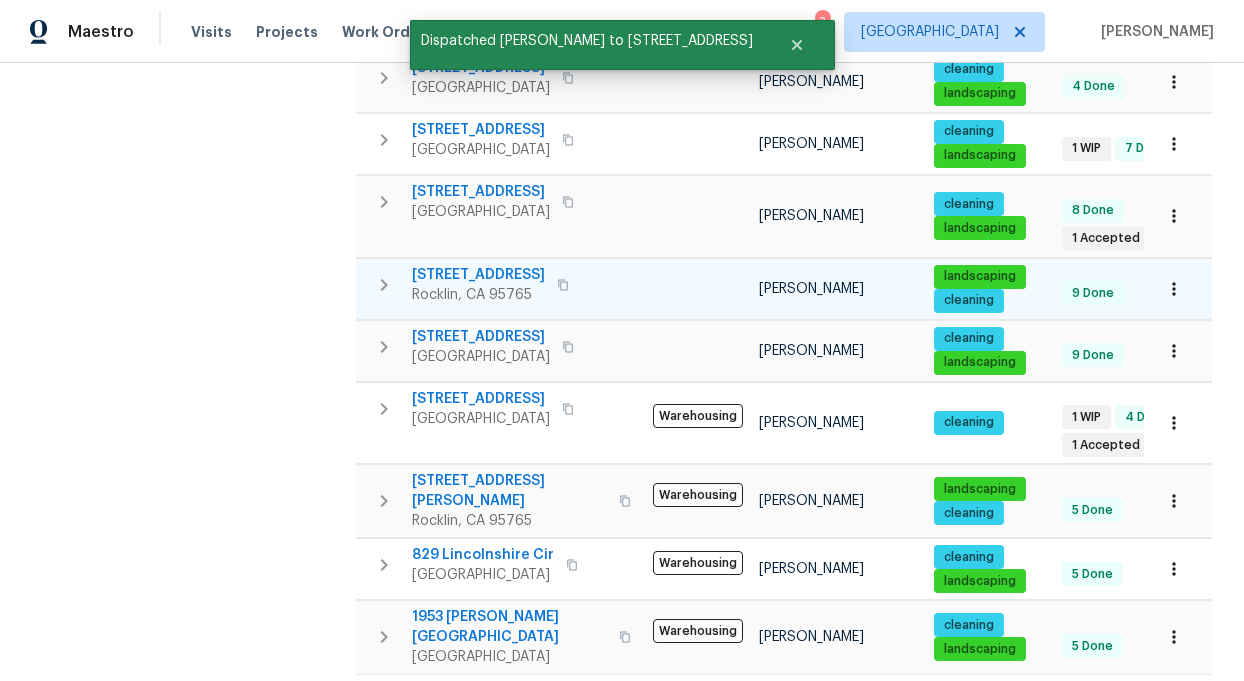 scroll, scrollTop: 795, scrollLeft: 0, axis: vertical 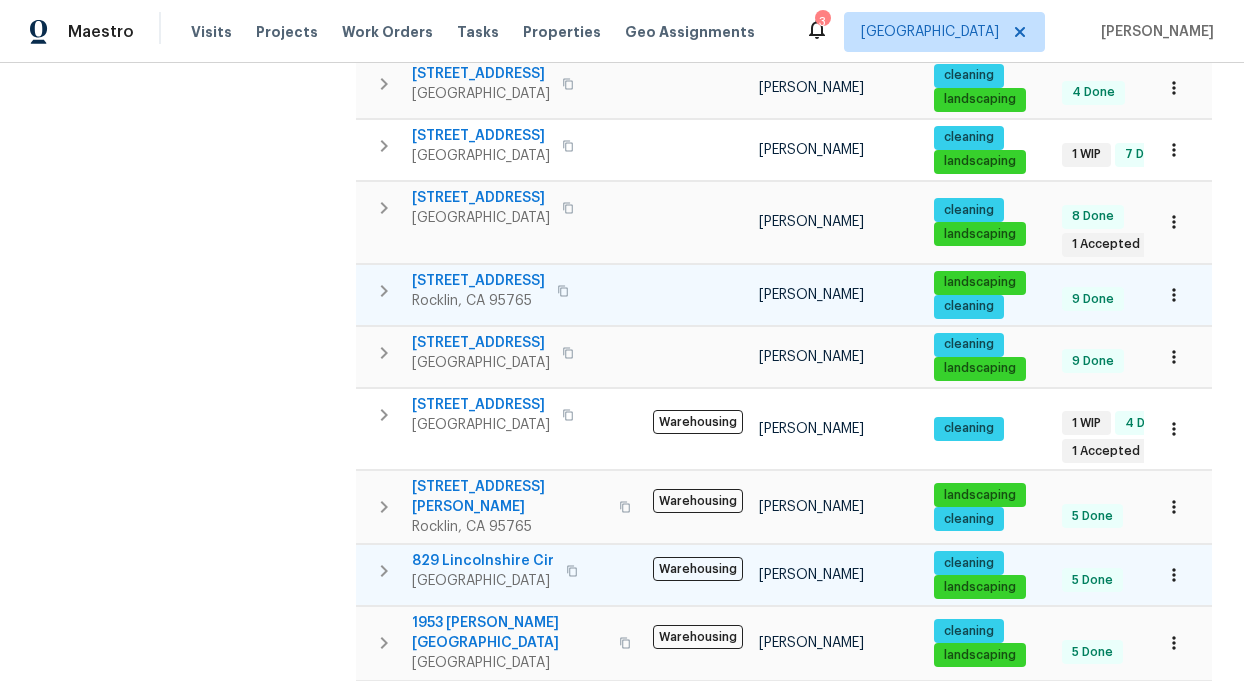 click 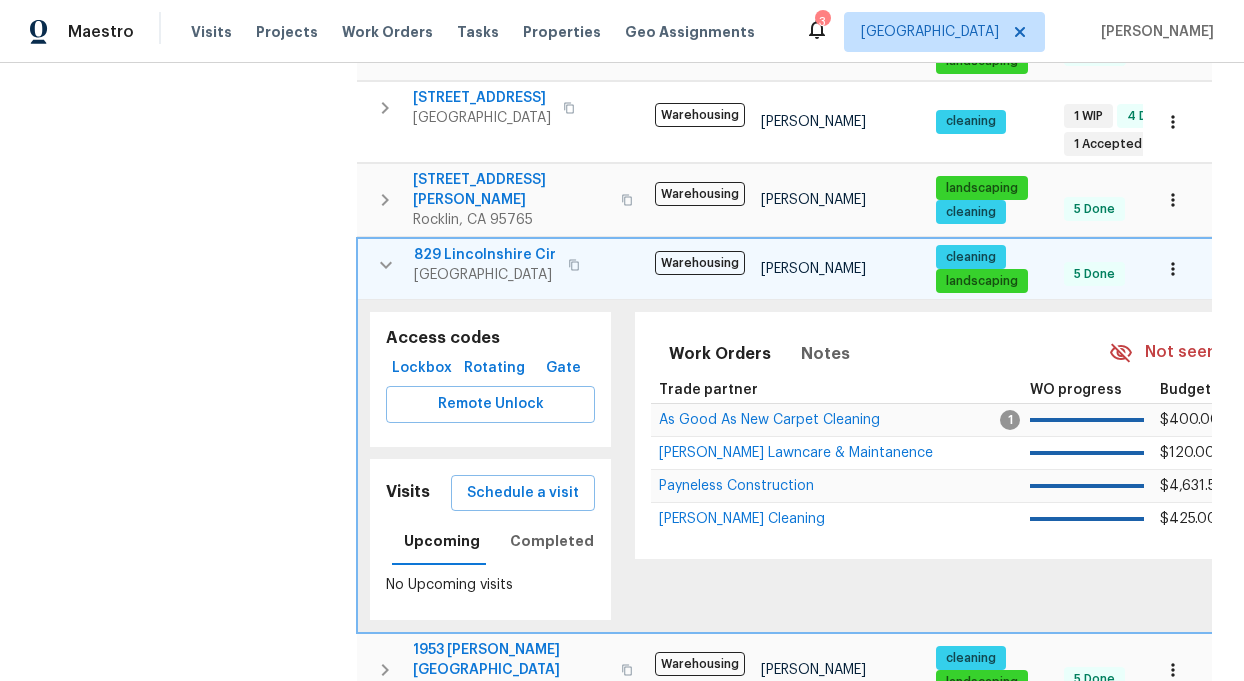 scroll, scrollTop: 1105, scrollLeft: 0, axis: vertical 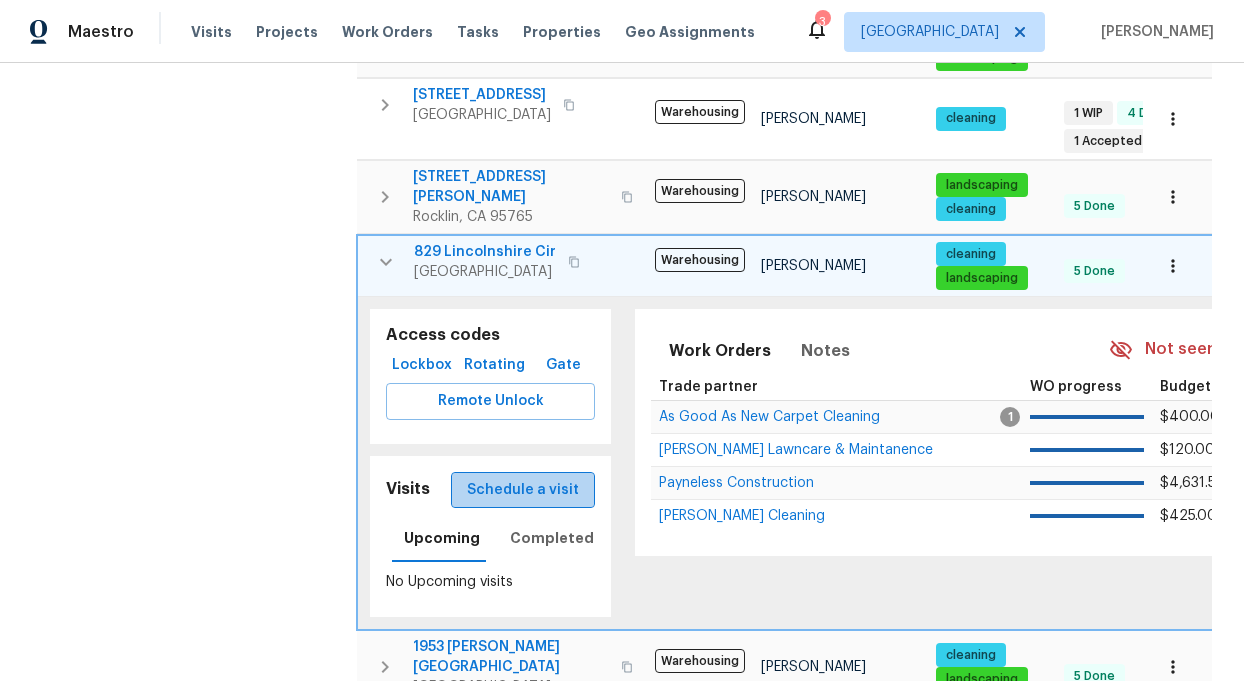 click on "Schedule a visit" at bounding box center [523, 490] 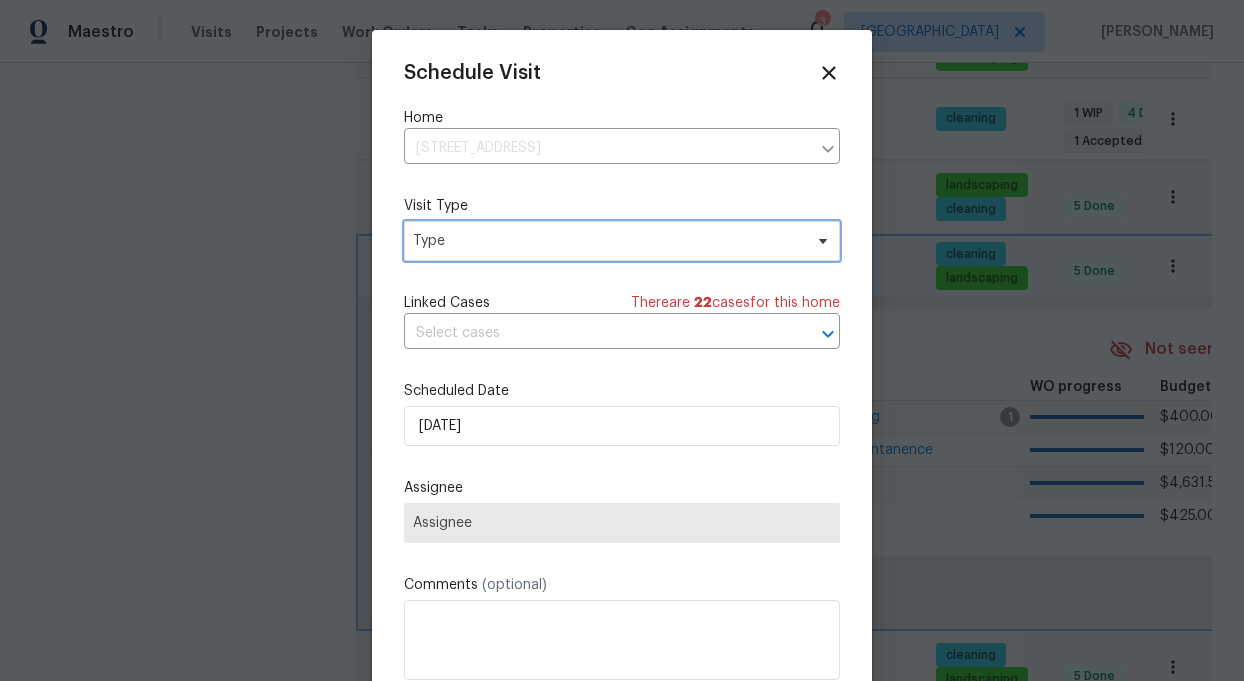 click on "Type" at bounding box center [607, 241] 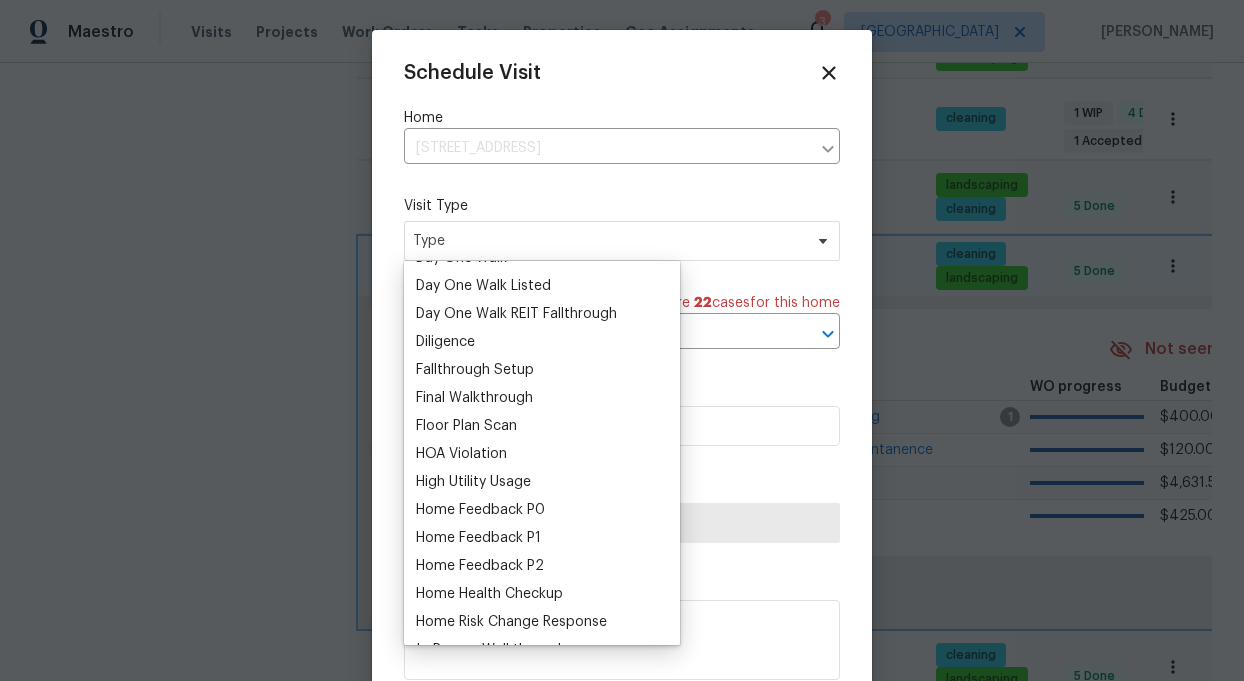 scroll, scrollTop: 437, scrollLeft: 0, axis: vertical 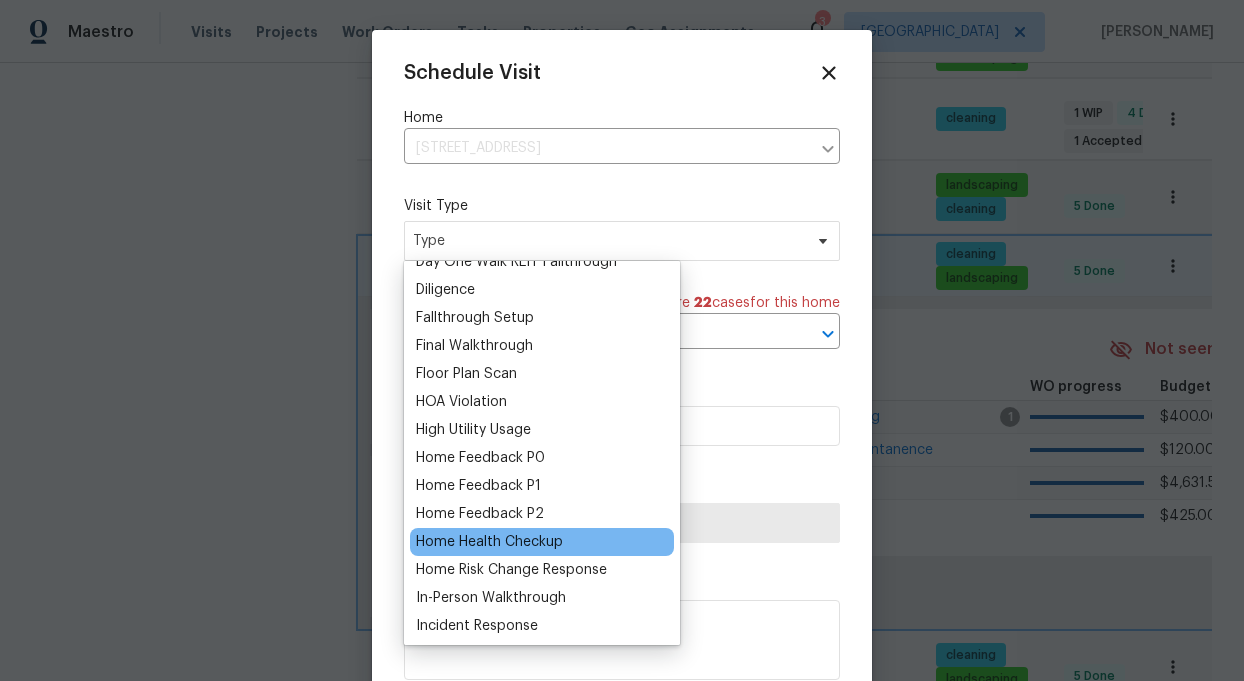 click on "Home Health Checkup" at bounding box center (489, 542) 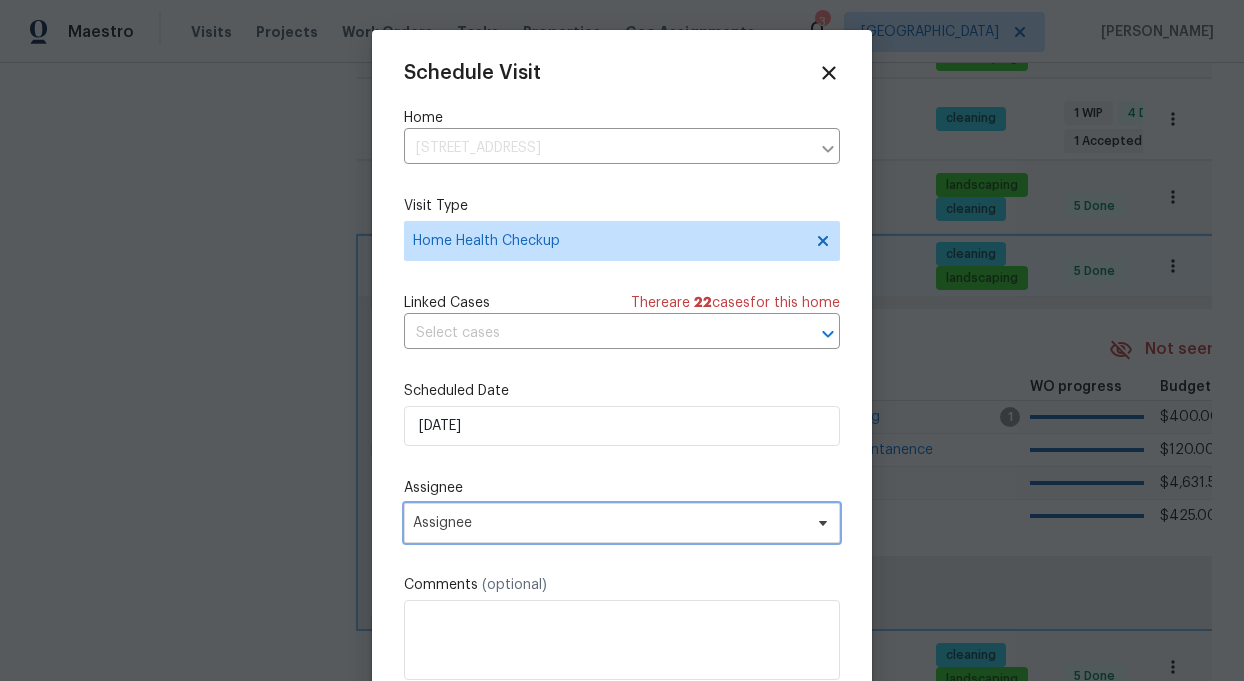 click on "Assignee" at bounding box center [609, 523] 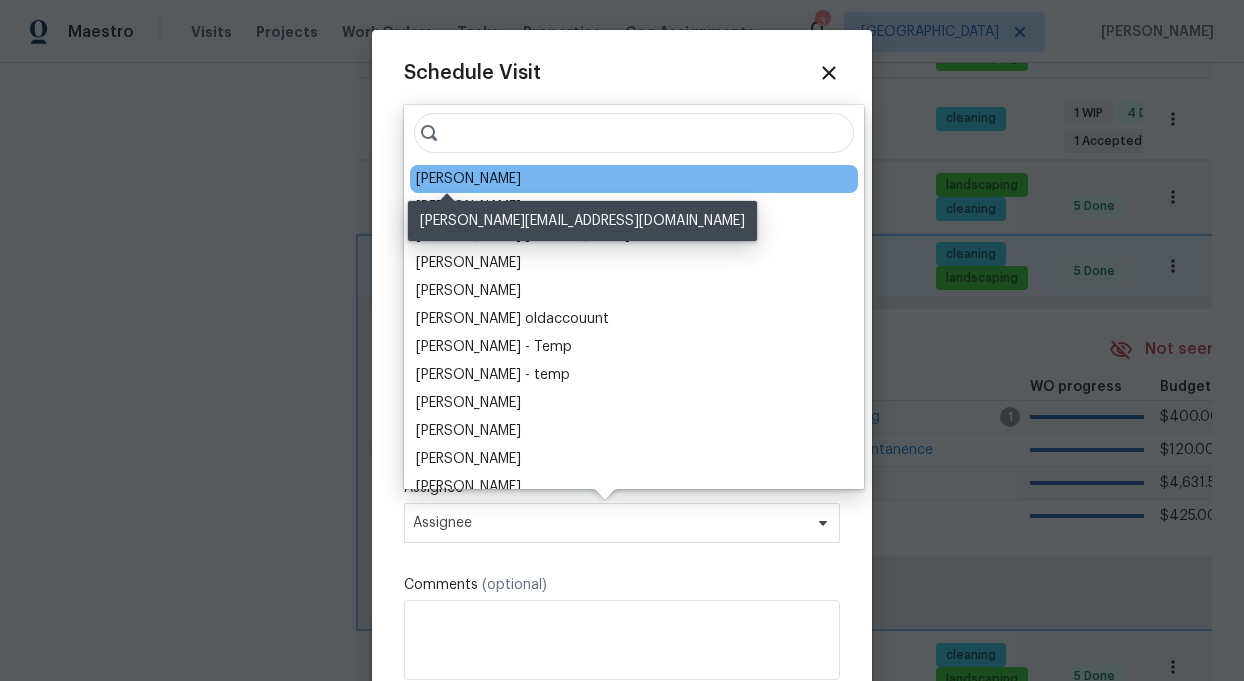 click on "[PERSON_NAME]" at bounding box center [468, 179] 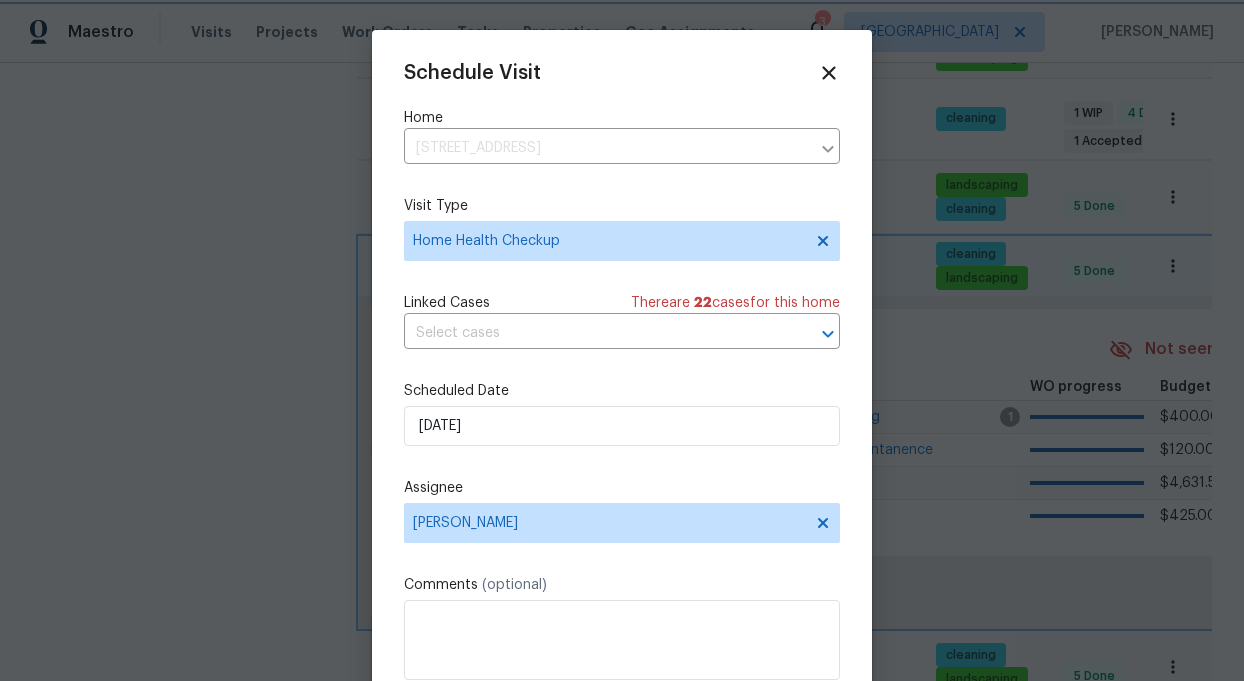 scroll, scrollTop: 36, scrollLeft: 0, axis: vertical 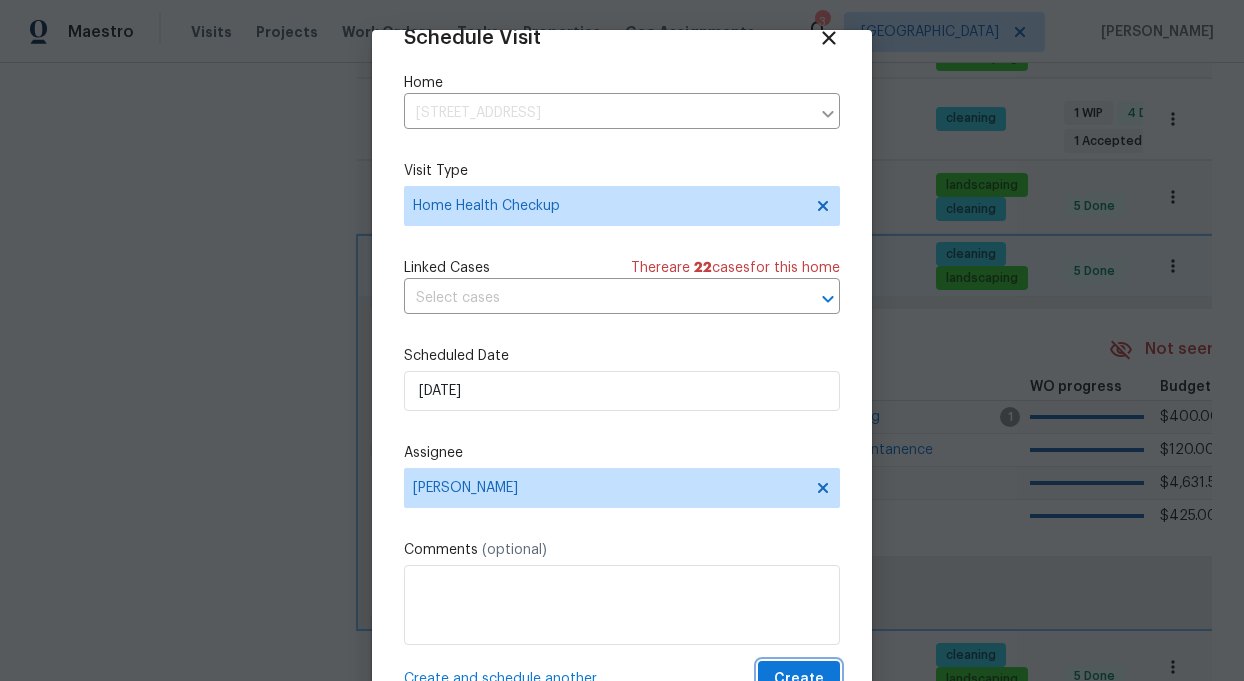 click on "Create" at bounding box center [799, 679] 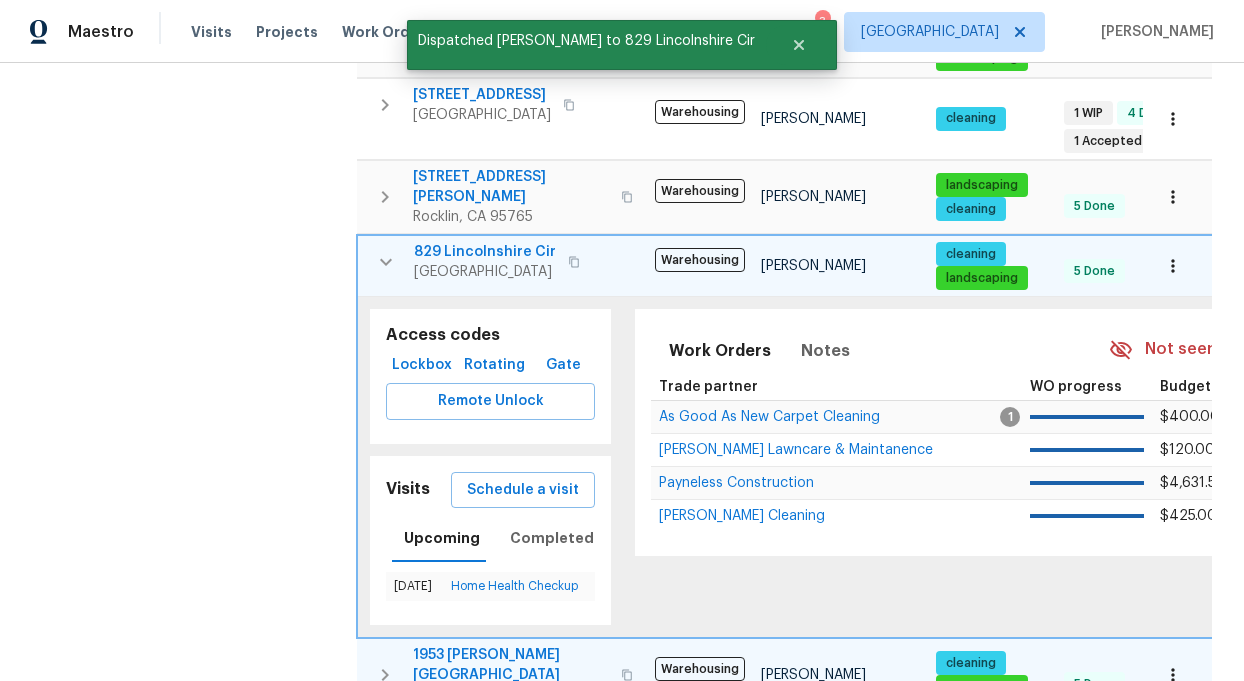 click 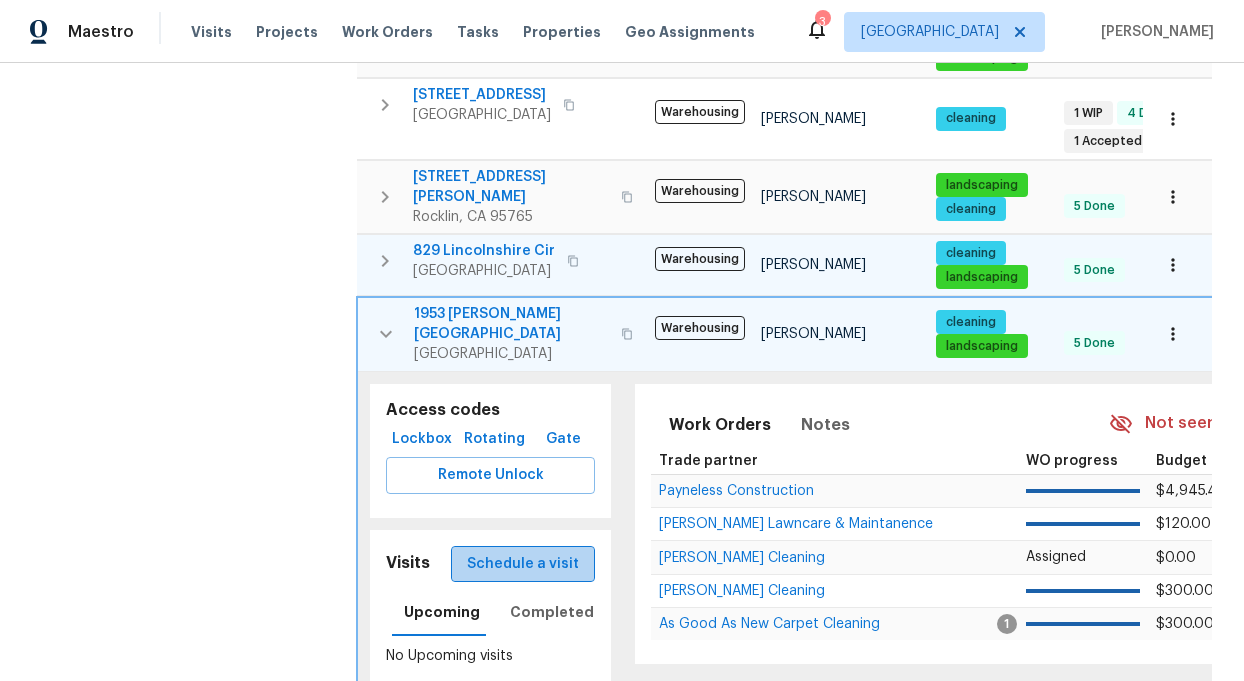 click on "Schedule a visit" at bounding box center (523, 564) 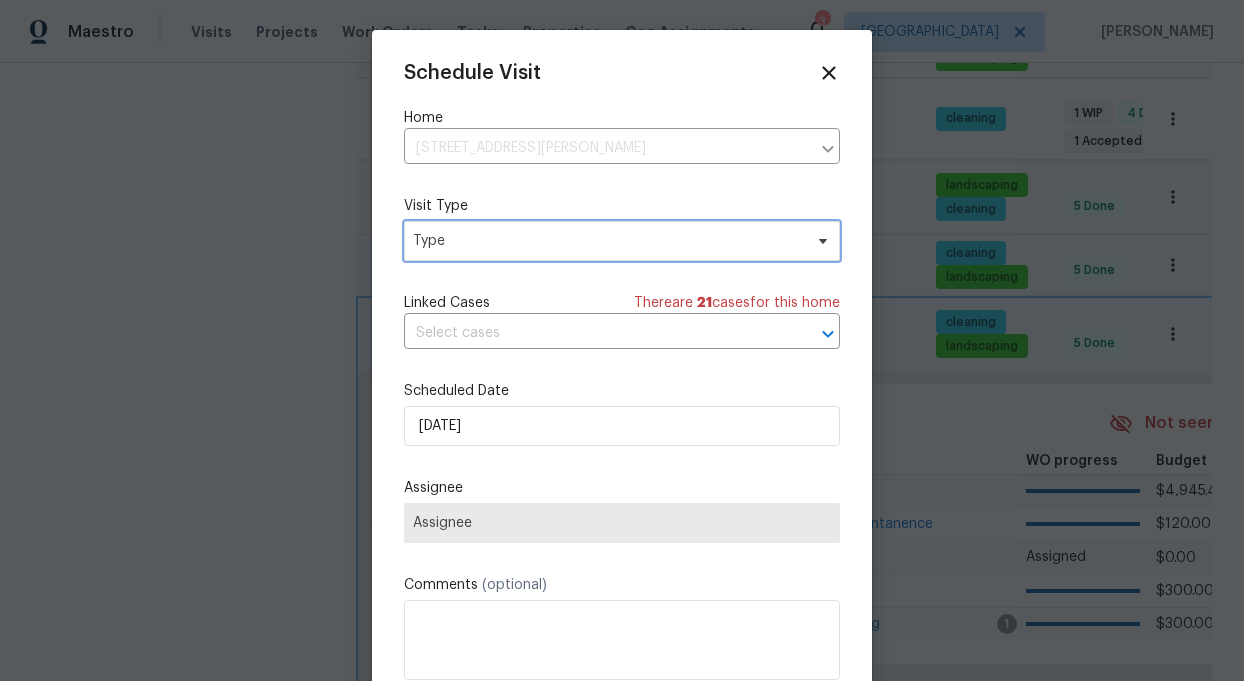 click on "Type" at bounding box center [607, 241] 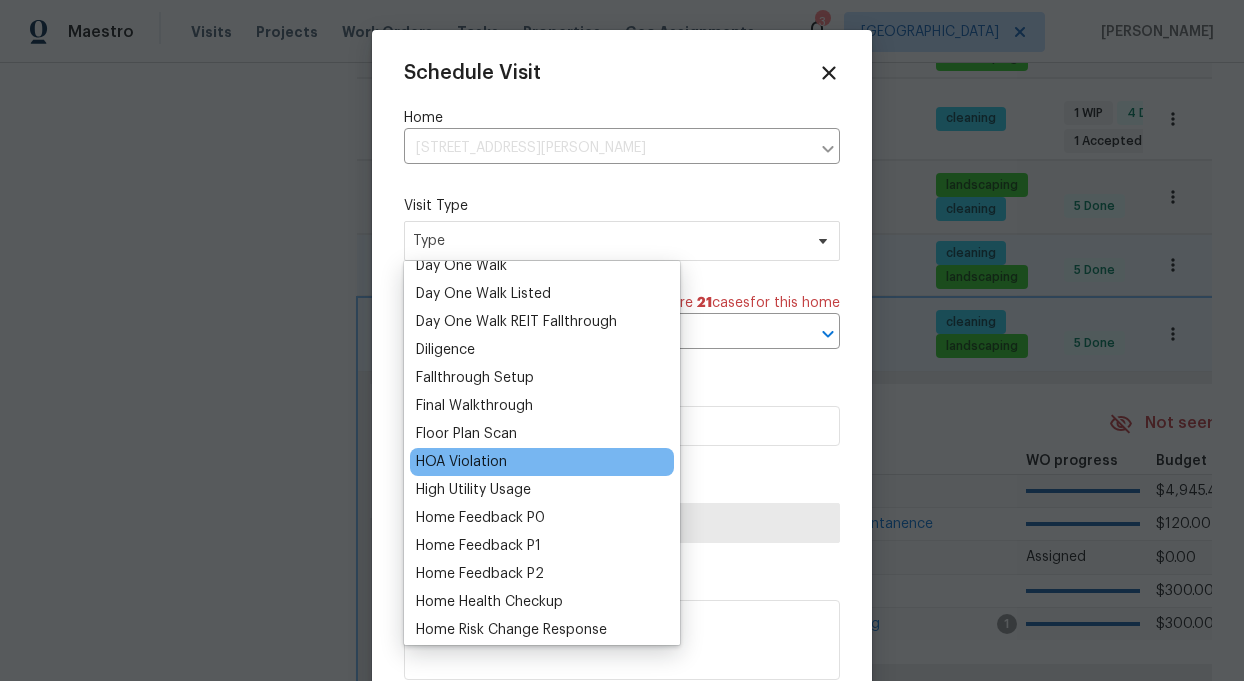 scroll, scrollTop: 383, scrollLeft: 0, axis: vertical 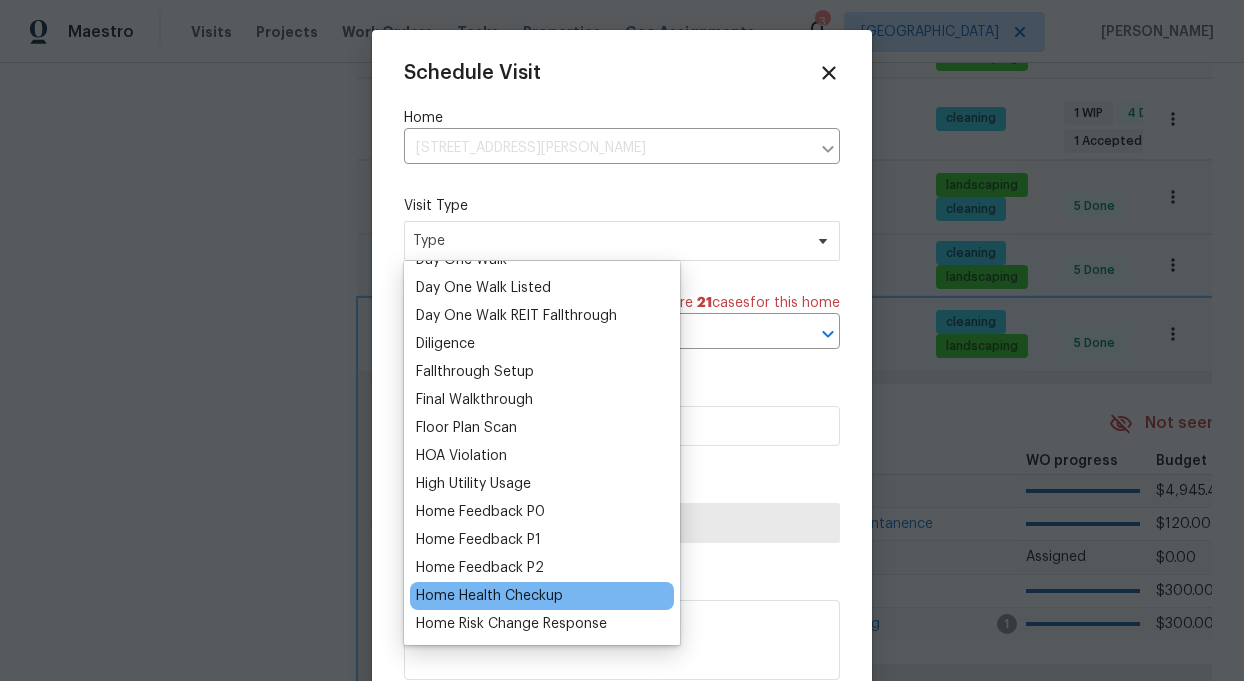 click on "Home Health Checkup" at bounding box center [489, 596] 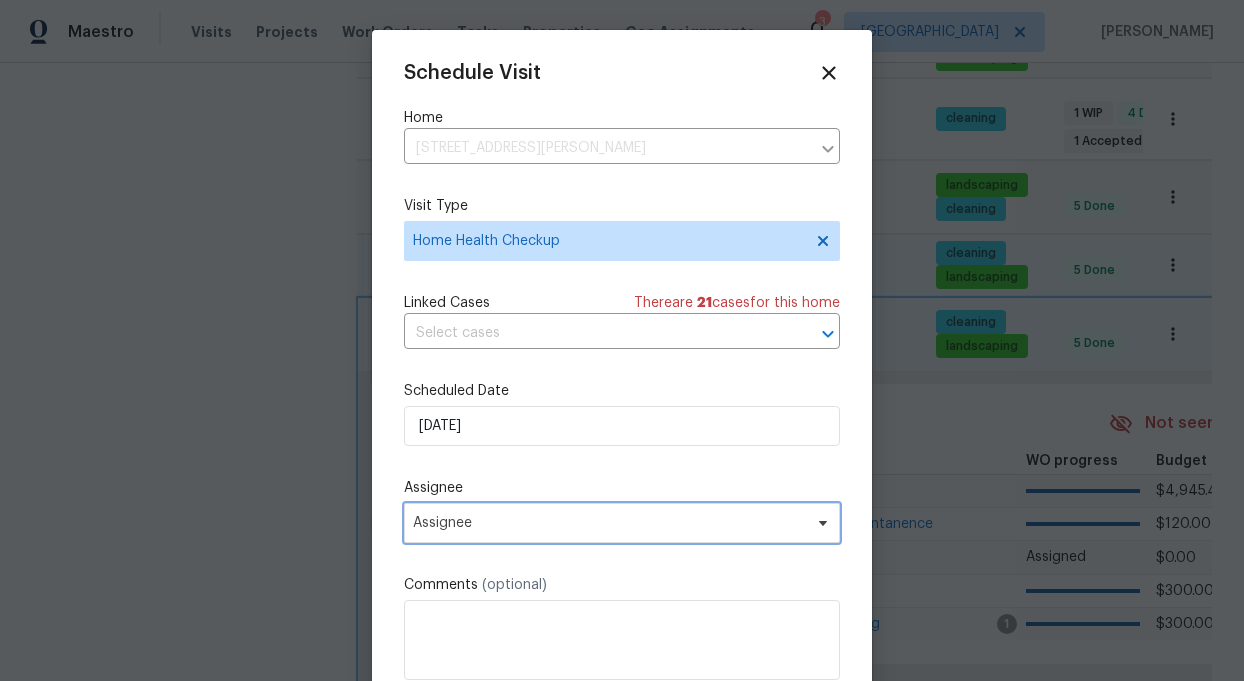 click on "Assignee" at bounding box center [622, 523] 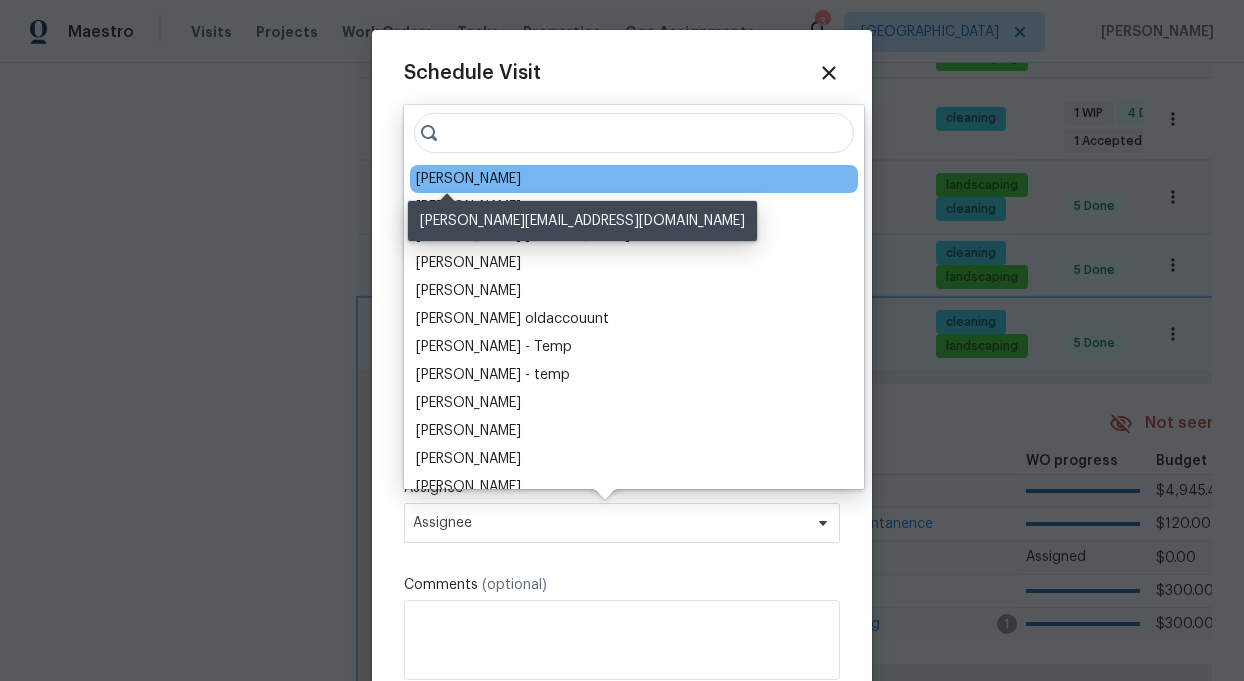 click on "[PERSON_NAME]" at bounding box center (468, 179) 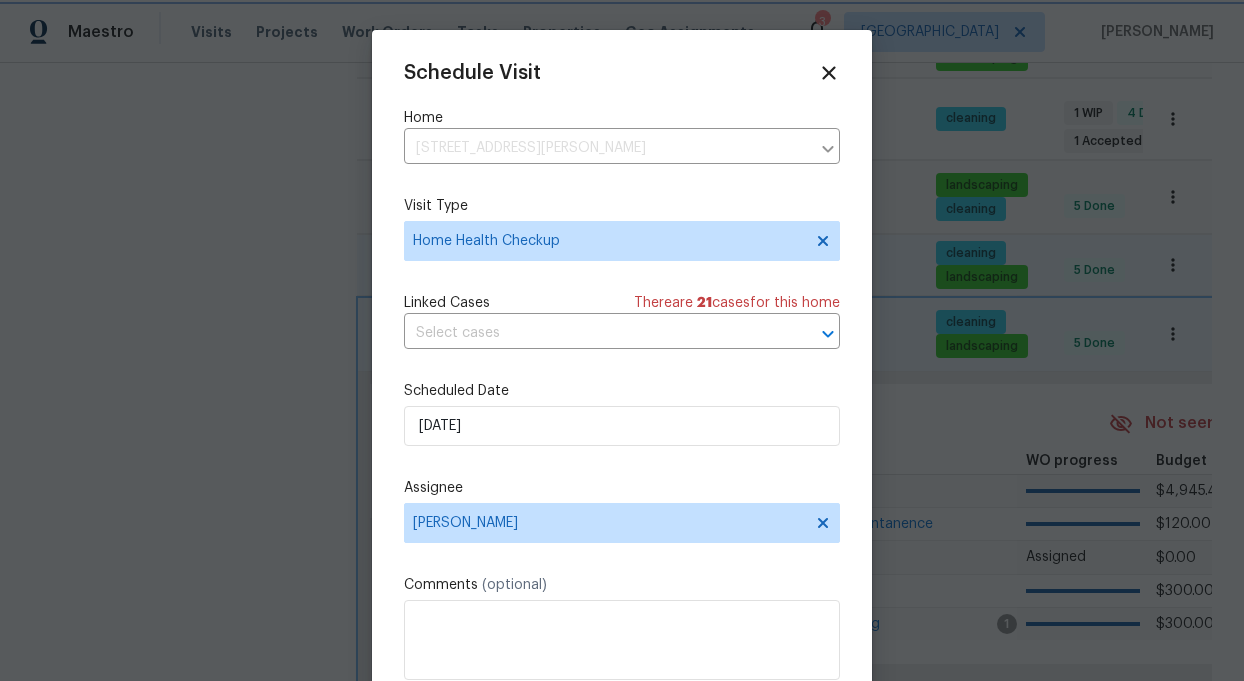 scroll, scrollTop: 36, scrollLeft: 0, axis: vertical 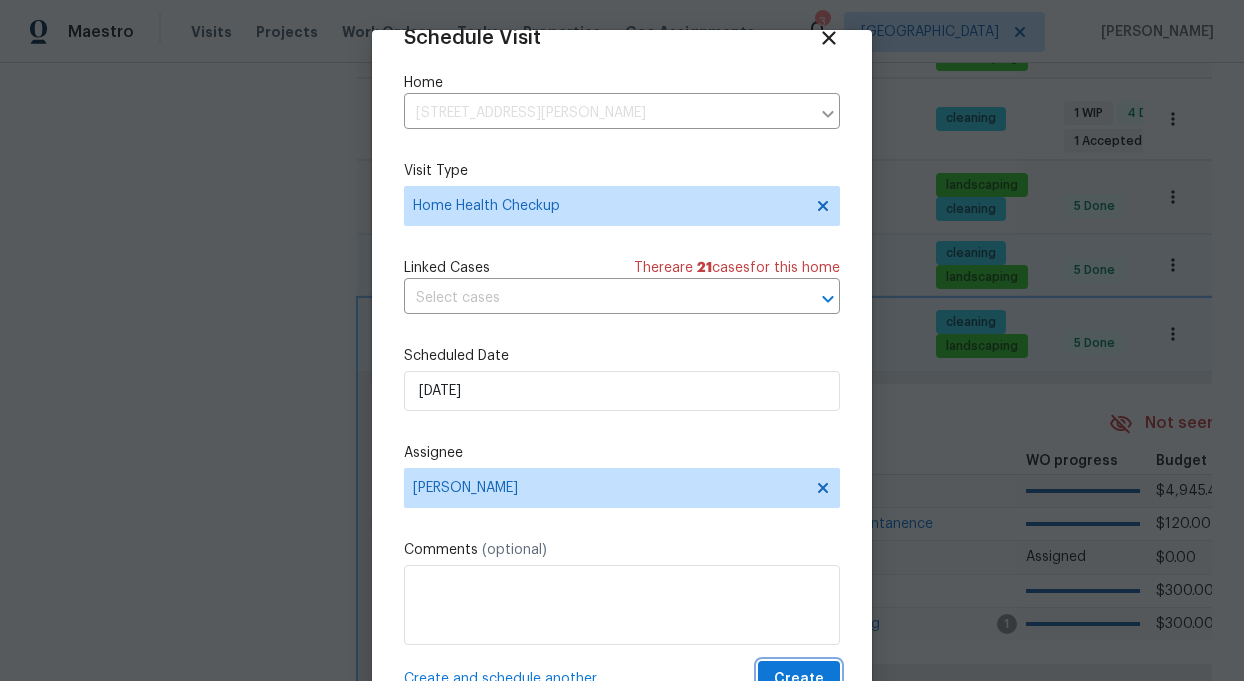 click on "Create" at bounding box center [799, 679] 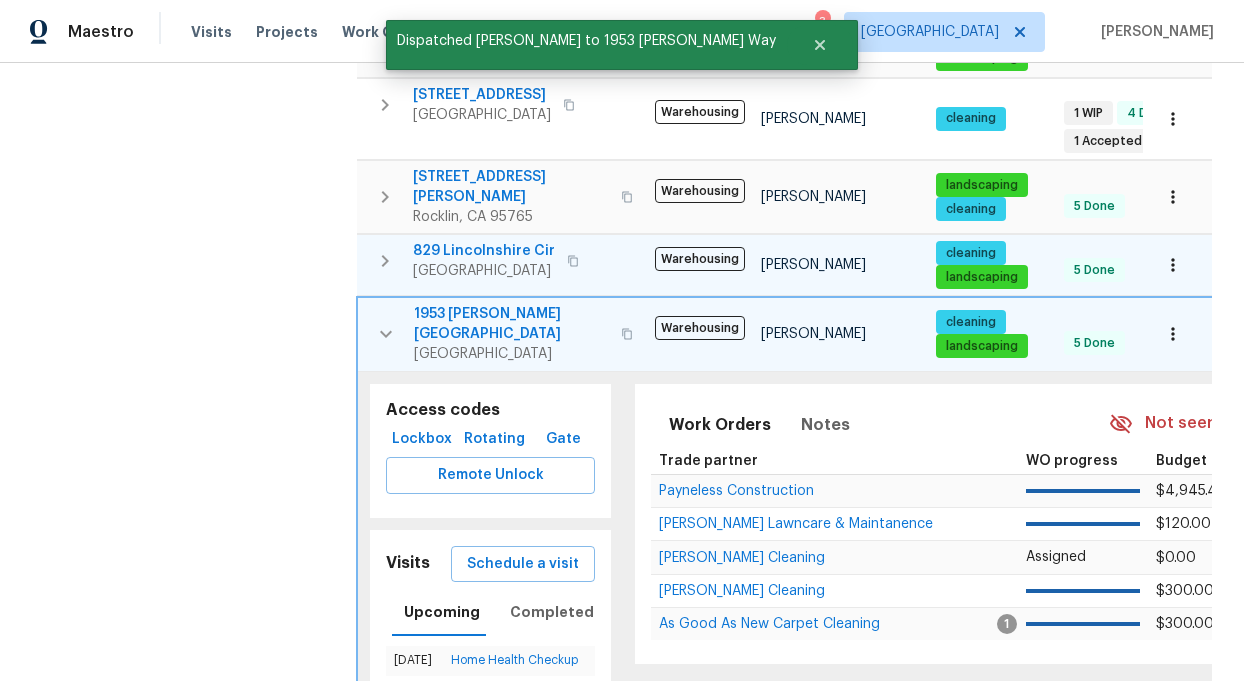 click 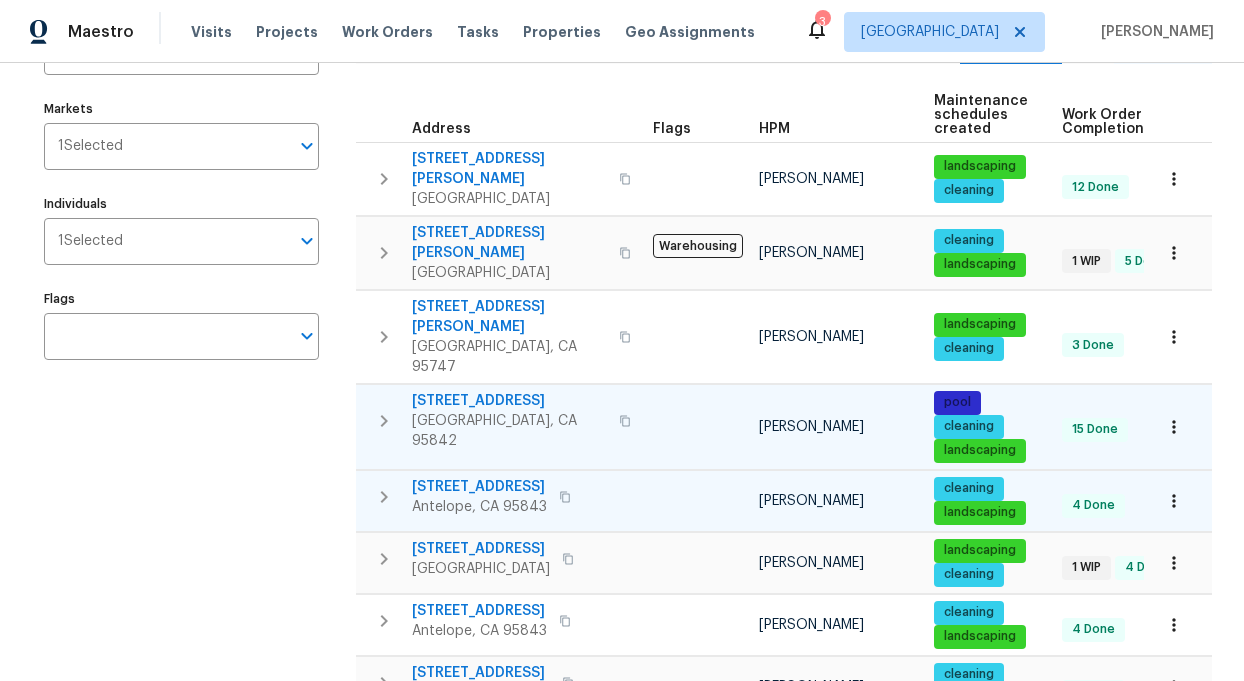 scroll, scrollTop: 0, scrollLeft: 0, axis: both 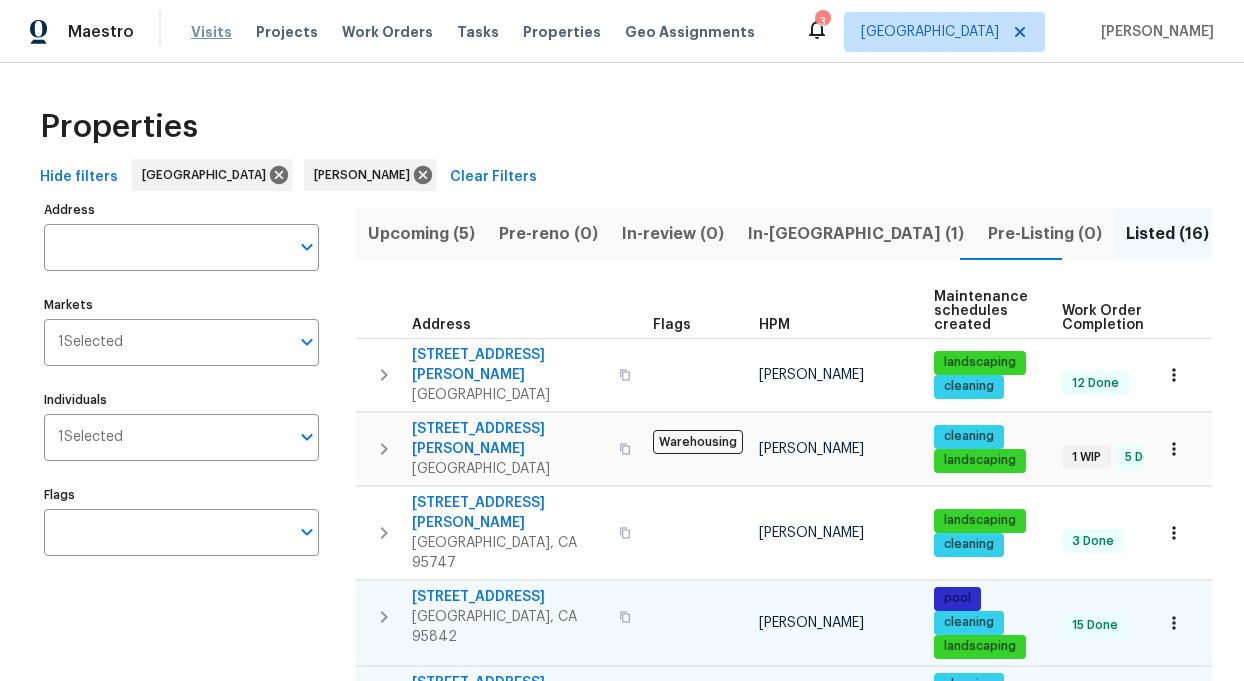click on "Visits" at bounding box center (211, 32) 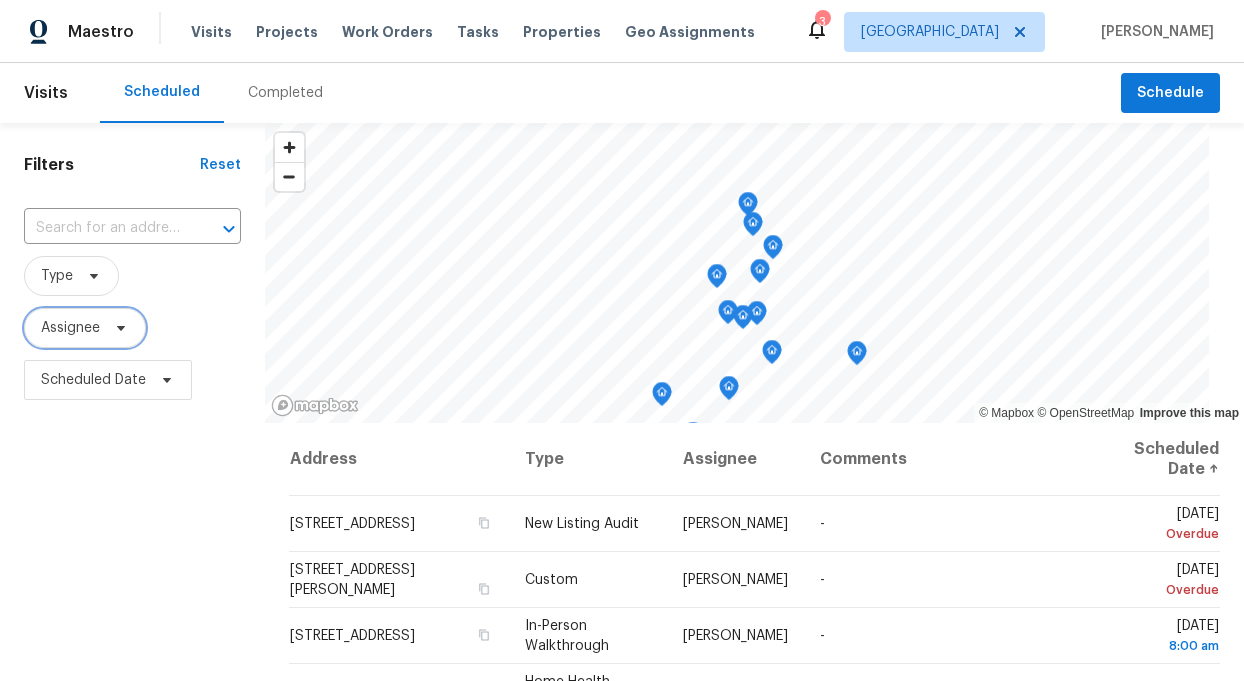 click 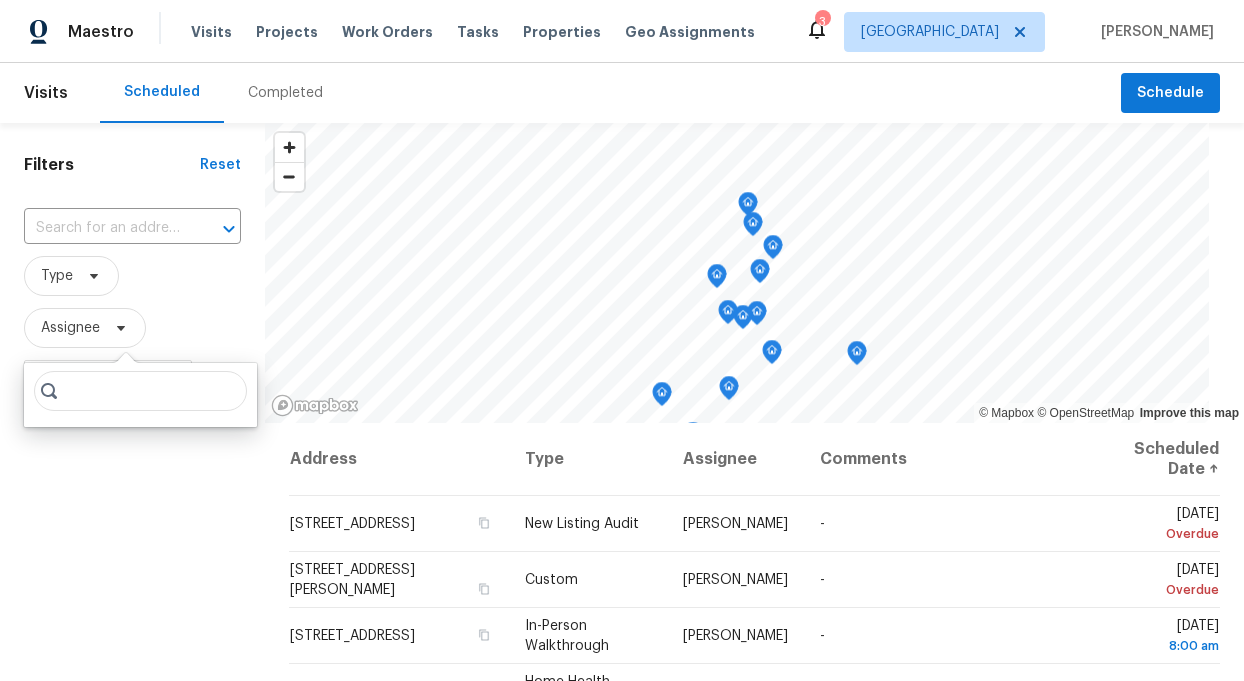 click at bounding box center (140, 391) 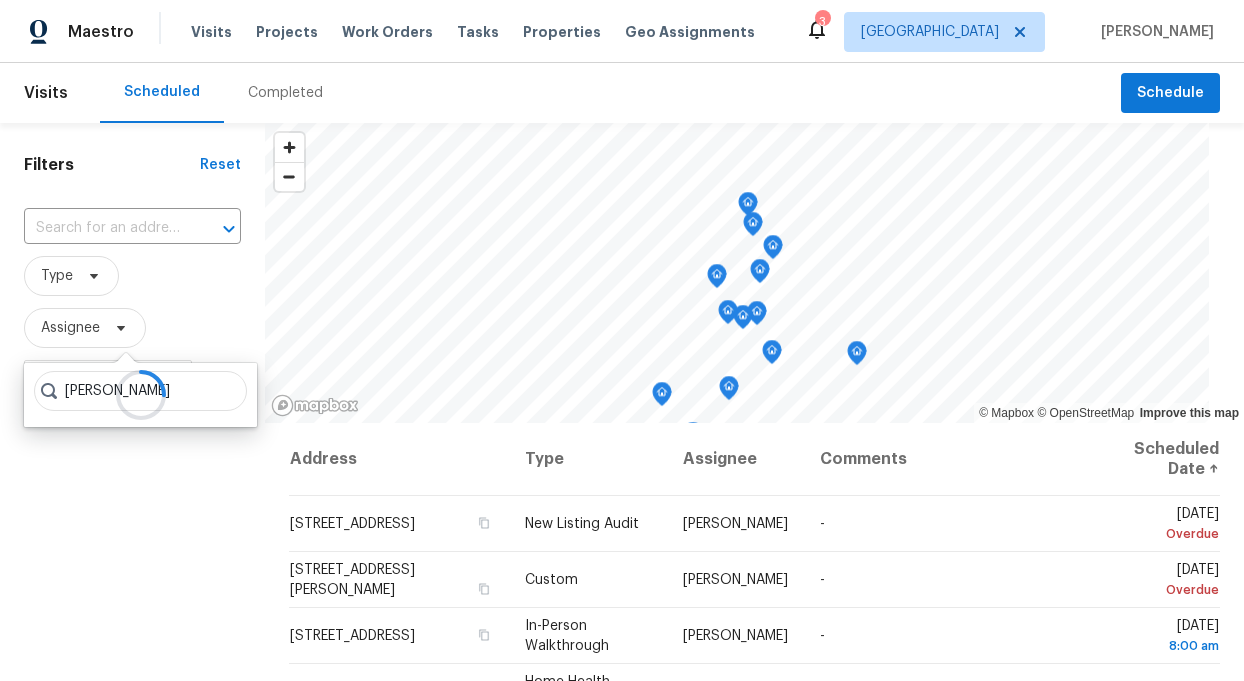 type on "[PERSON_NAME]" 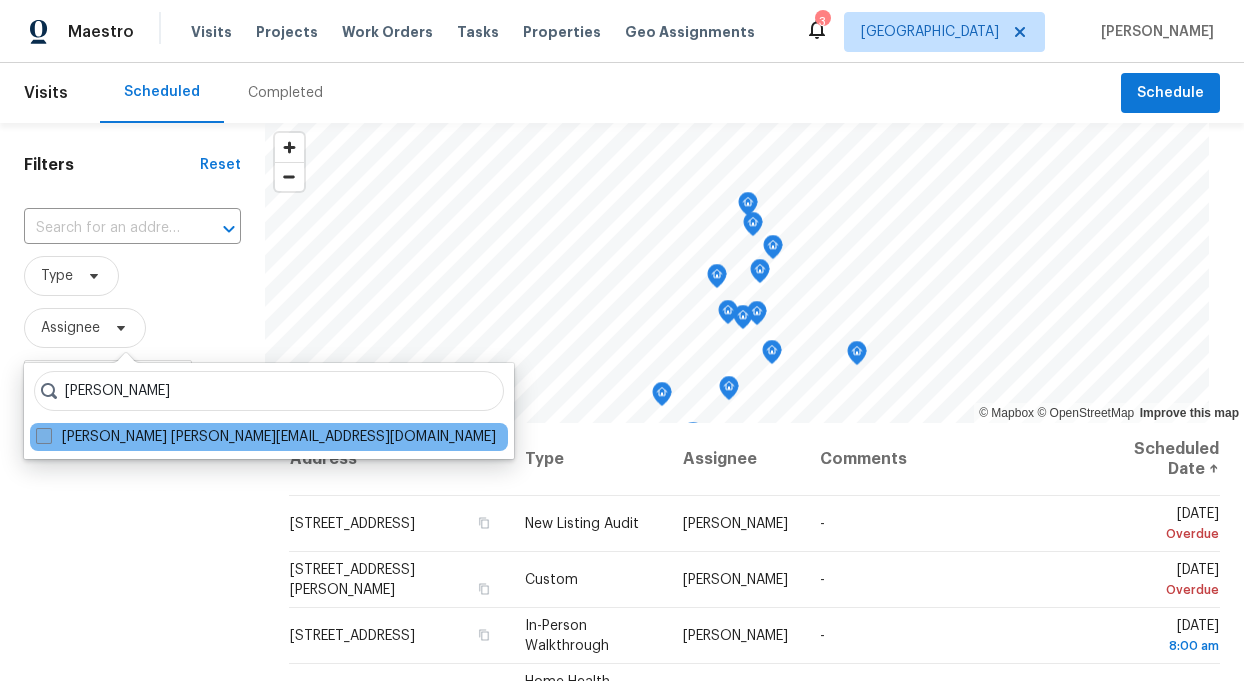 click on "[PERSON_NAME]
[PERSON_NAME][EMAIL_ADDRESS][DOMAIN_NAME]" at bounding box center [266, 437] 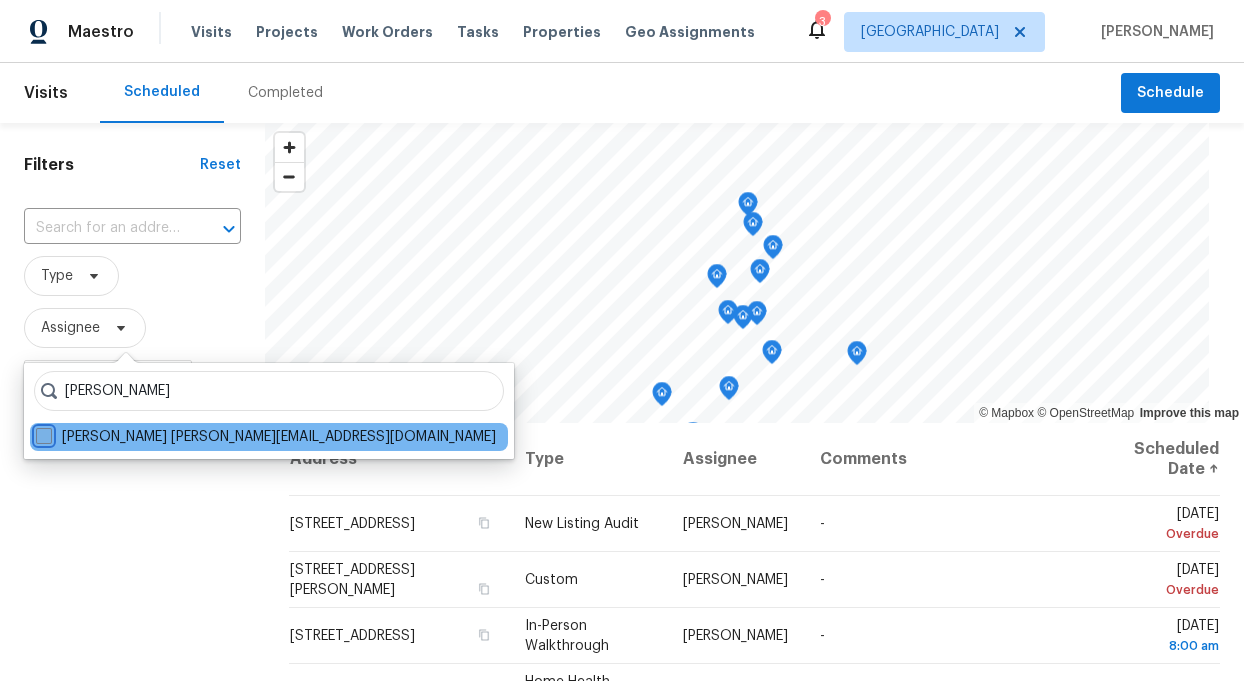 click on "[PERSON_NAME]
[PERSON_NAME][EMAIL_ADDRESS][DOMAIN_NAME]" at bounding box center (42, 433) 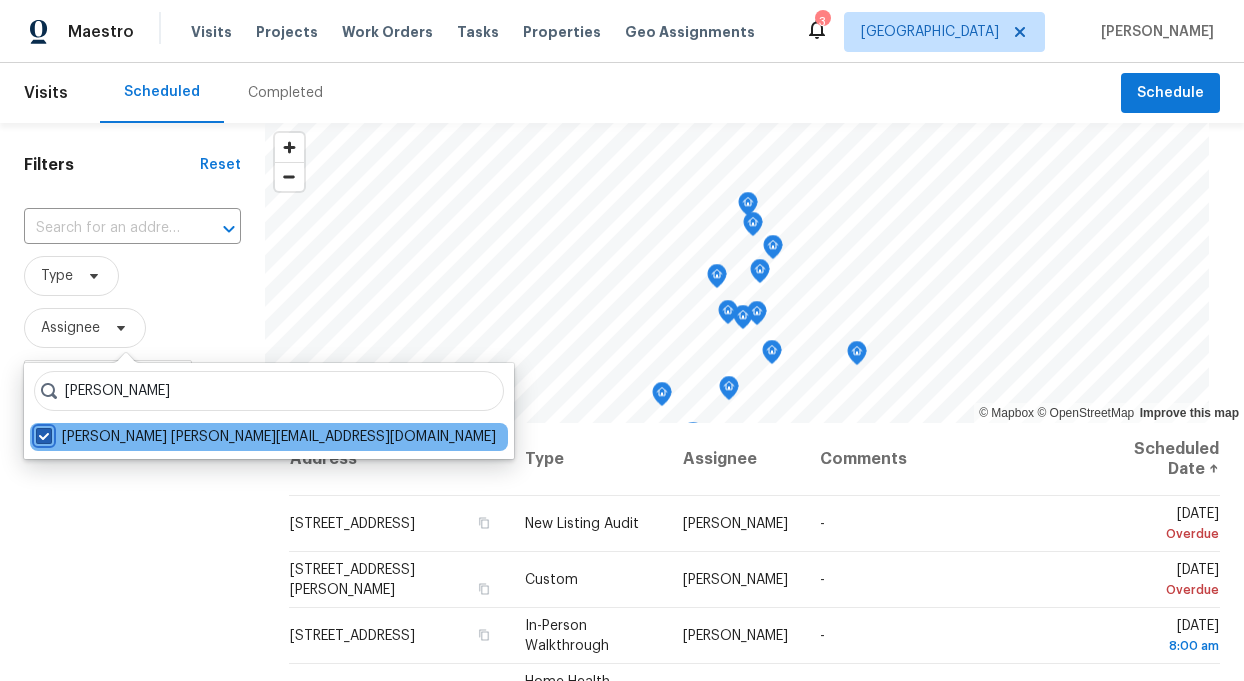 checkbox on "true" 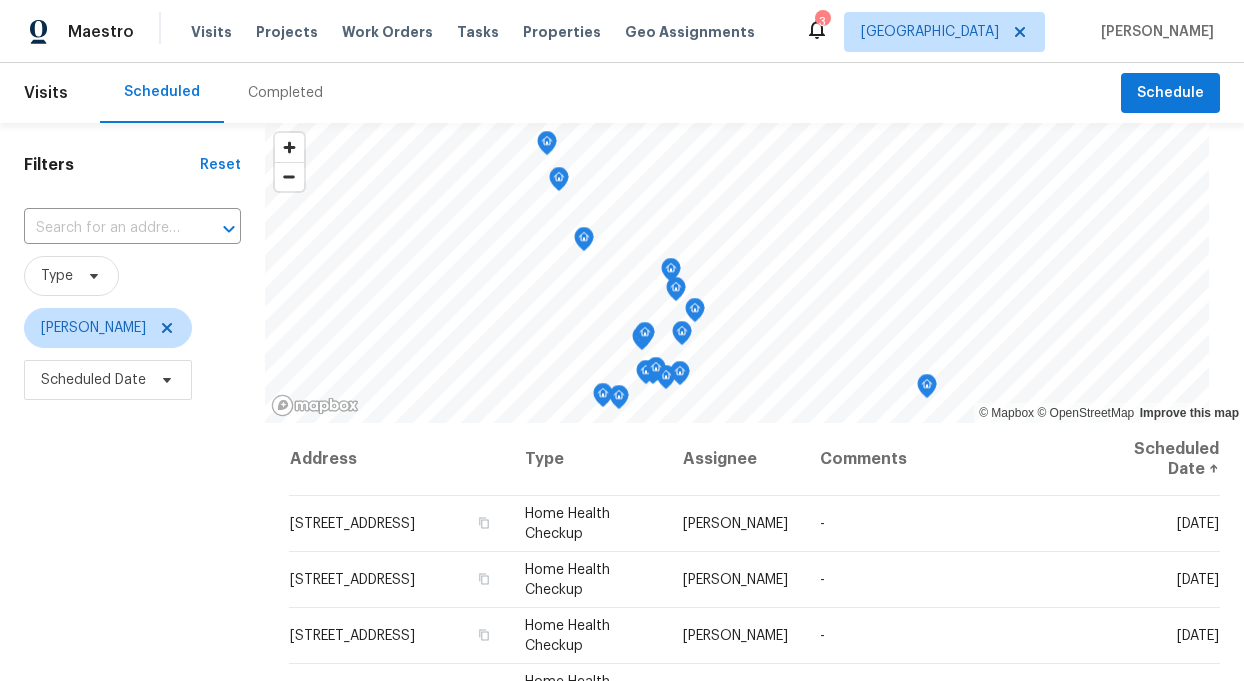 click on "Filters Reset ​ Type [PERSON_NAME] Scheduled Date" at bounding box center (132, 545) 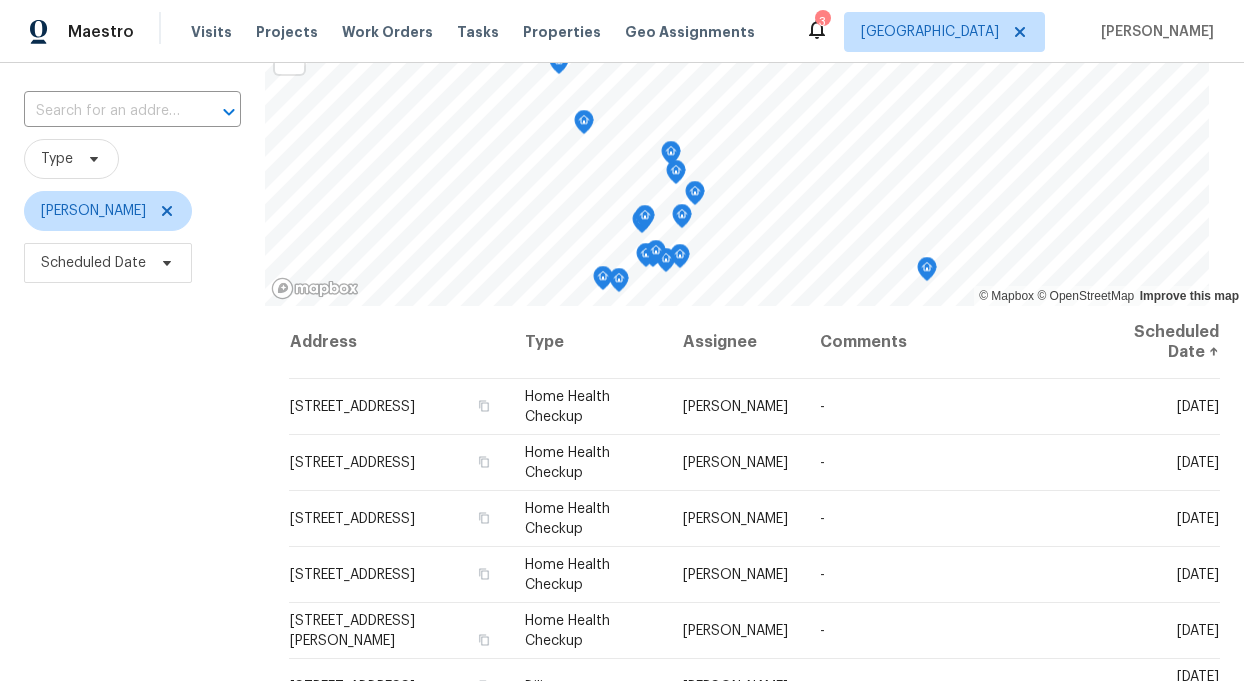 scroll, scrollTop: 114, scrollLeft: 0, axis: vertical 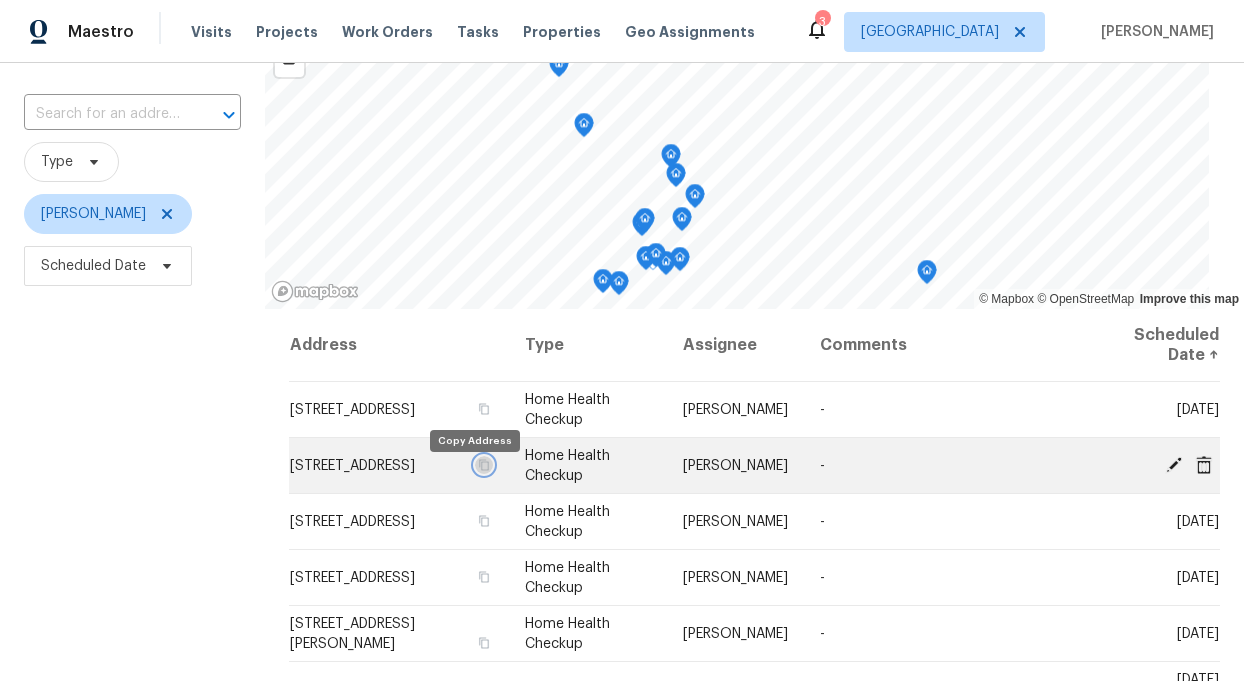click 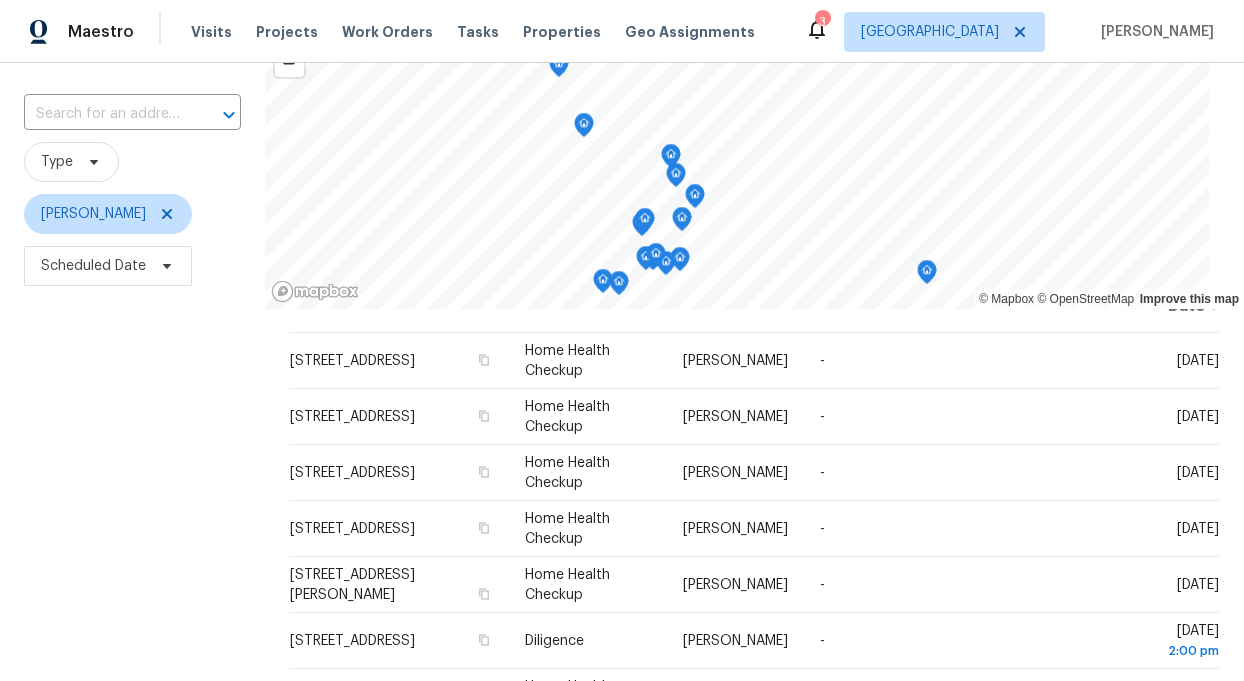 scroll, scrollTop: 51, scrollLeft: 0, axis: vertical 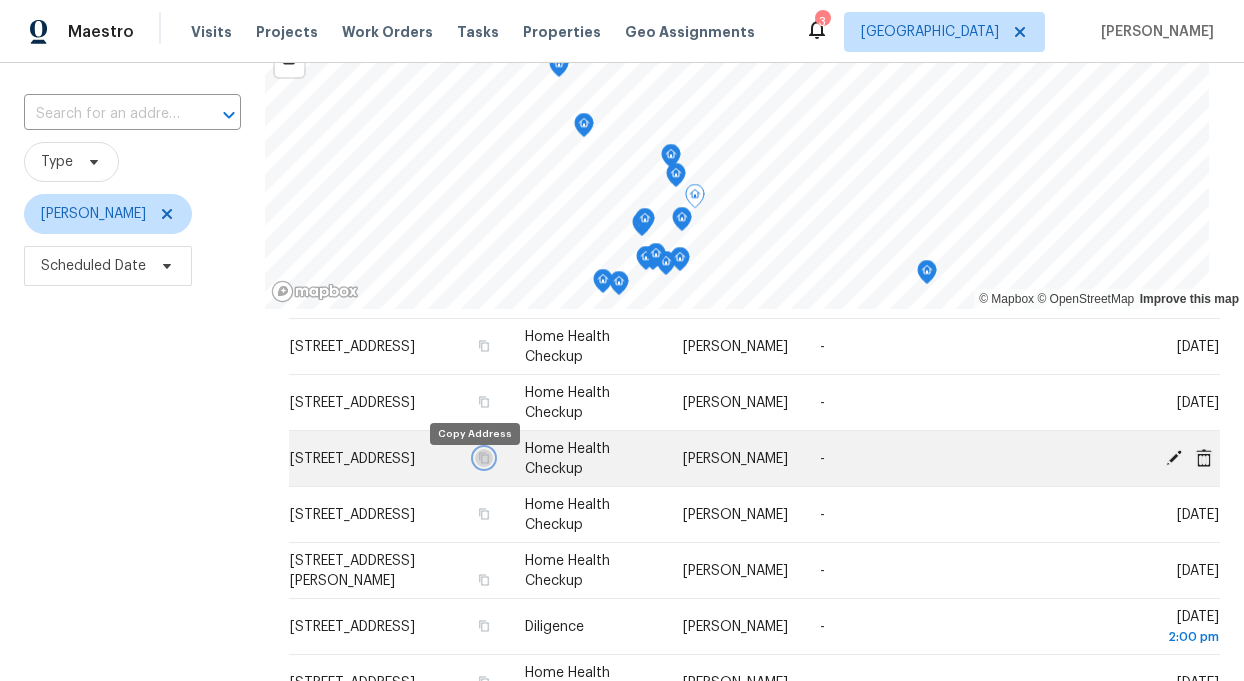 click 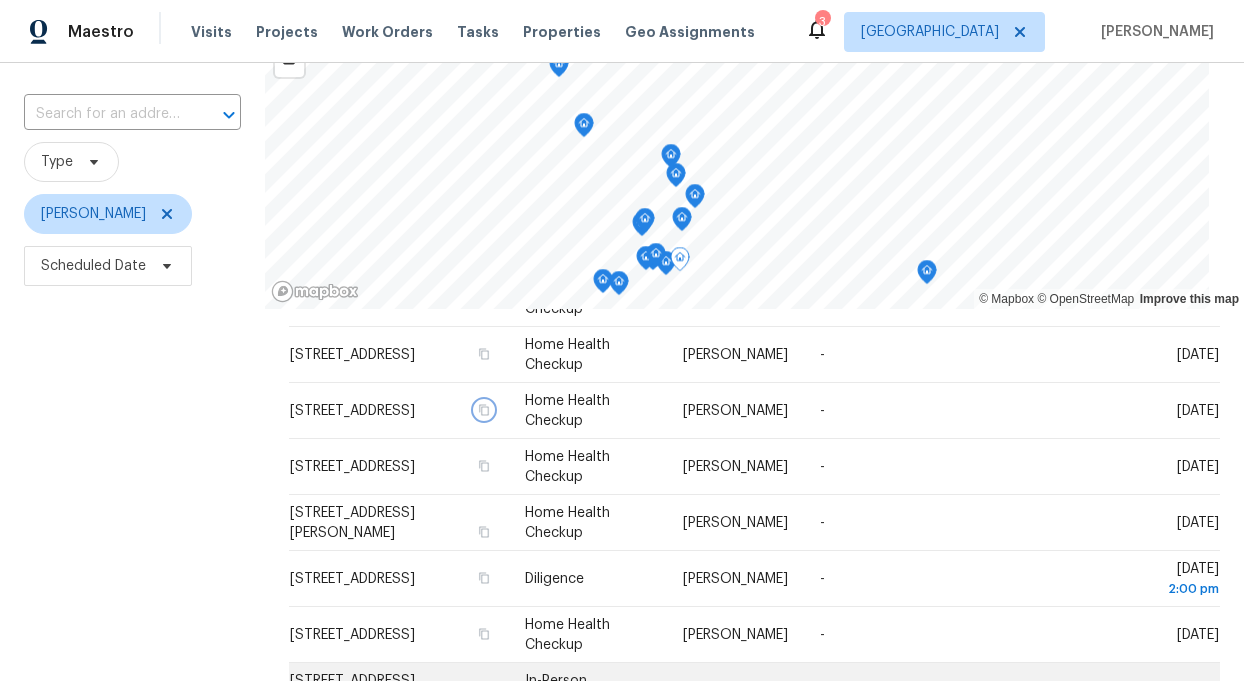 scroll, scrollTop: 77, scrollLeft: 0, axis: vertical 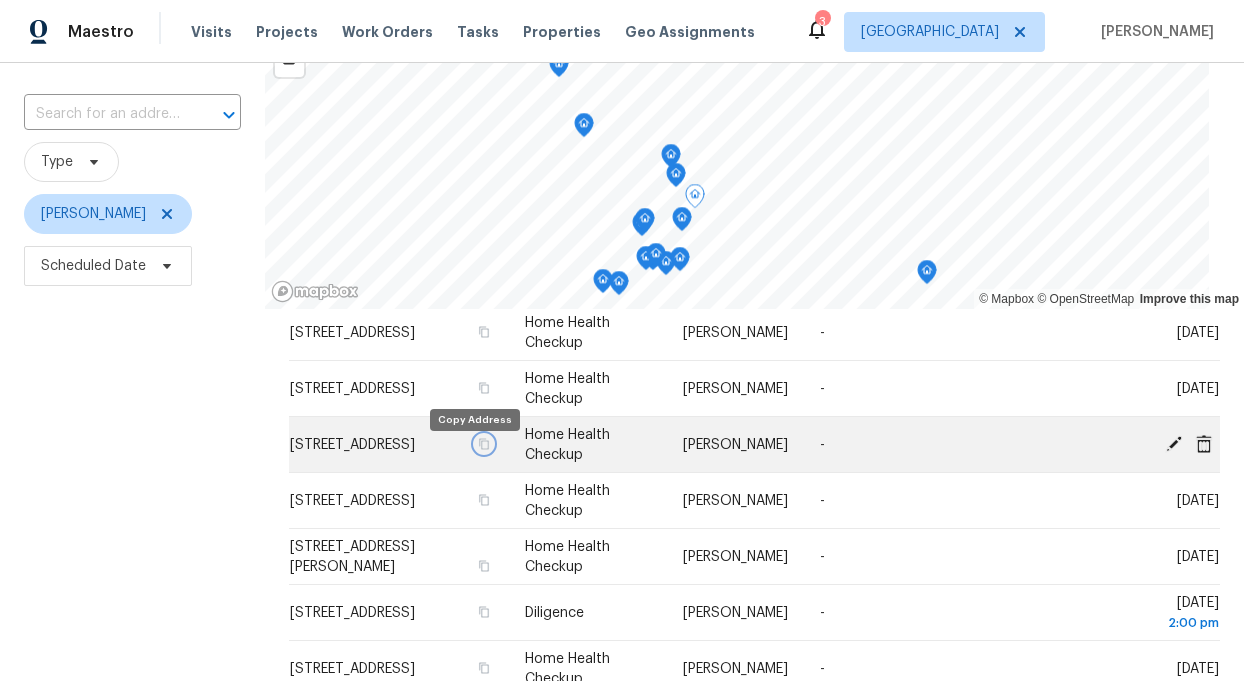 click 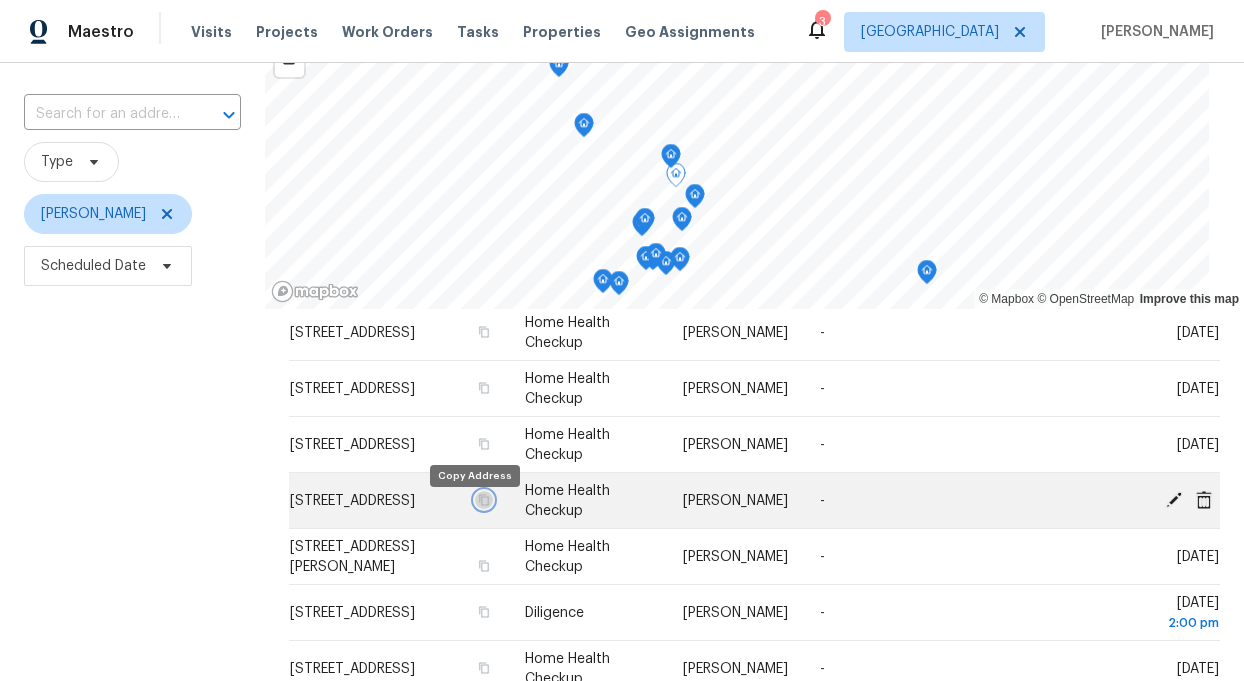 click 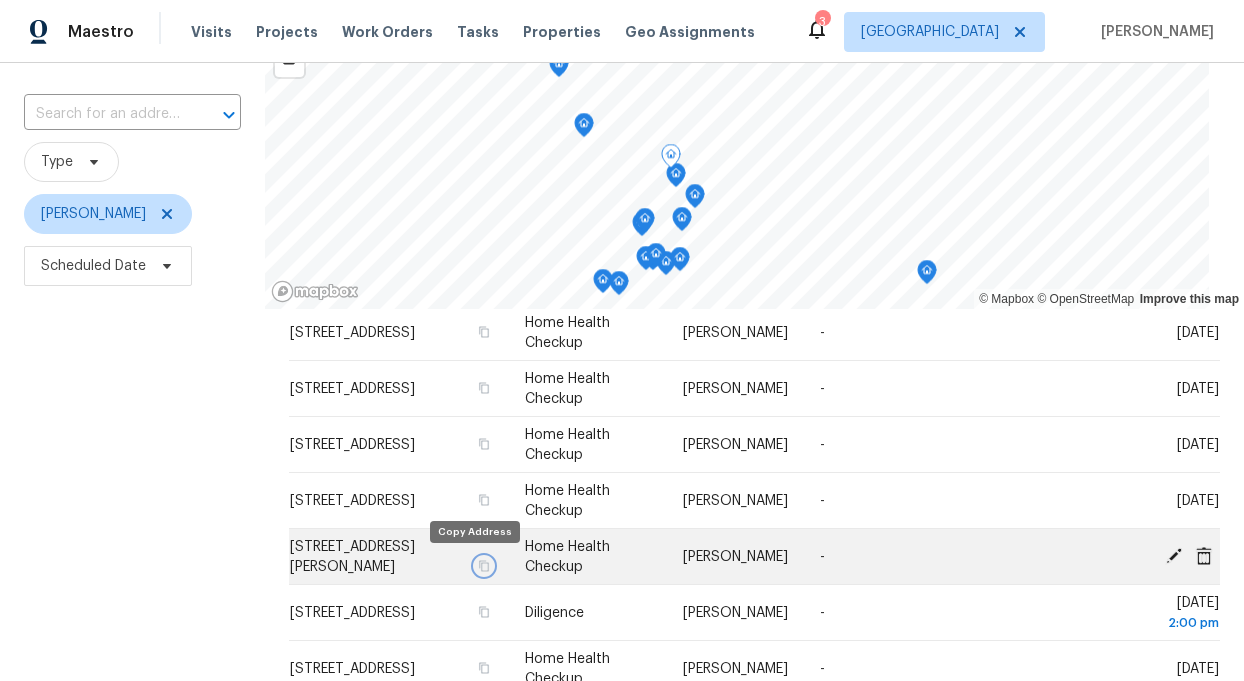 click 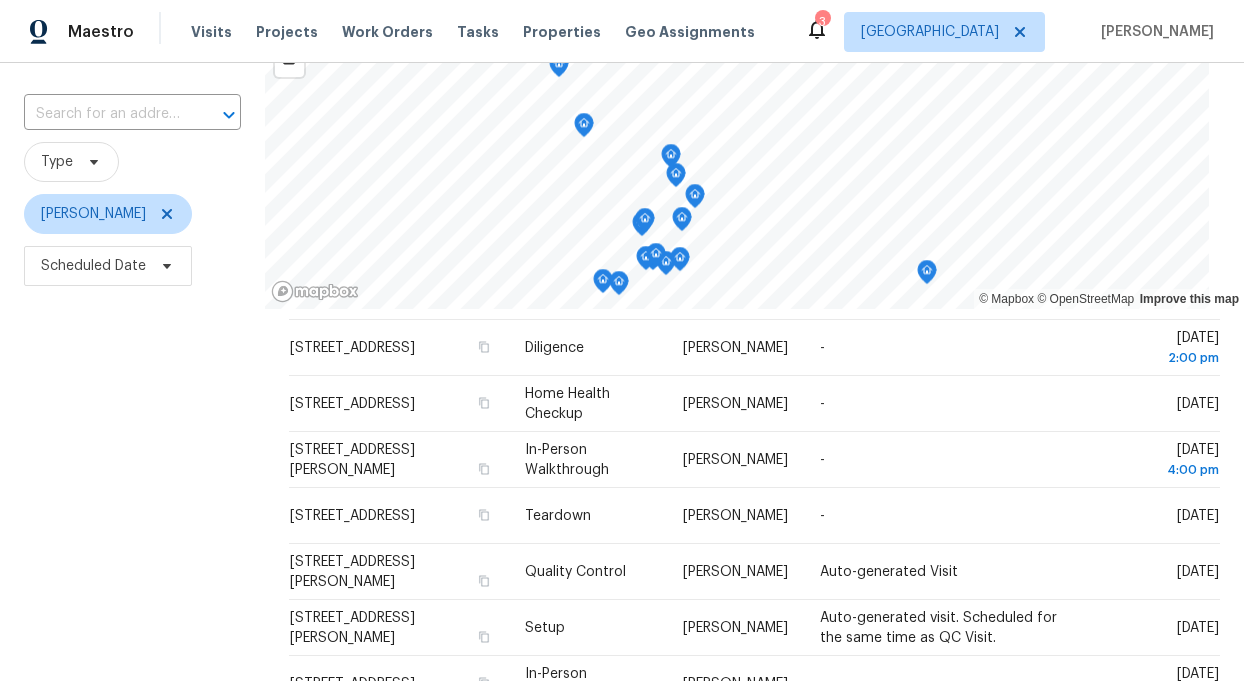 scroll, scrollTop: 346, scrollLeft: 0, axis: vertical 